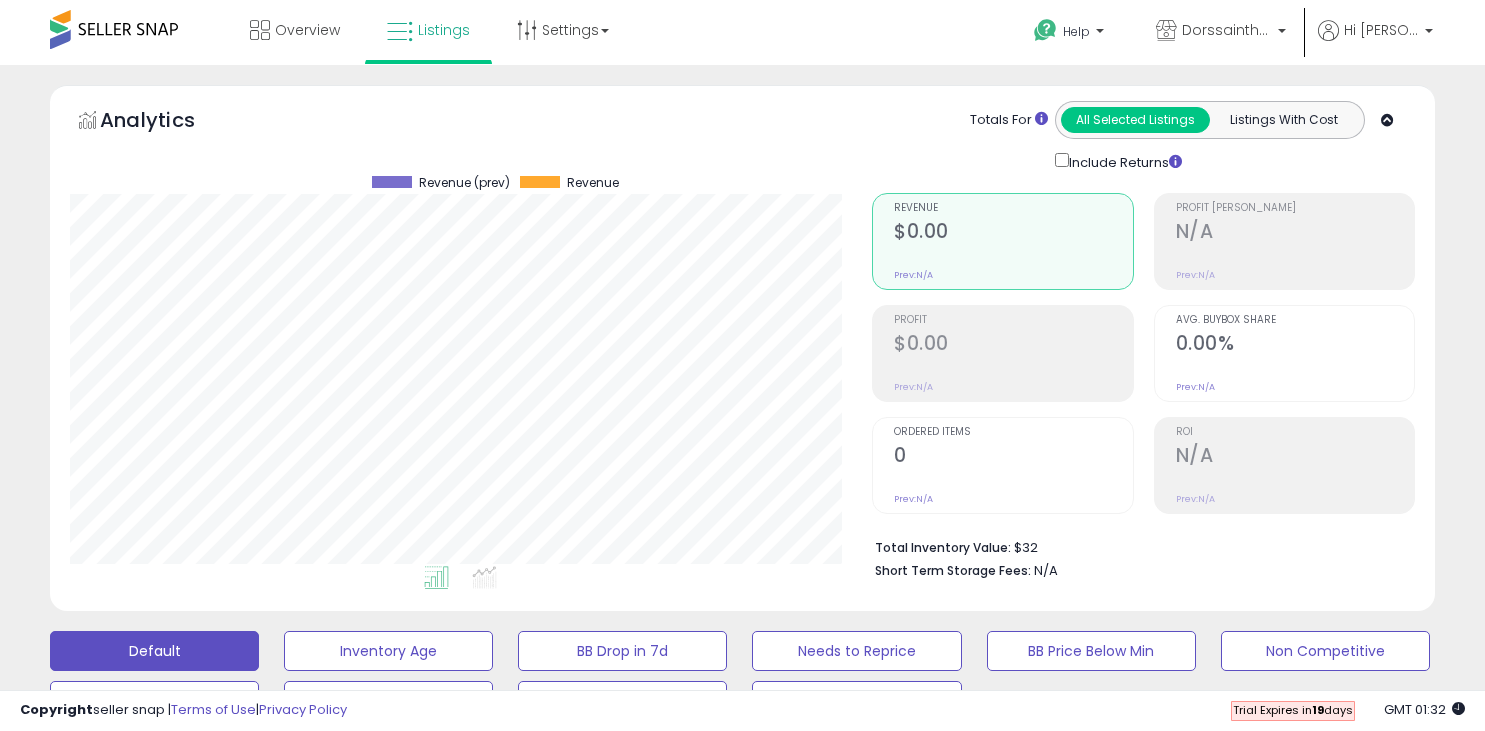 scroll, scrollTop: 0, scrollLeft: 0, axis: both 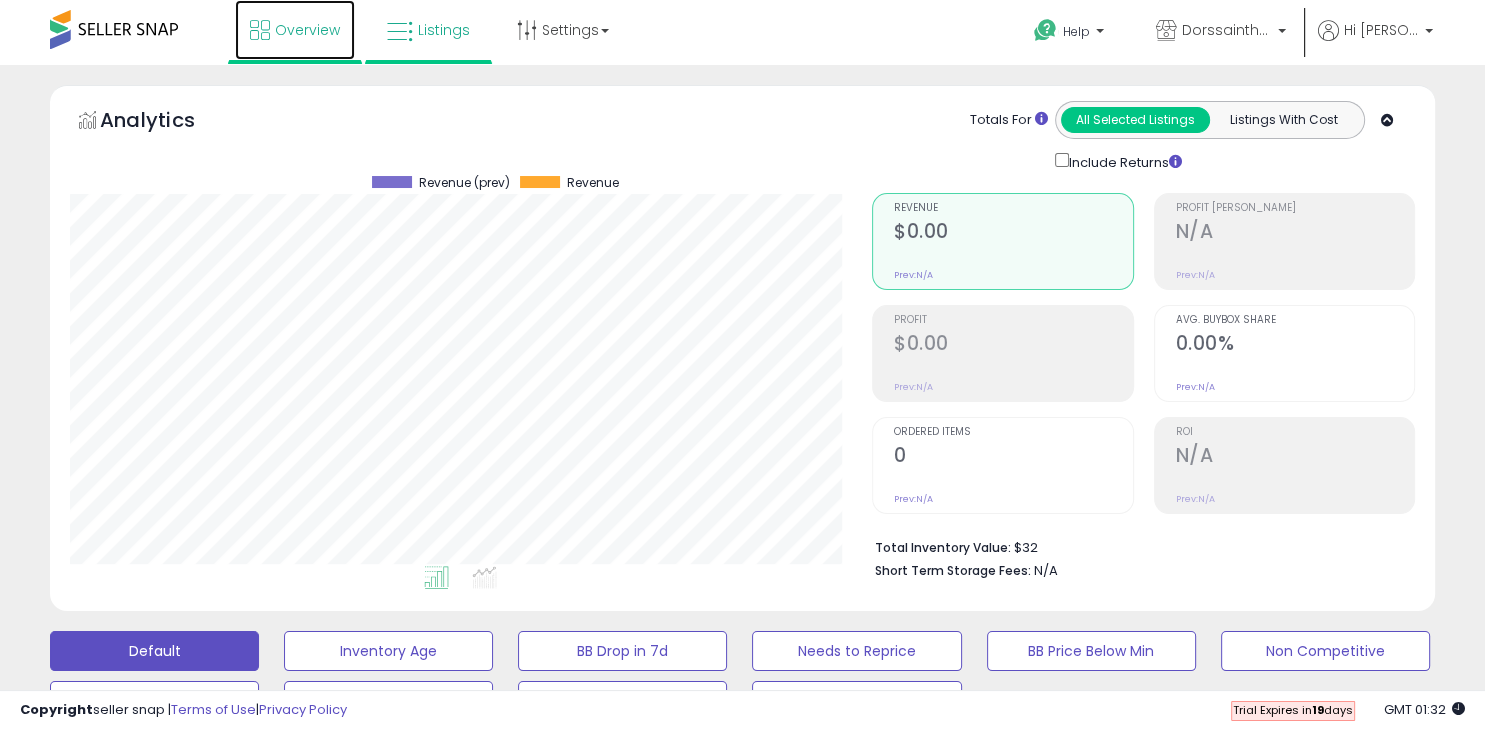 click on "Overview" at bounding box center [307, 30] 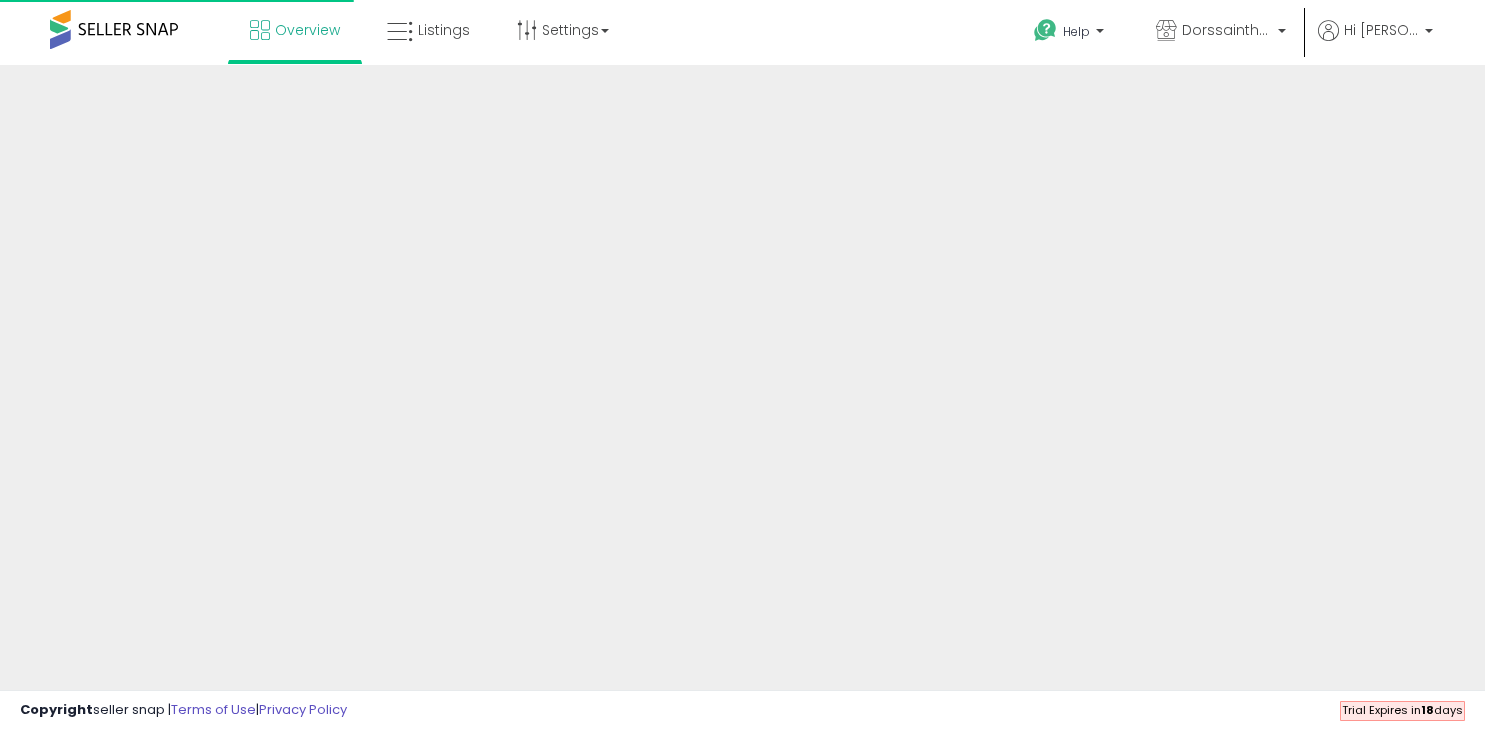 scroll, scrollTop: 0, scrollLeft: 0, axis: both 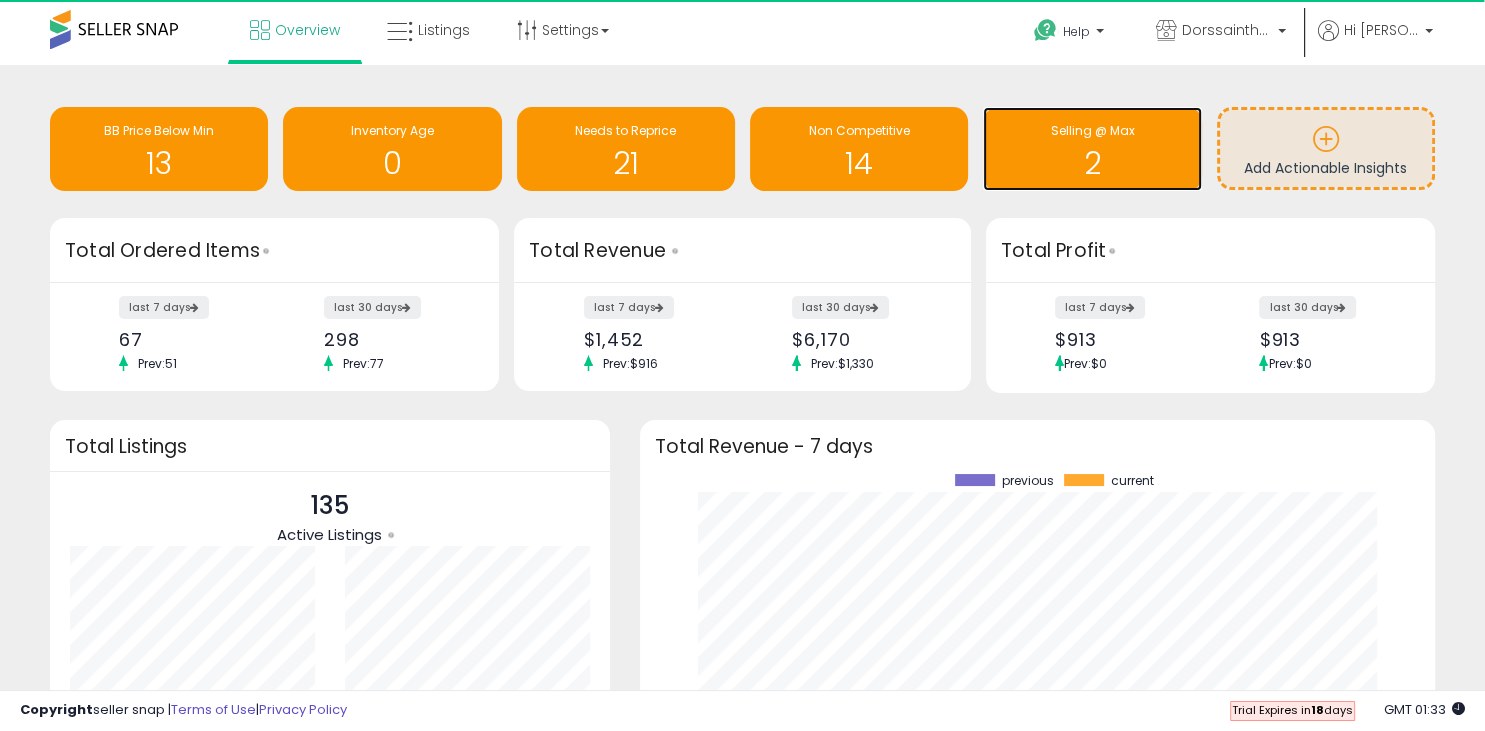 click on "Selling @ Max" at bounding box center (1092, 130) 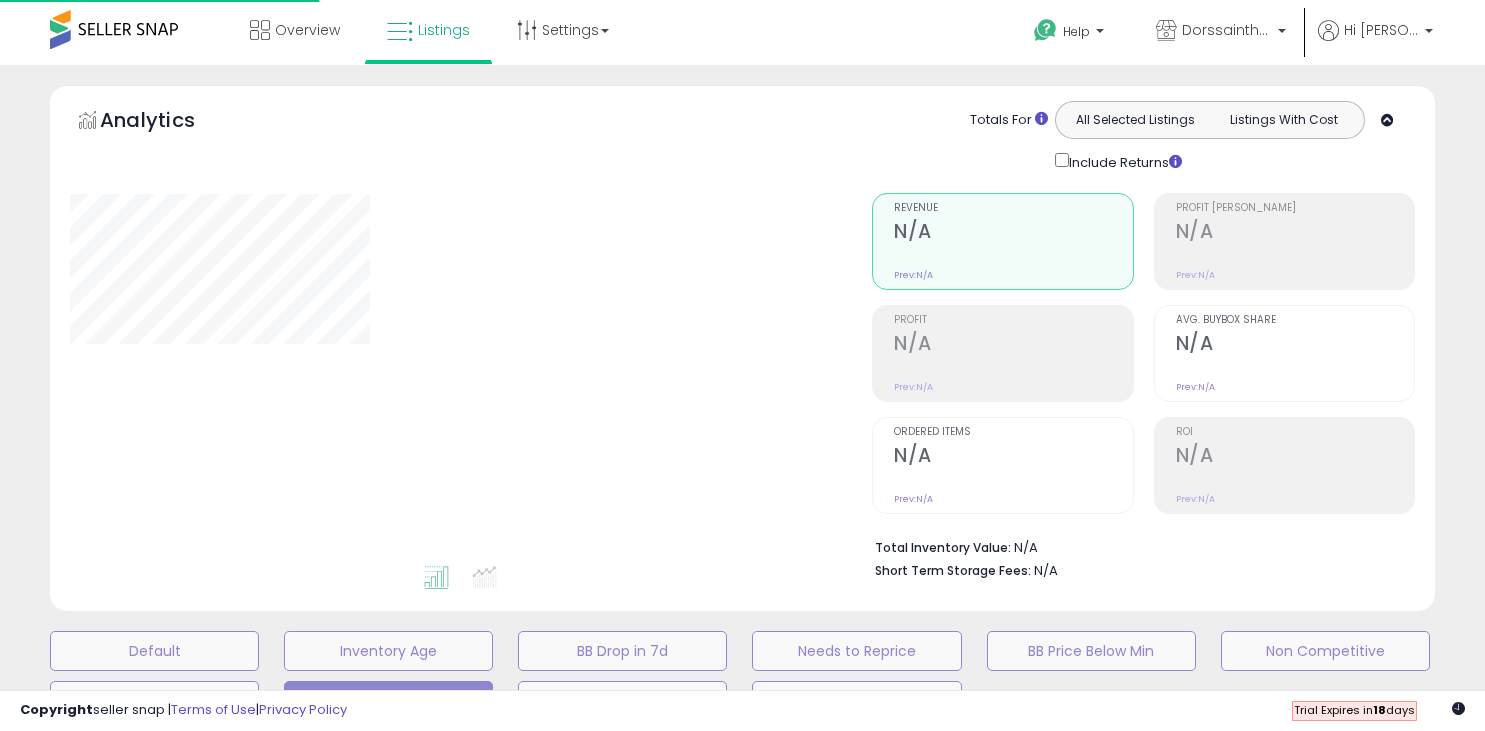 scroll, scrollTop: 0, scrollLeft: 0, axis: both 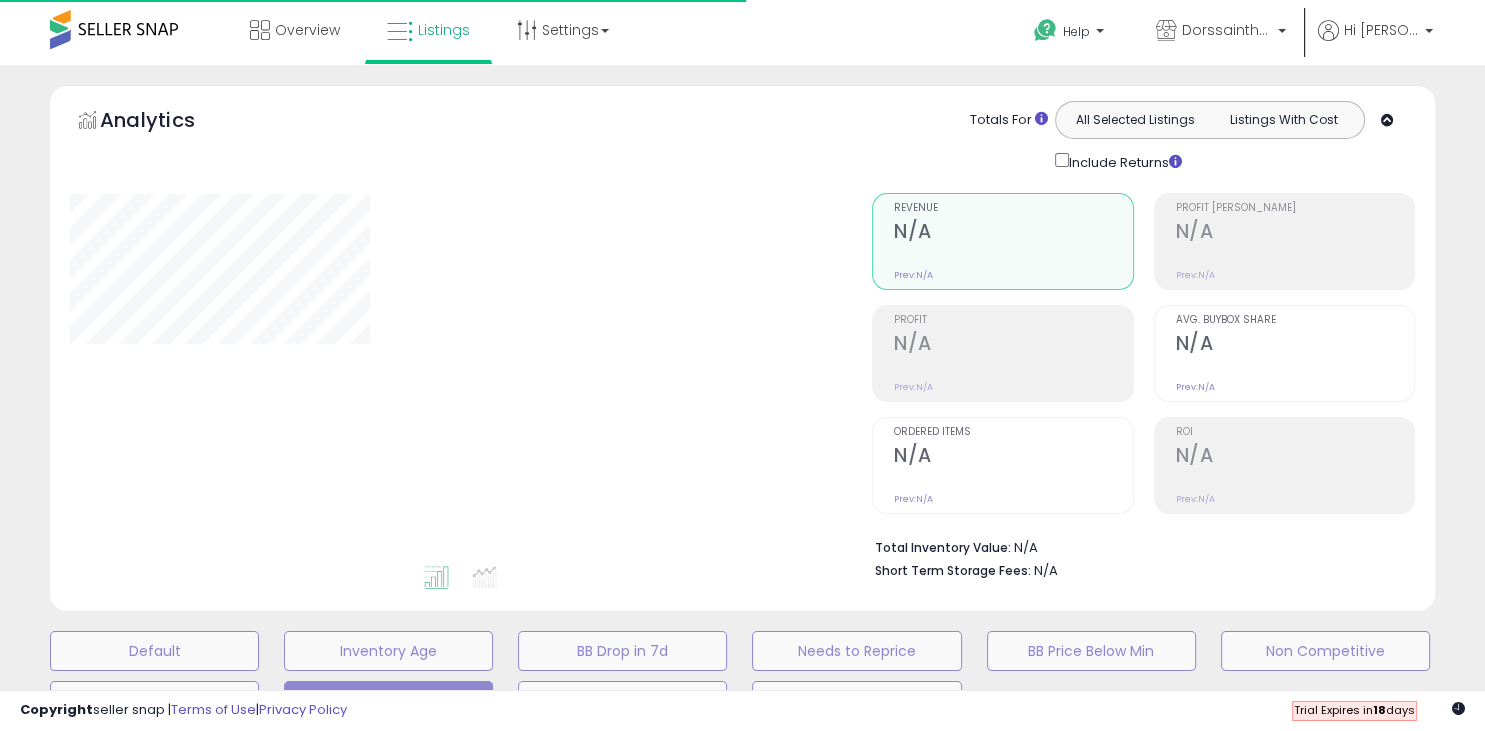 select on "**" 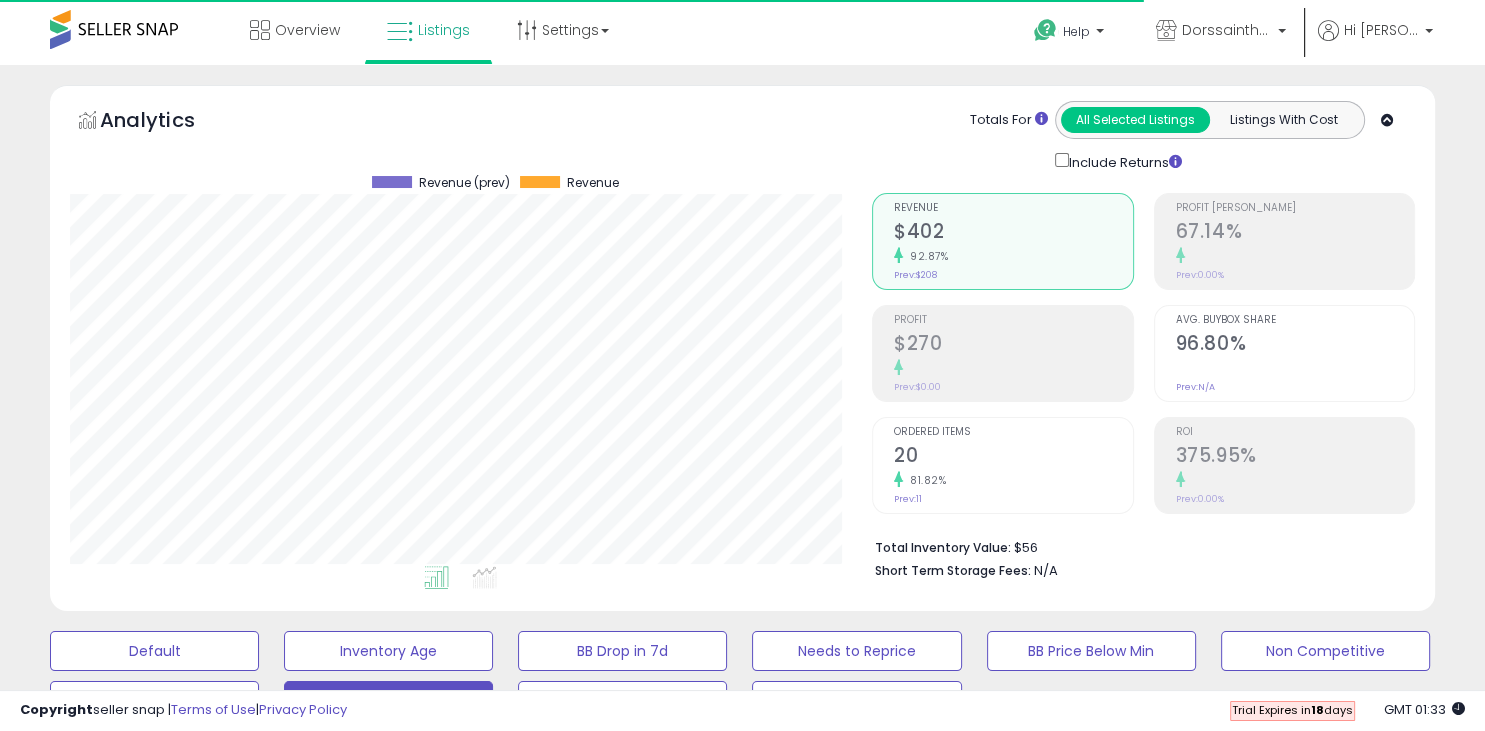 scroll, scrollTop: 999590, scrollLeft: 999198, axis: both 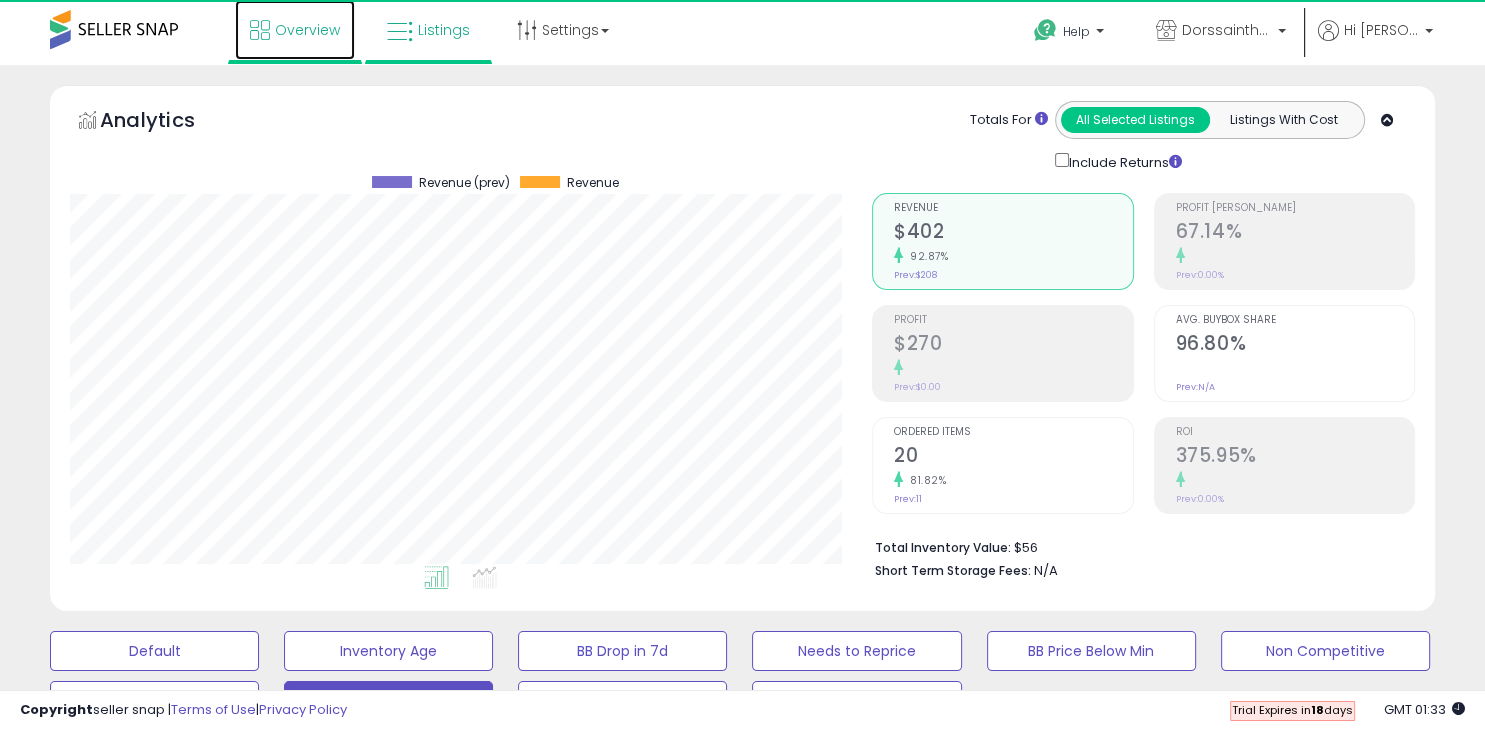 click on "Overview" at bounding box center (307, 30) 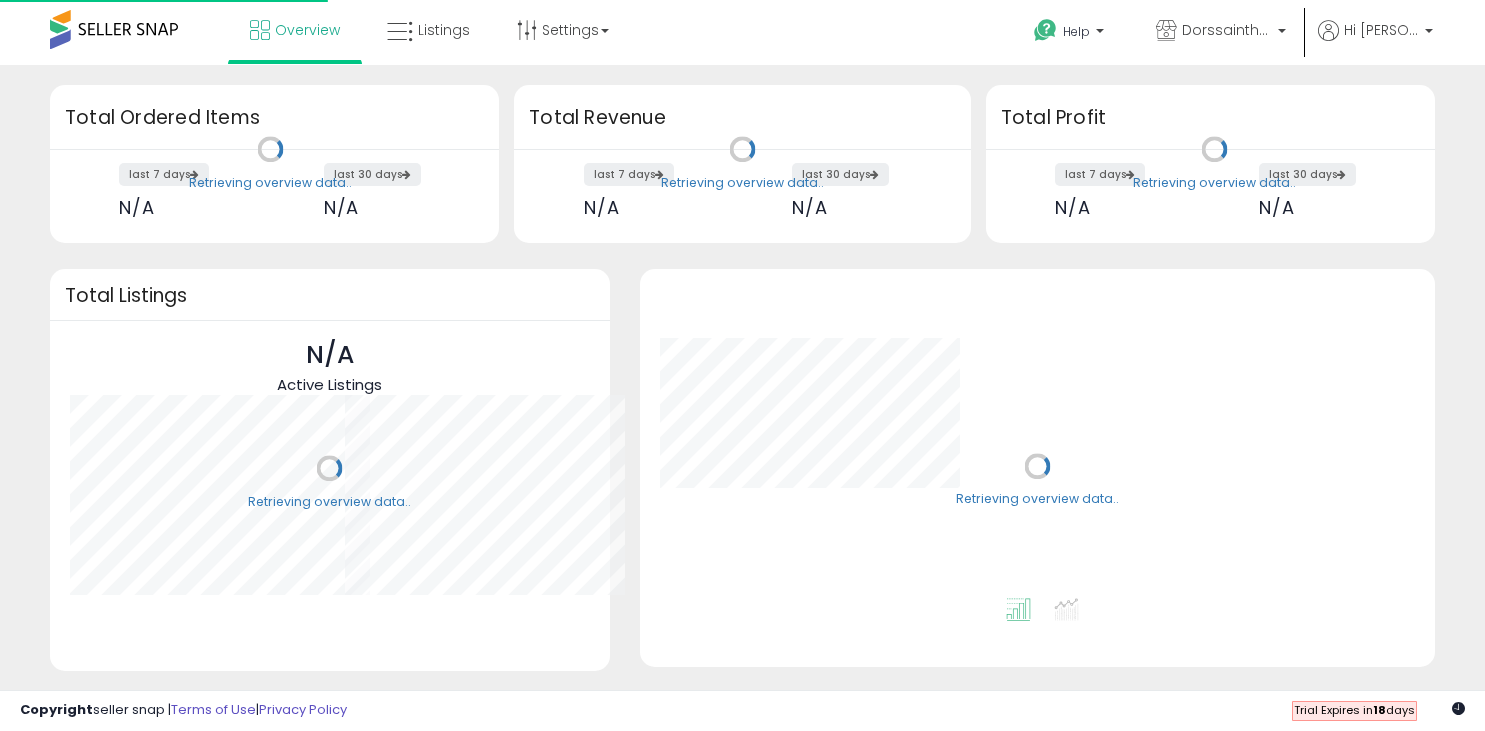 scroll, scrollTop: 0, scrollLeft: 0, axis: both 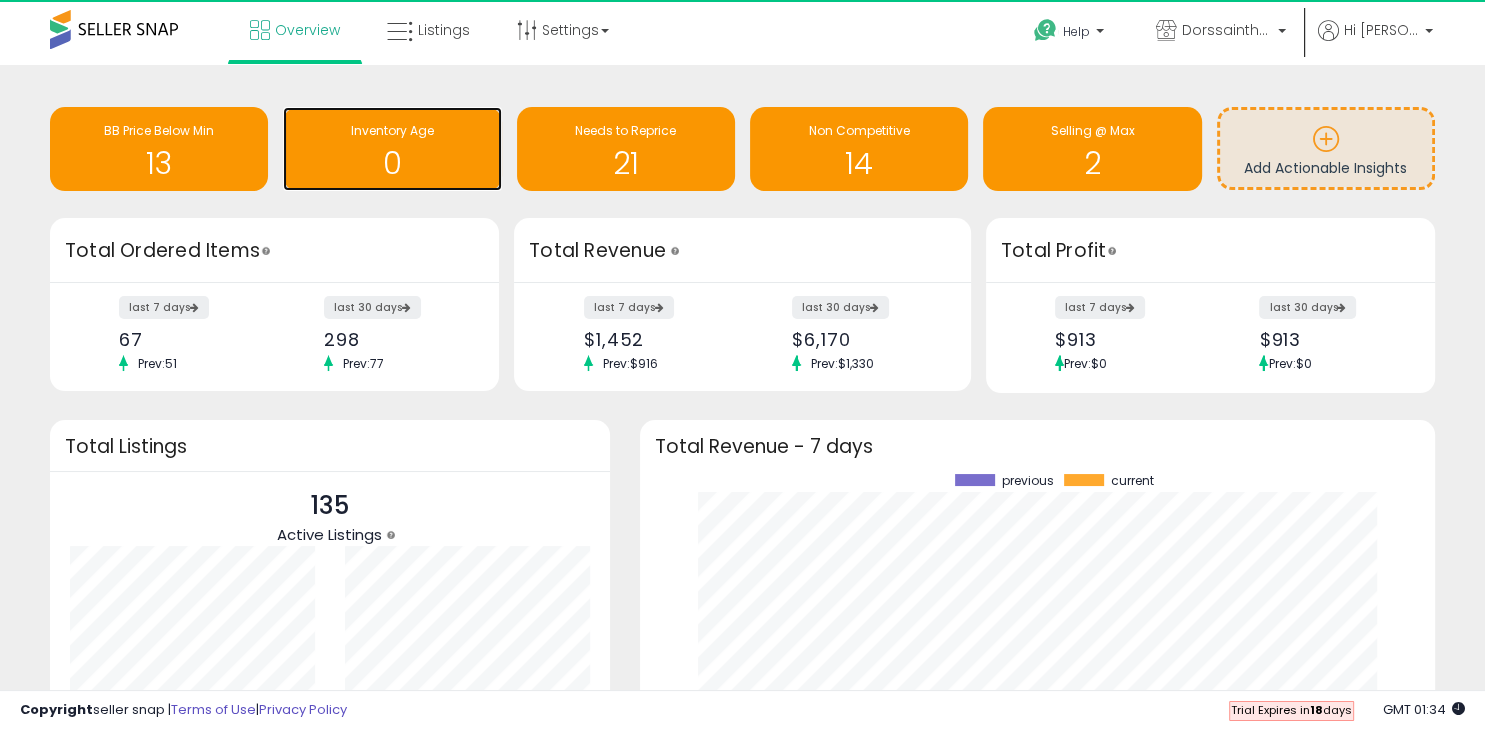 click on "0" at bounding box center [392, 163] 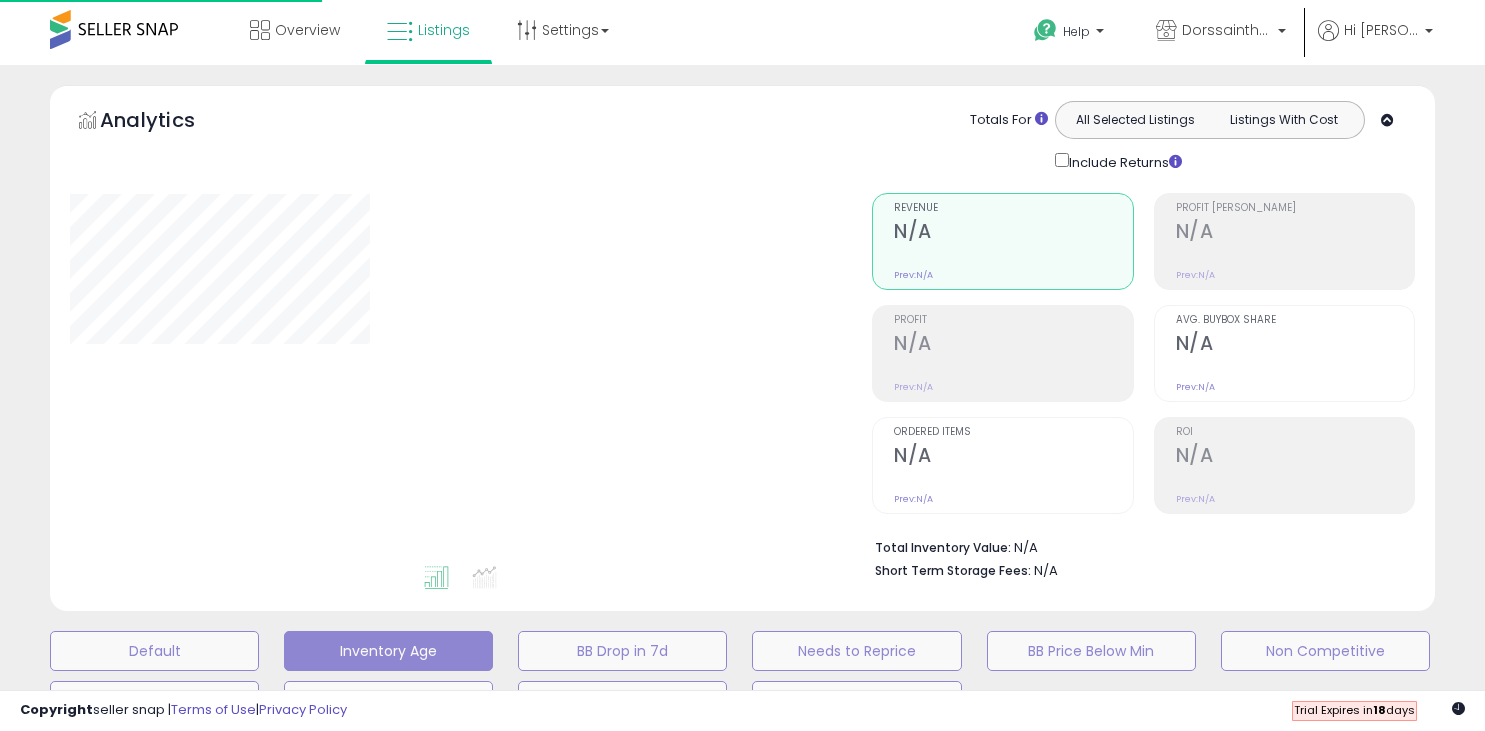 scroll, scrollTop: 0, scrollLeft: 0, axis: both 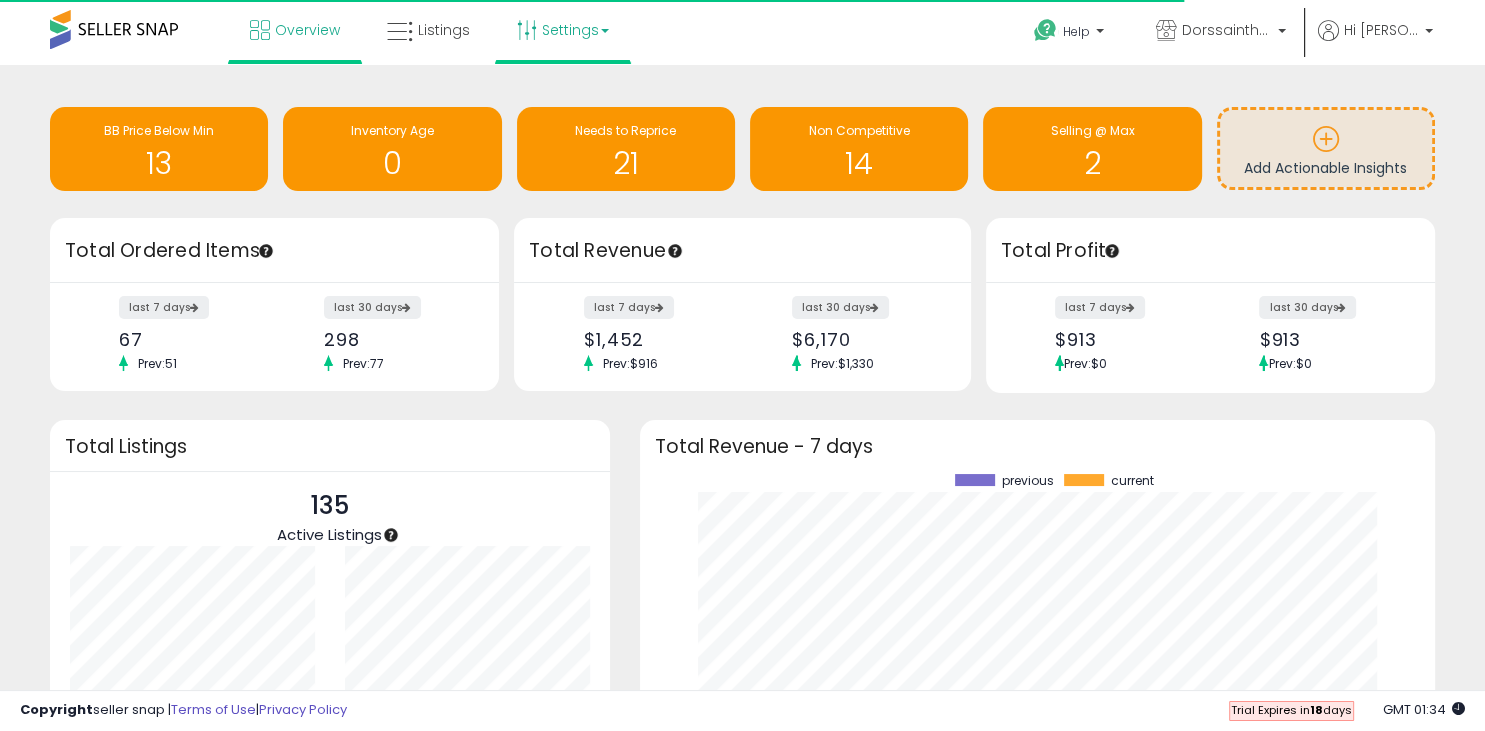 click on "Settings" at bounding box center (563, 30) 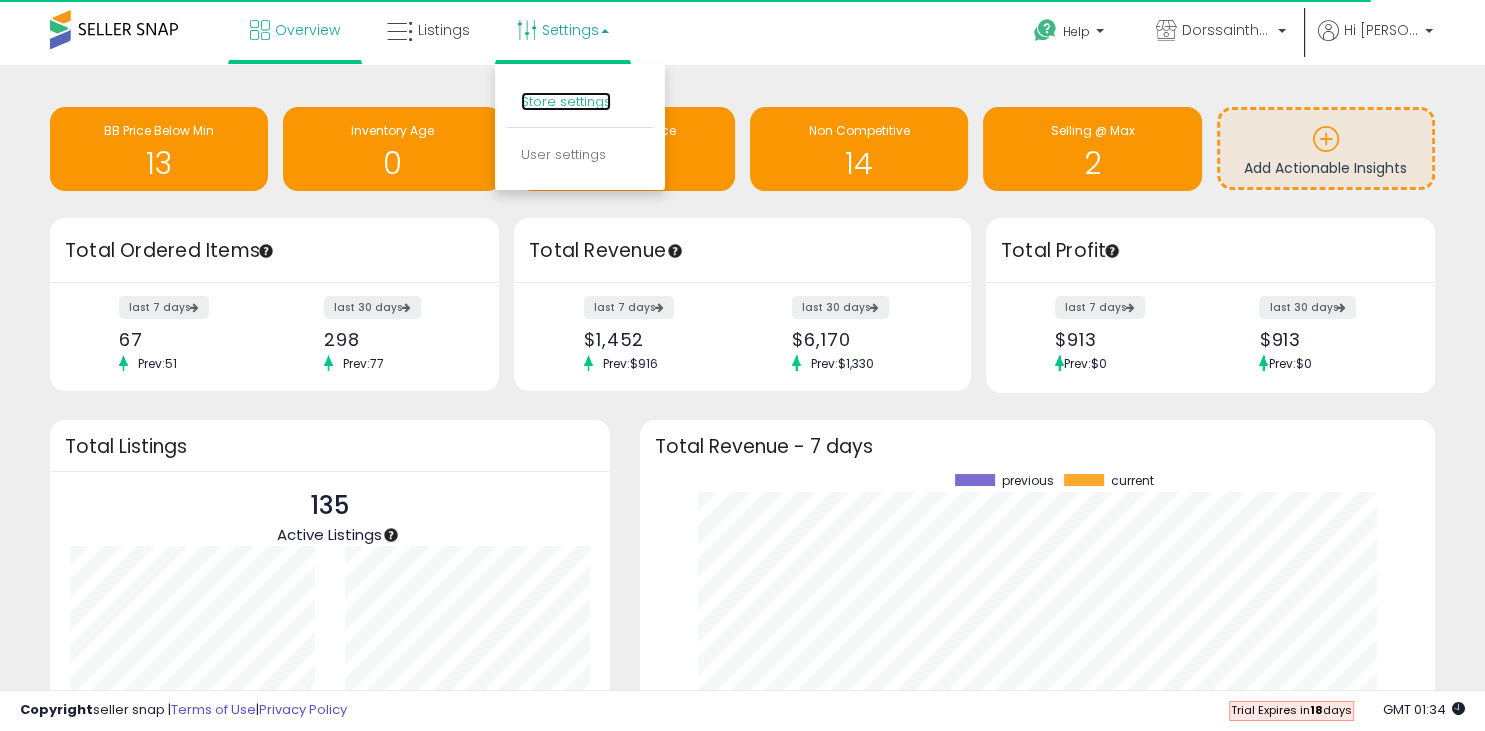 click on "Store
settings" at bounding box center [566, 101] 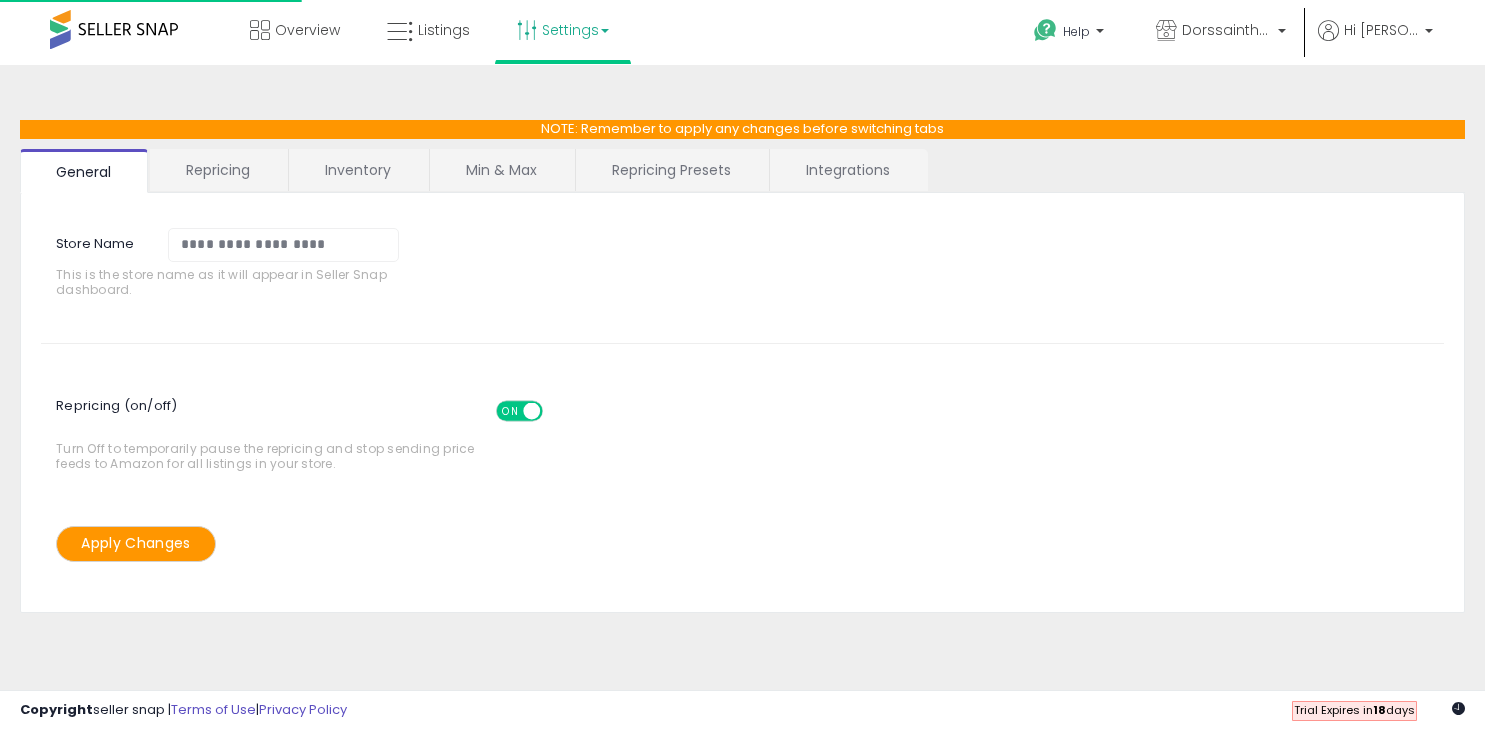 scroll, scrollTop: 0, scrollLeft: 0, axis: both 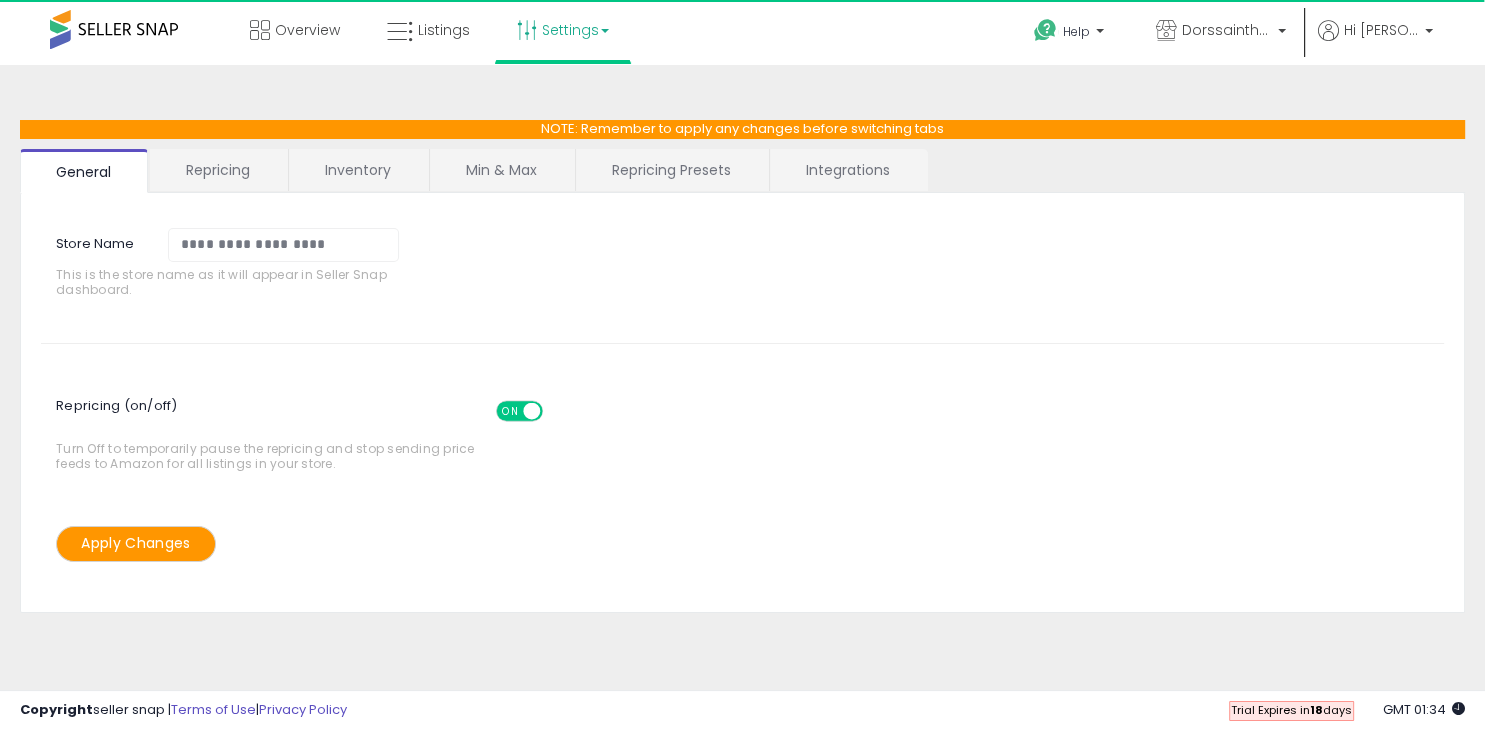 click on "Repricing" at bounding box center [218, 170] 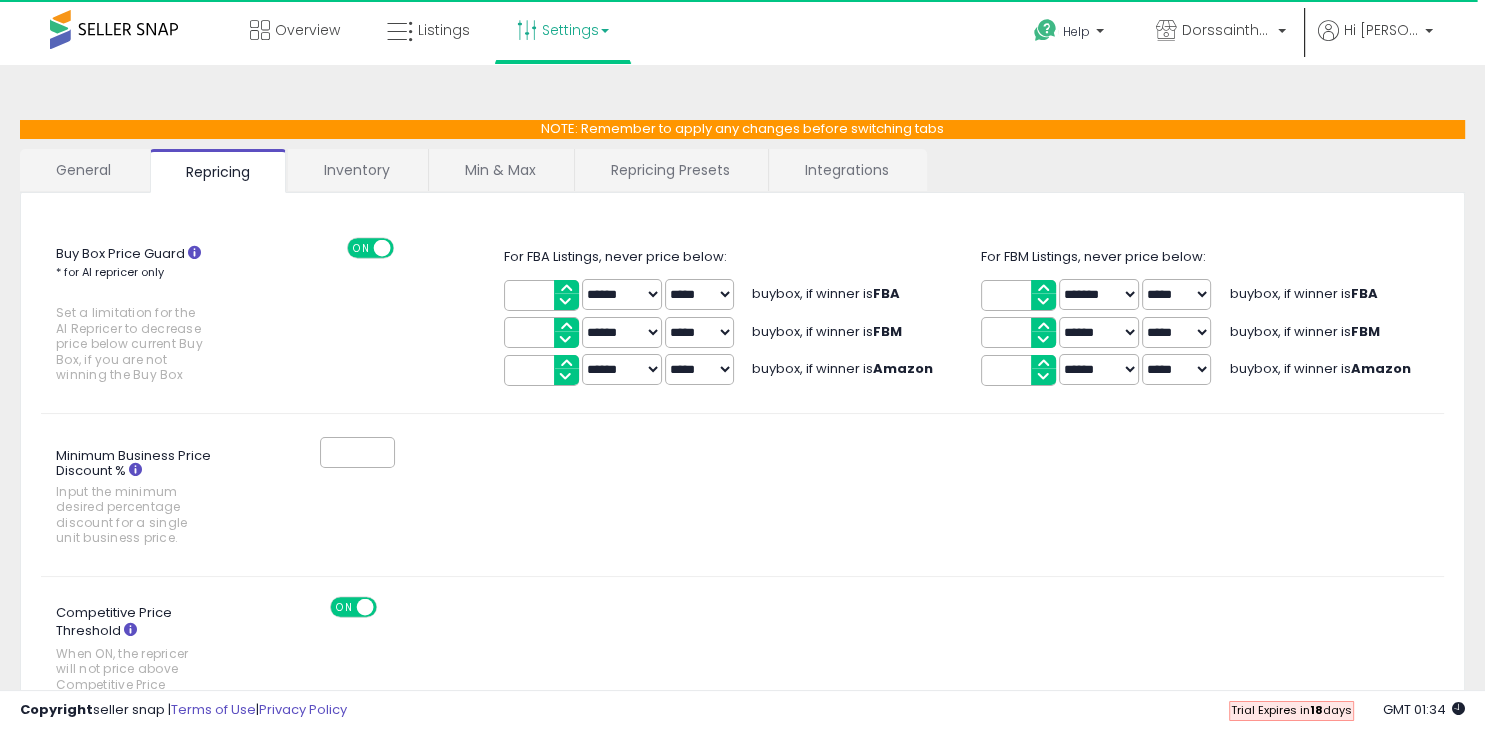 click on "Inventory" at bounding box center [357, 170] 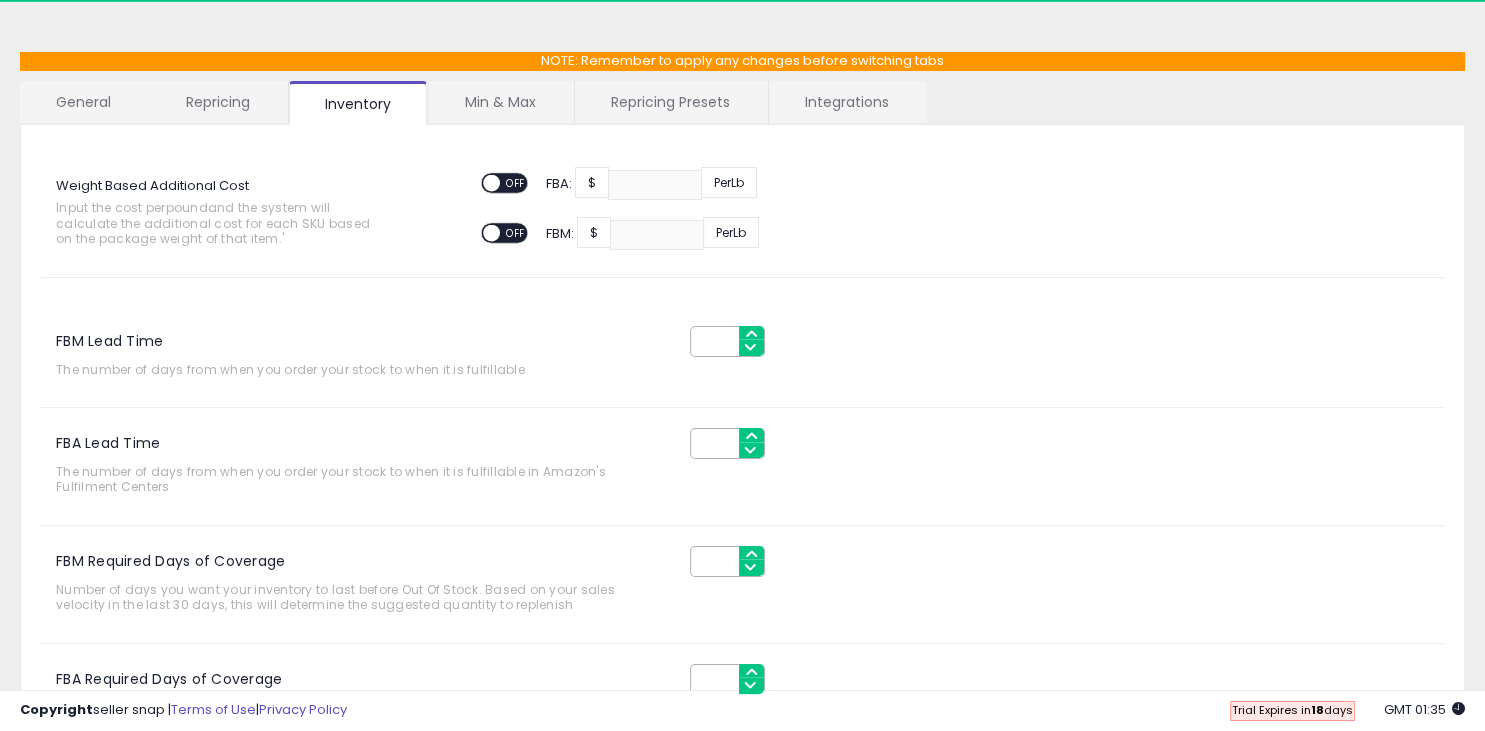 scroll, scrollTop: 0, scrollLeft: 0, axis: both 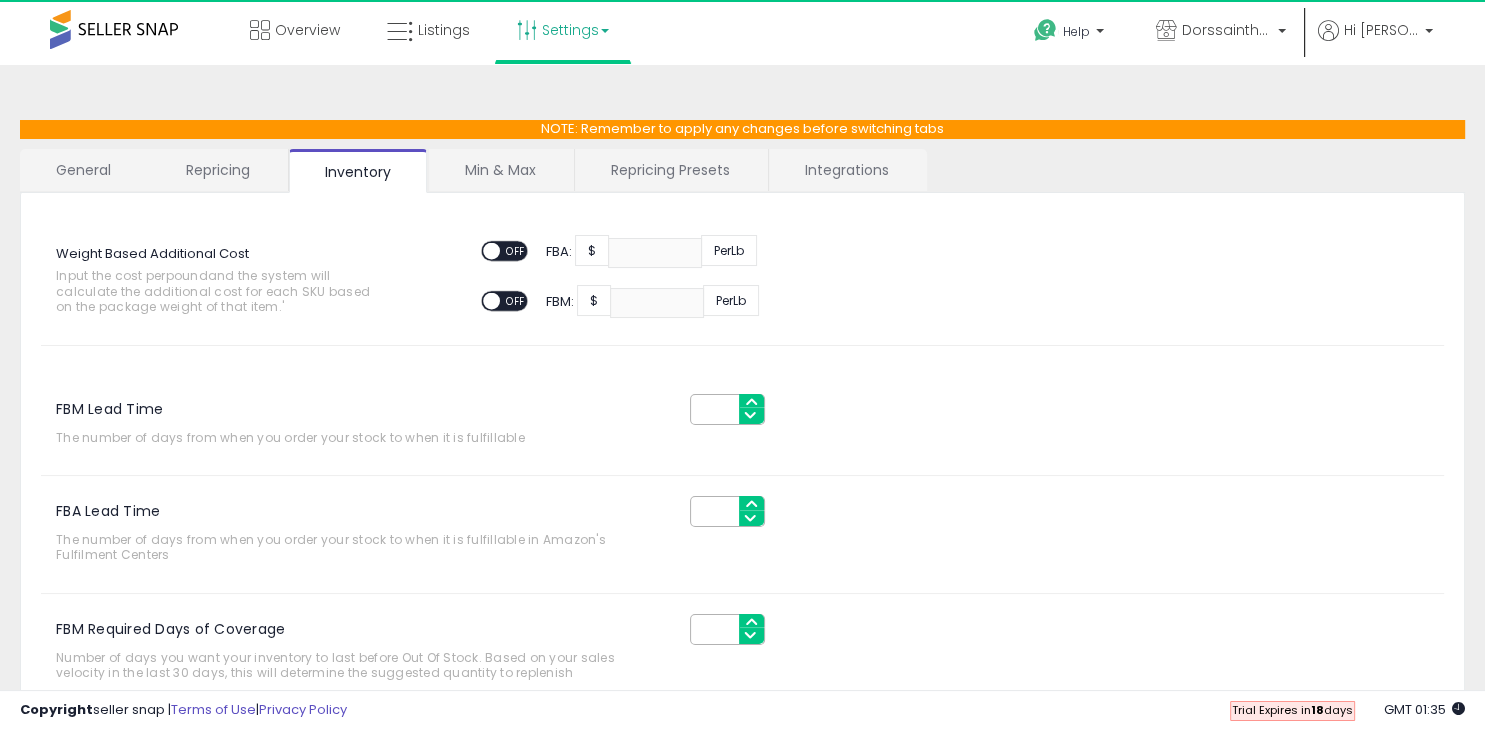 click on "Min & Max" at bounding box center (500, 170) 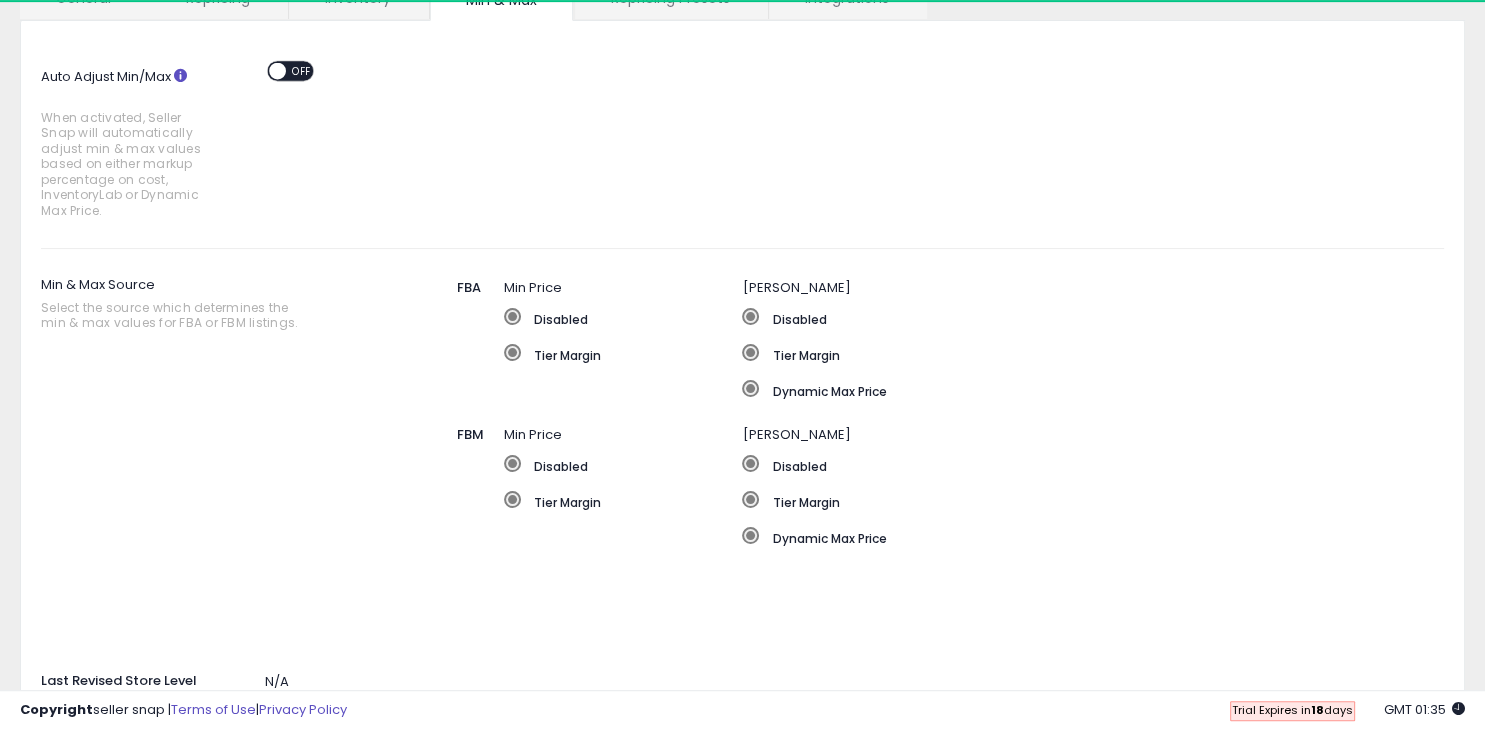 scroll, scrollTop: 0, scrollLeft: 0, axis: both 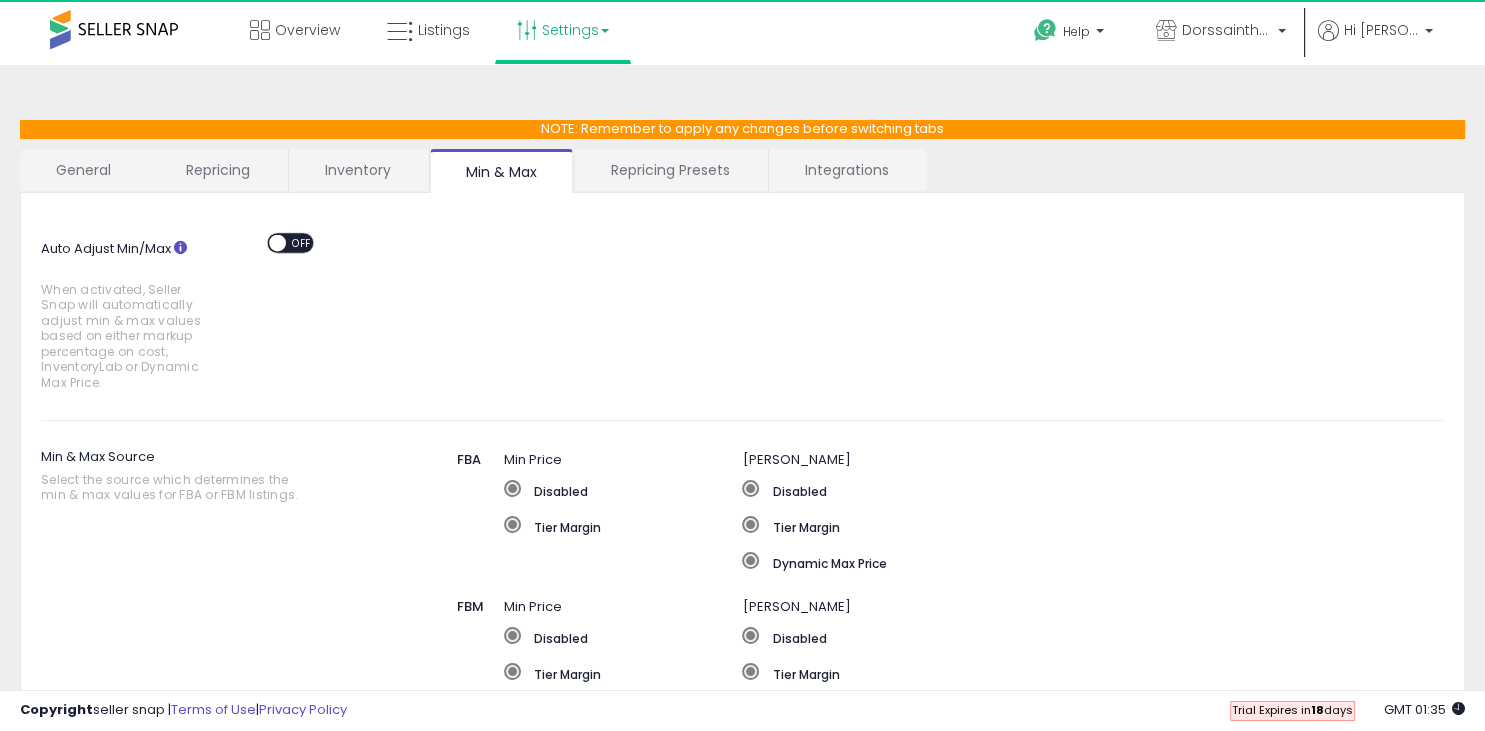 click on "Repricing Presets" at bounding box center [670, 170] 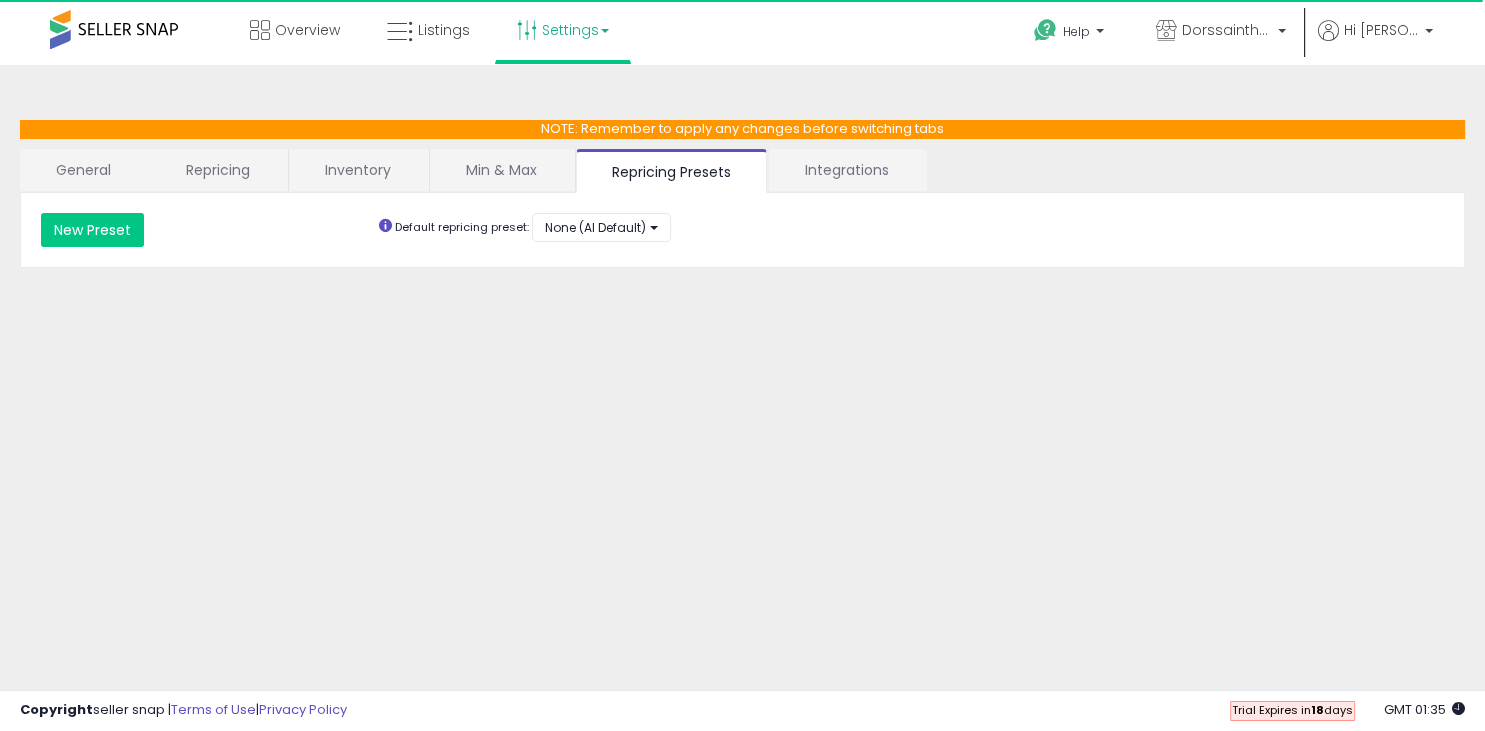 click on "Integrations" at bounding box center (847, 170) 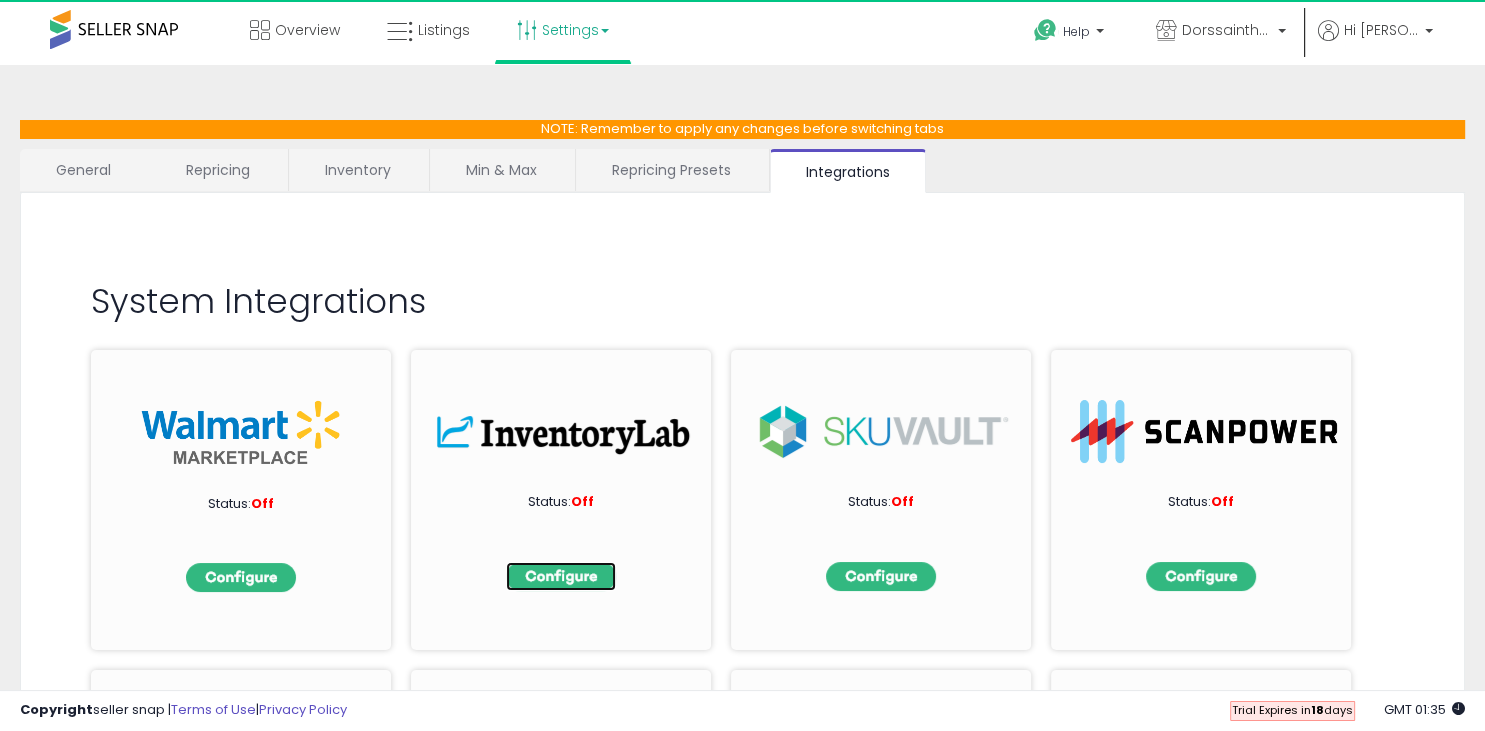 click at bounding box center [561, 576] 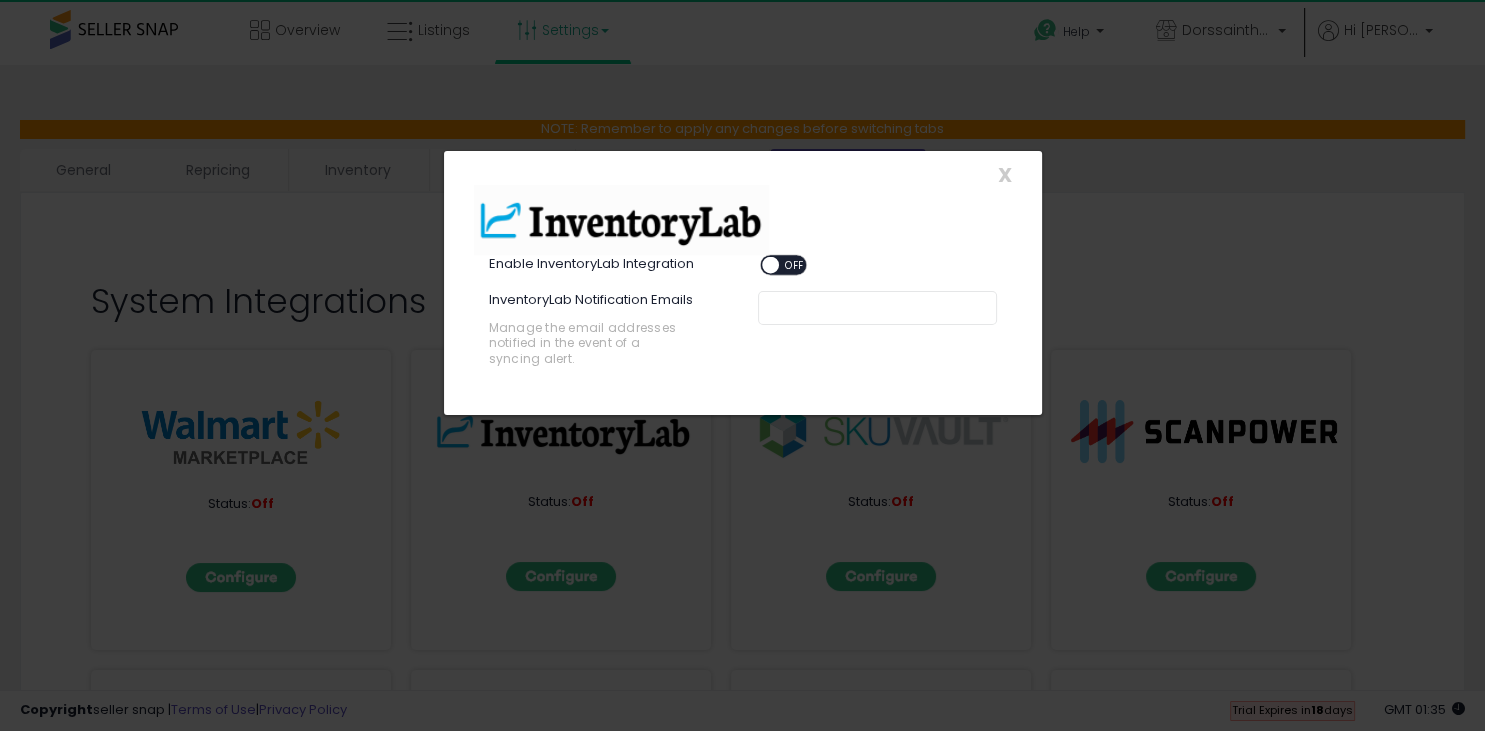 click on "OFF" at bounding box center (795, 265) 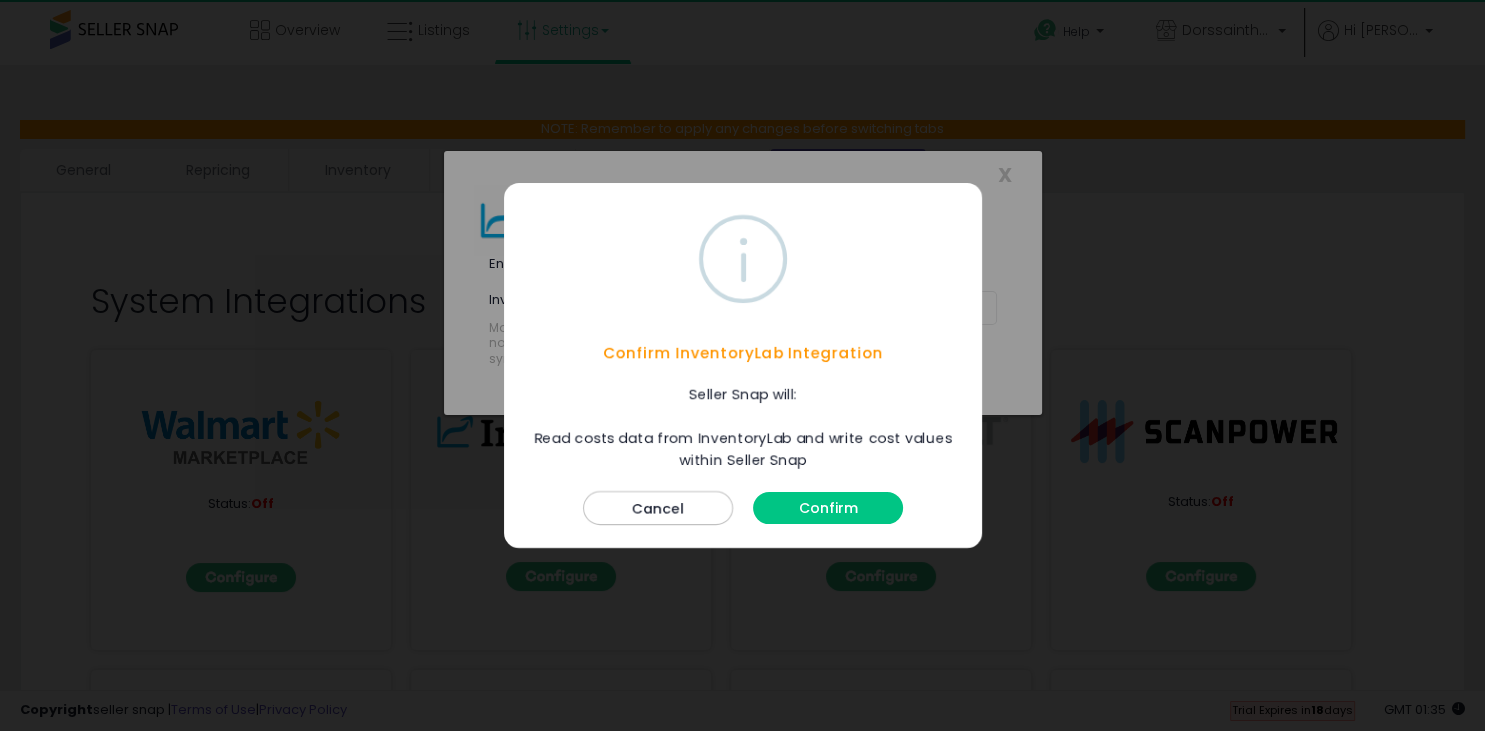 click on "Confirm" at bounding box center [828, 508] 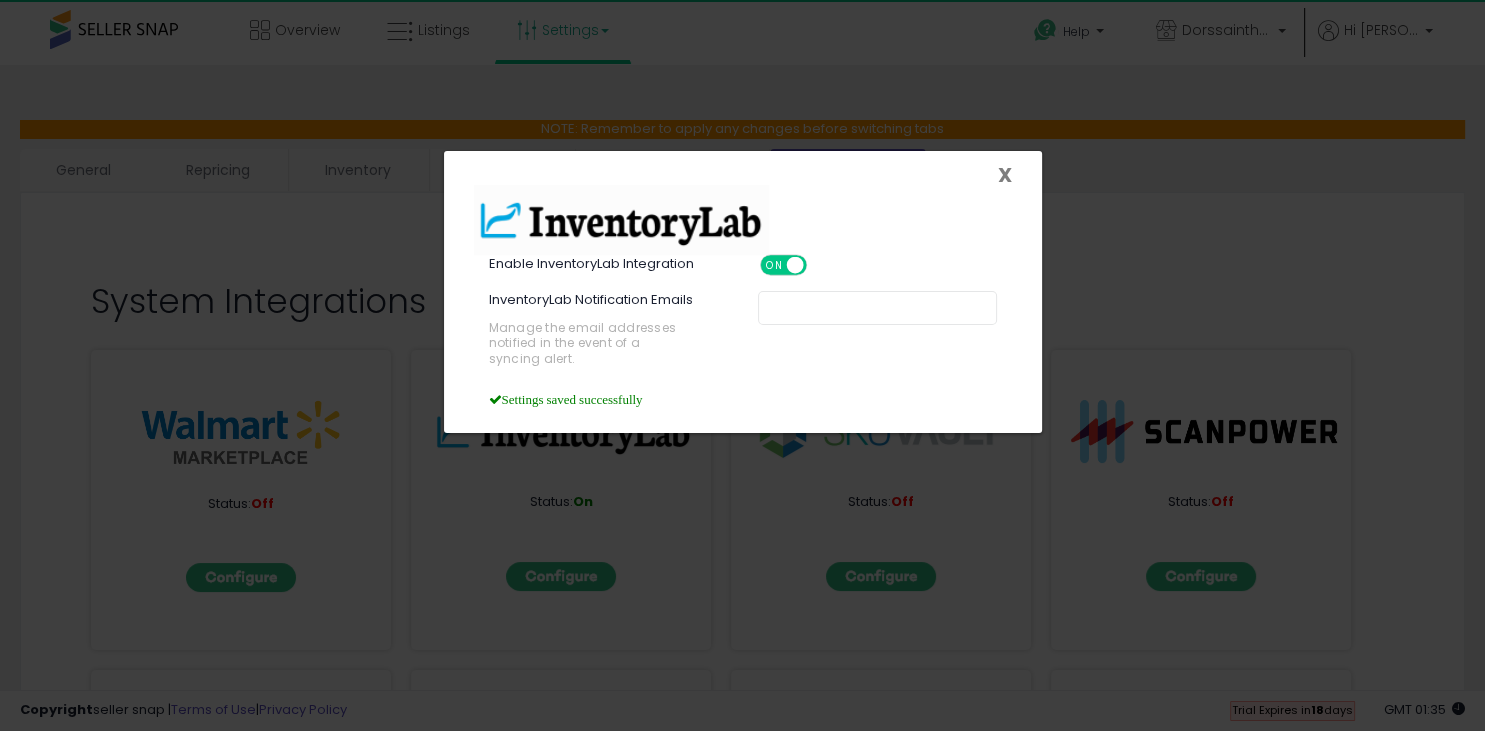 click on "X" at bounding box center [1005, 175] 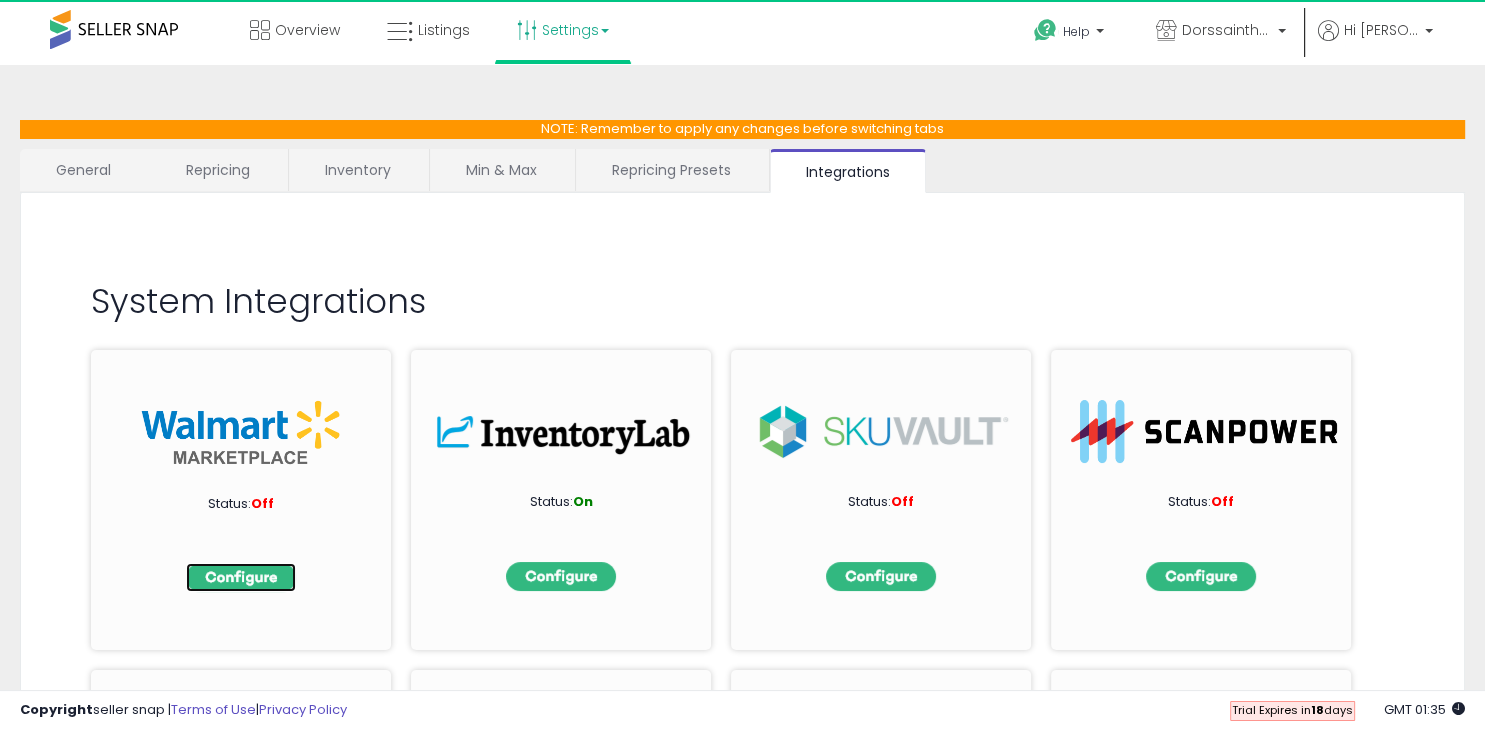 click at bounding box center (241, 577) 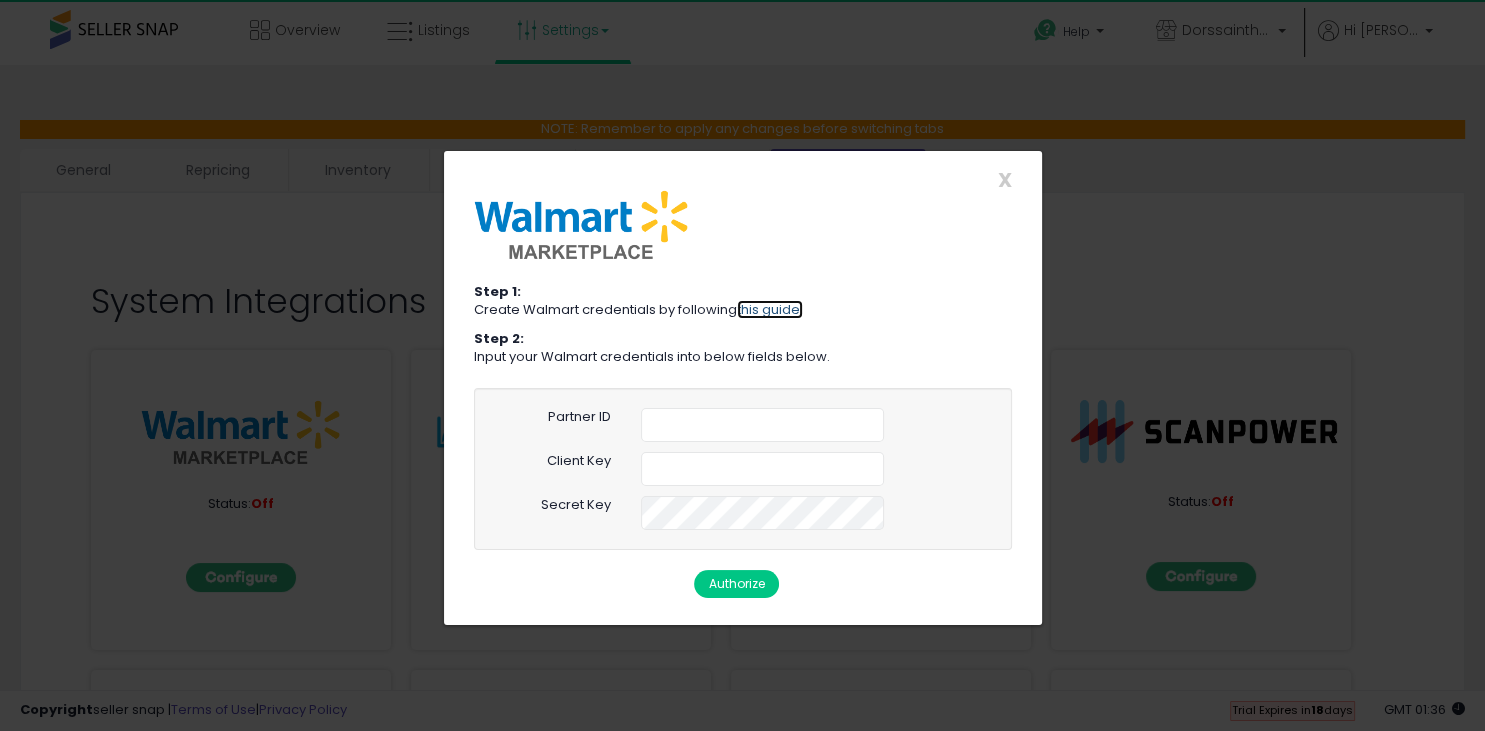 click on "this guide." at bounding box center [770, 309] 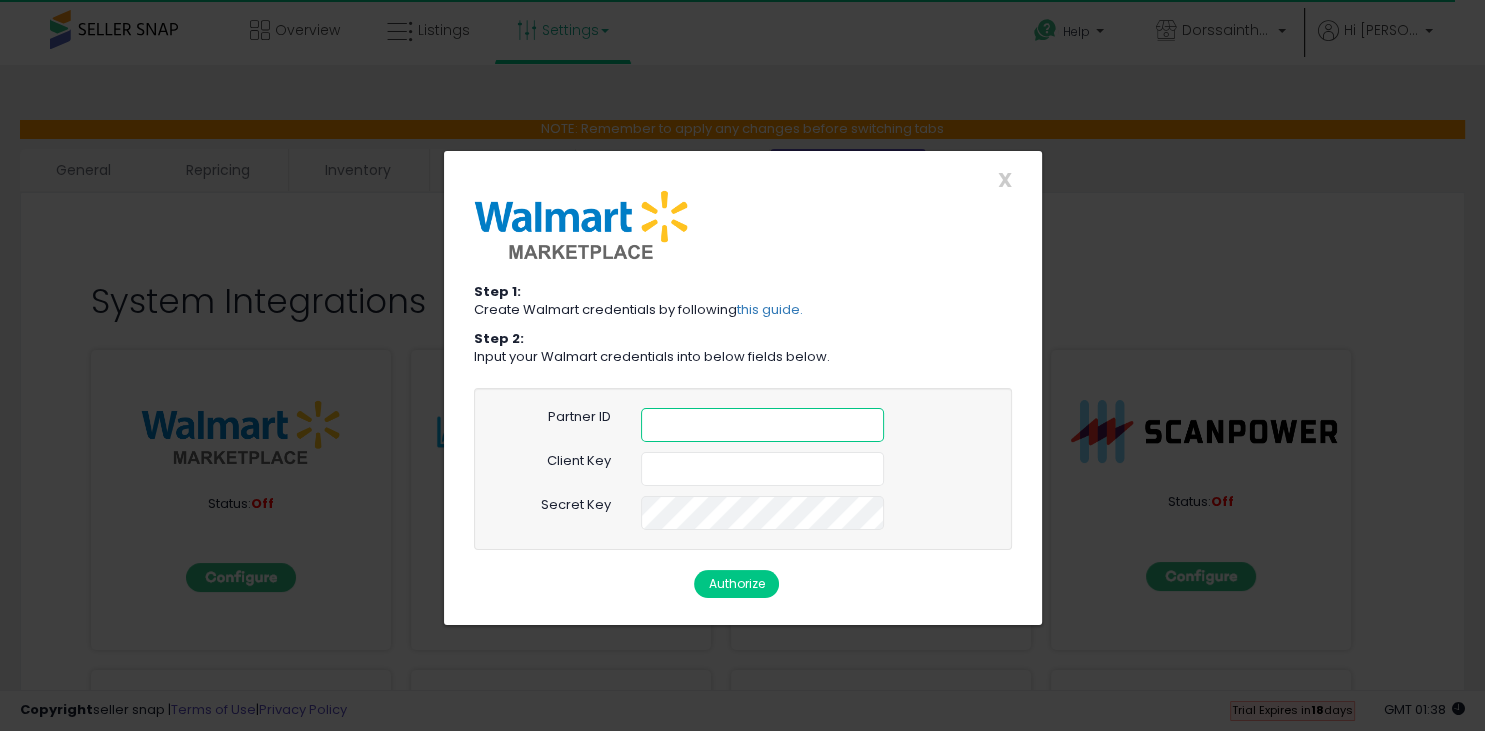 click at bounding box center (762, 425) 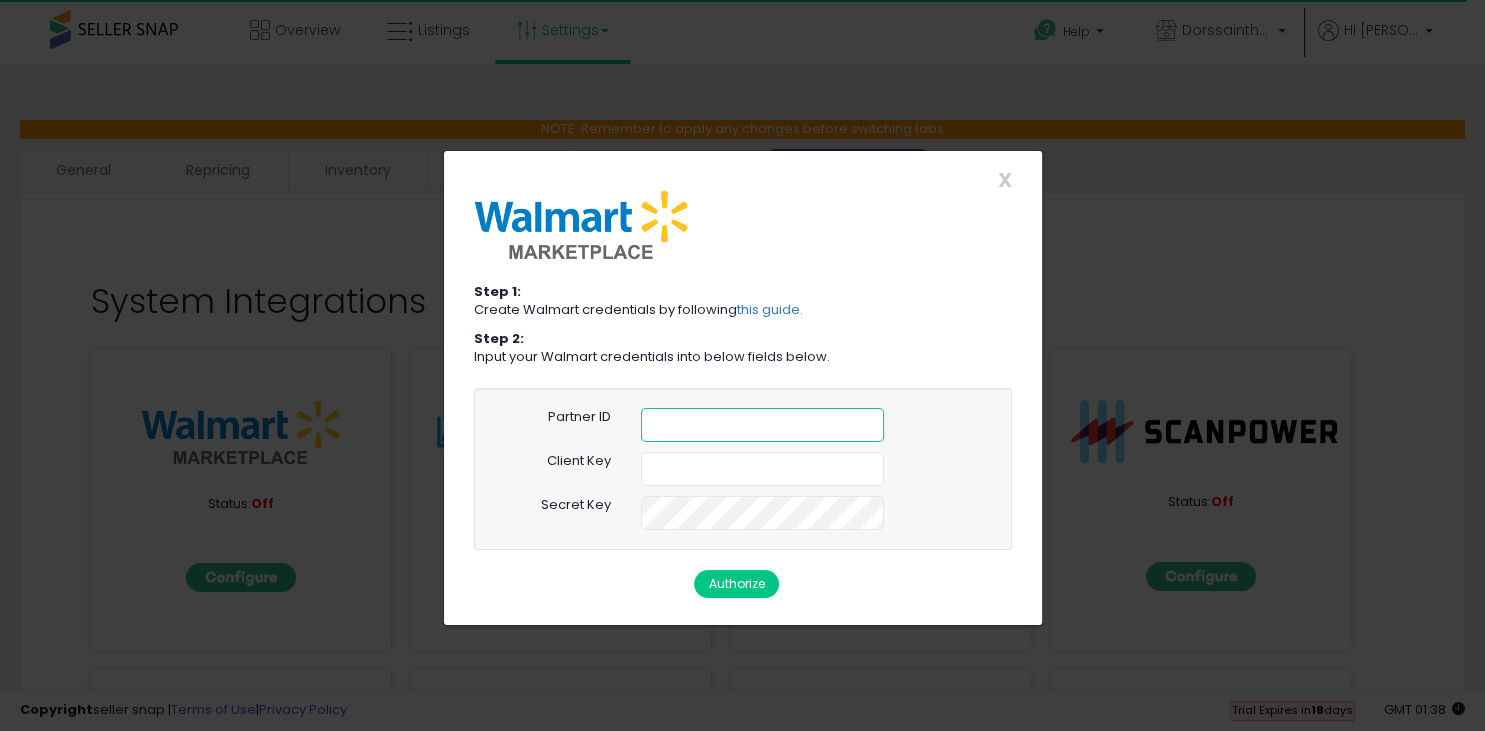 paste on "**********" 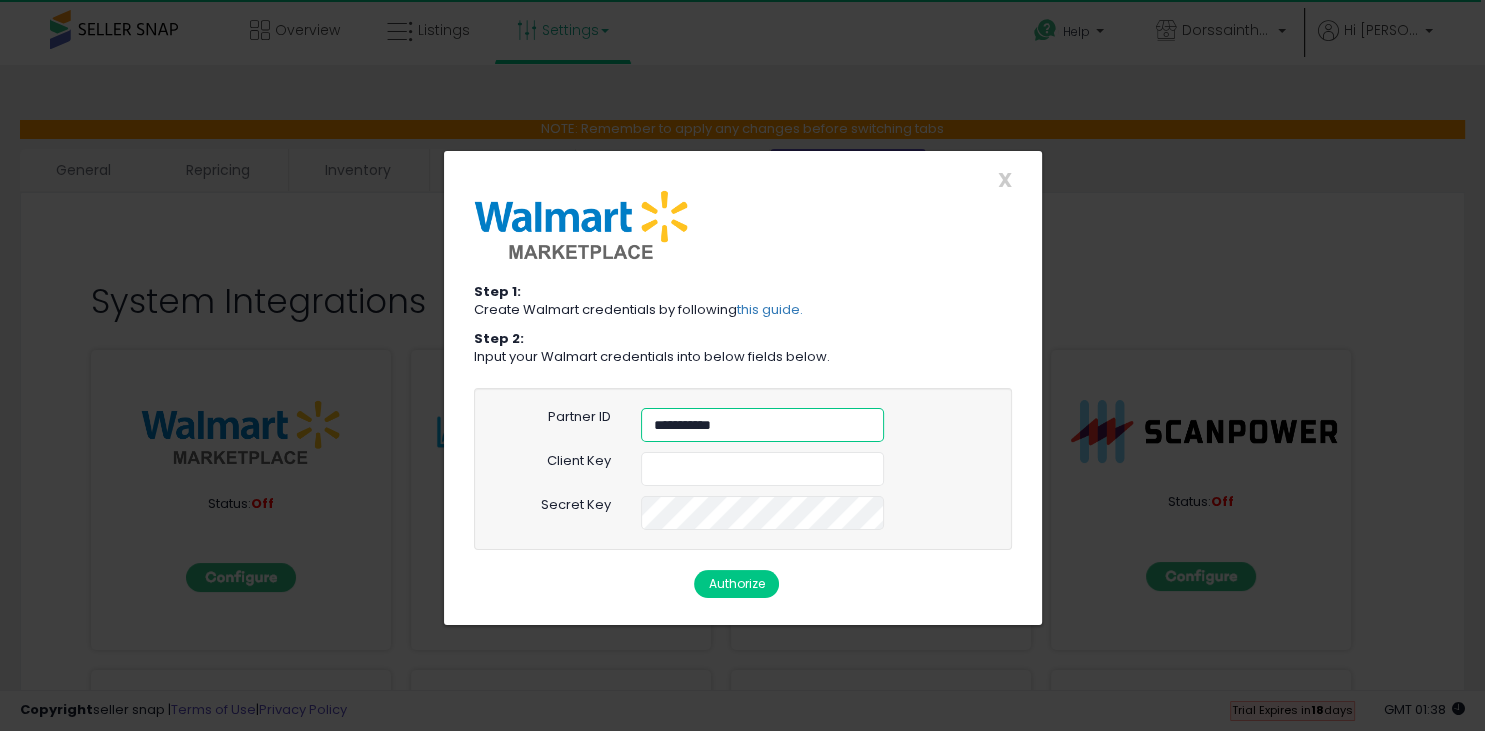 type on "**********" 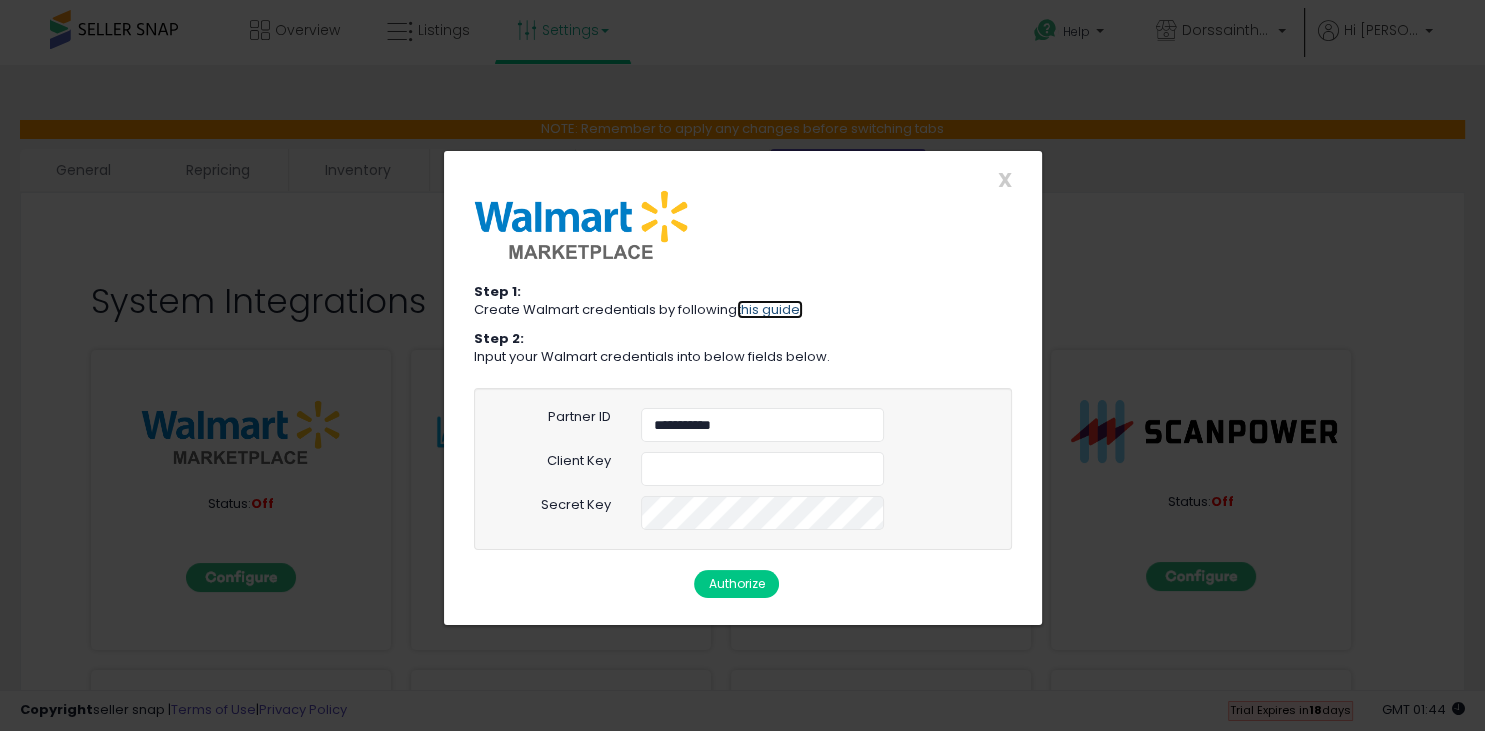 click on "this guide." at bounding box center (770, 309) 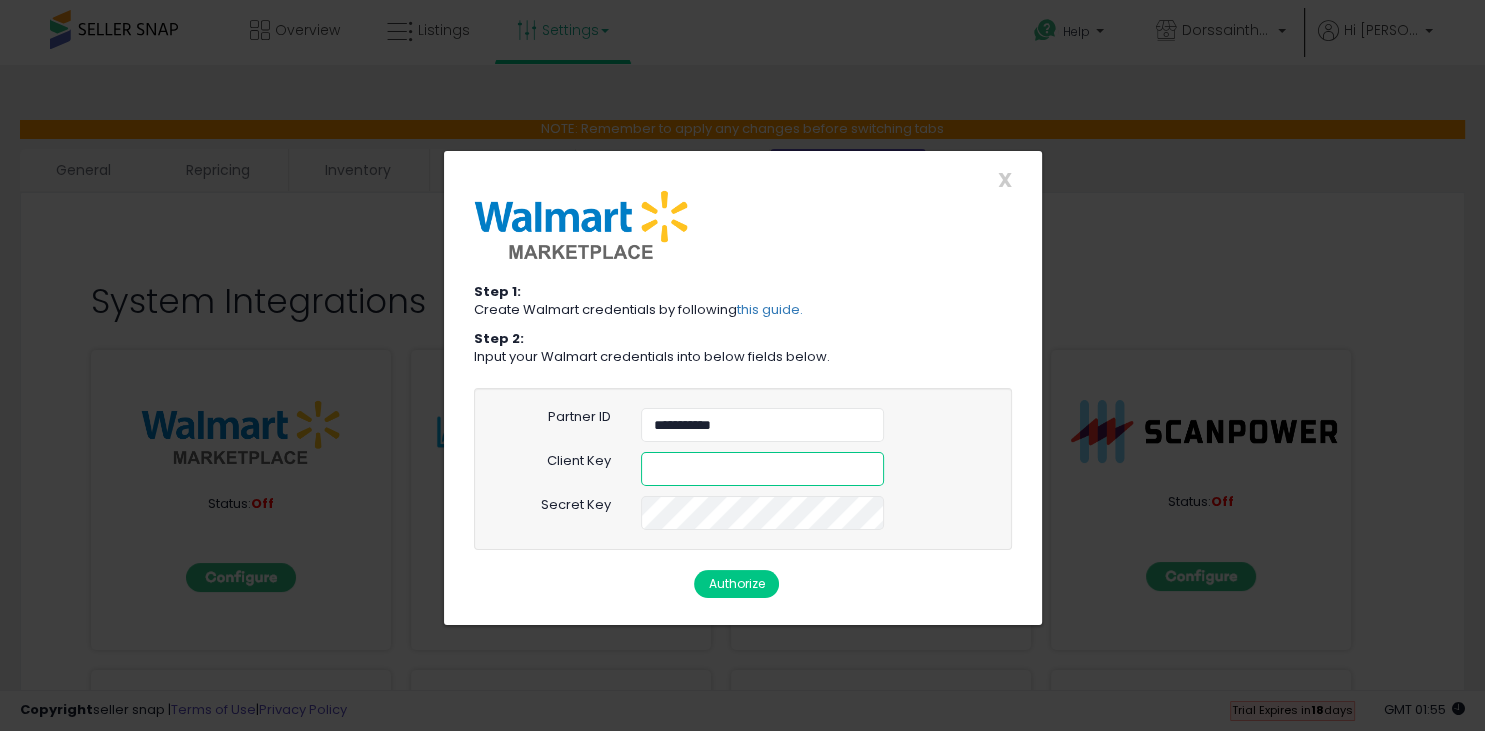 click at bounding box center [762, 469] 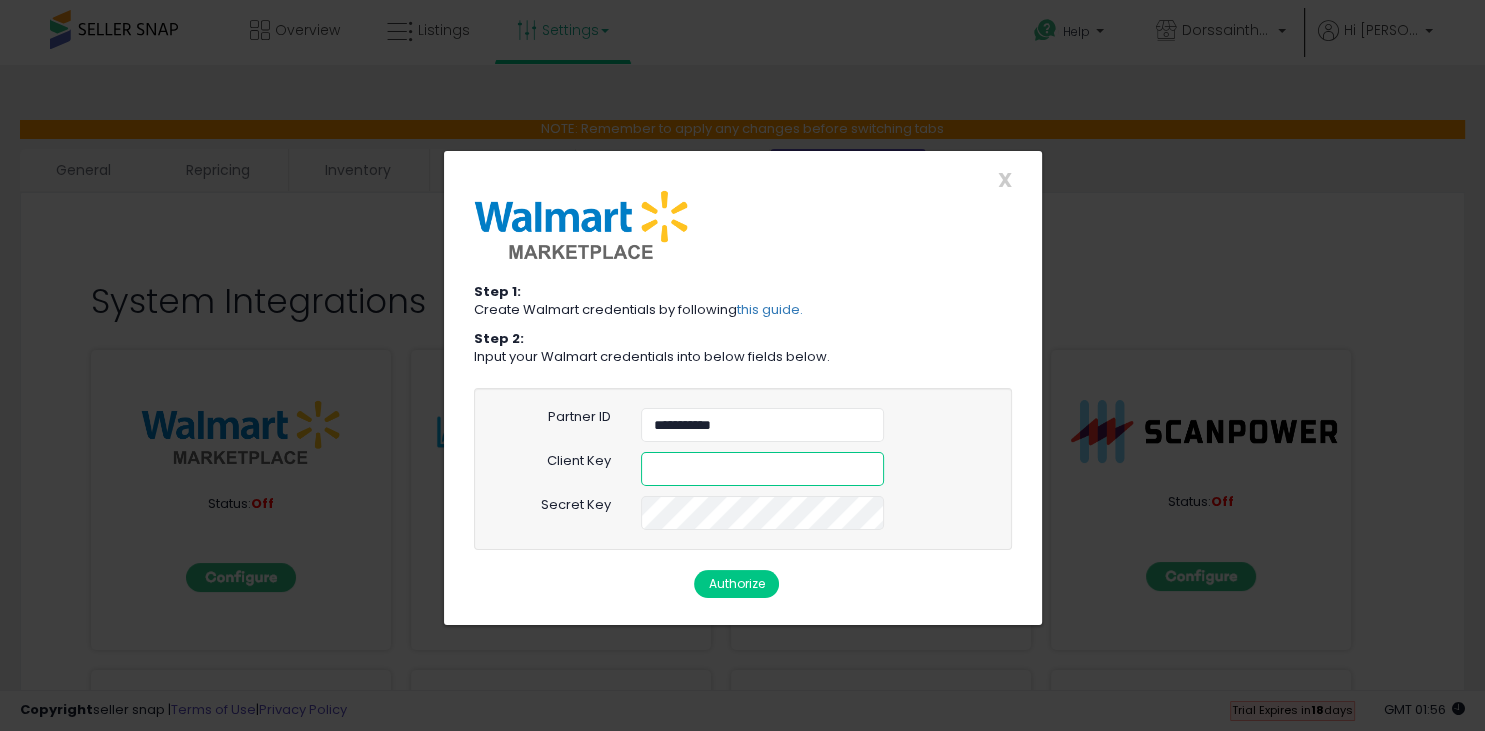 click at bounding box center [762, 469] 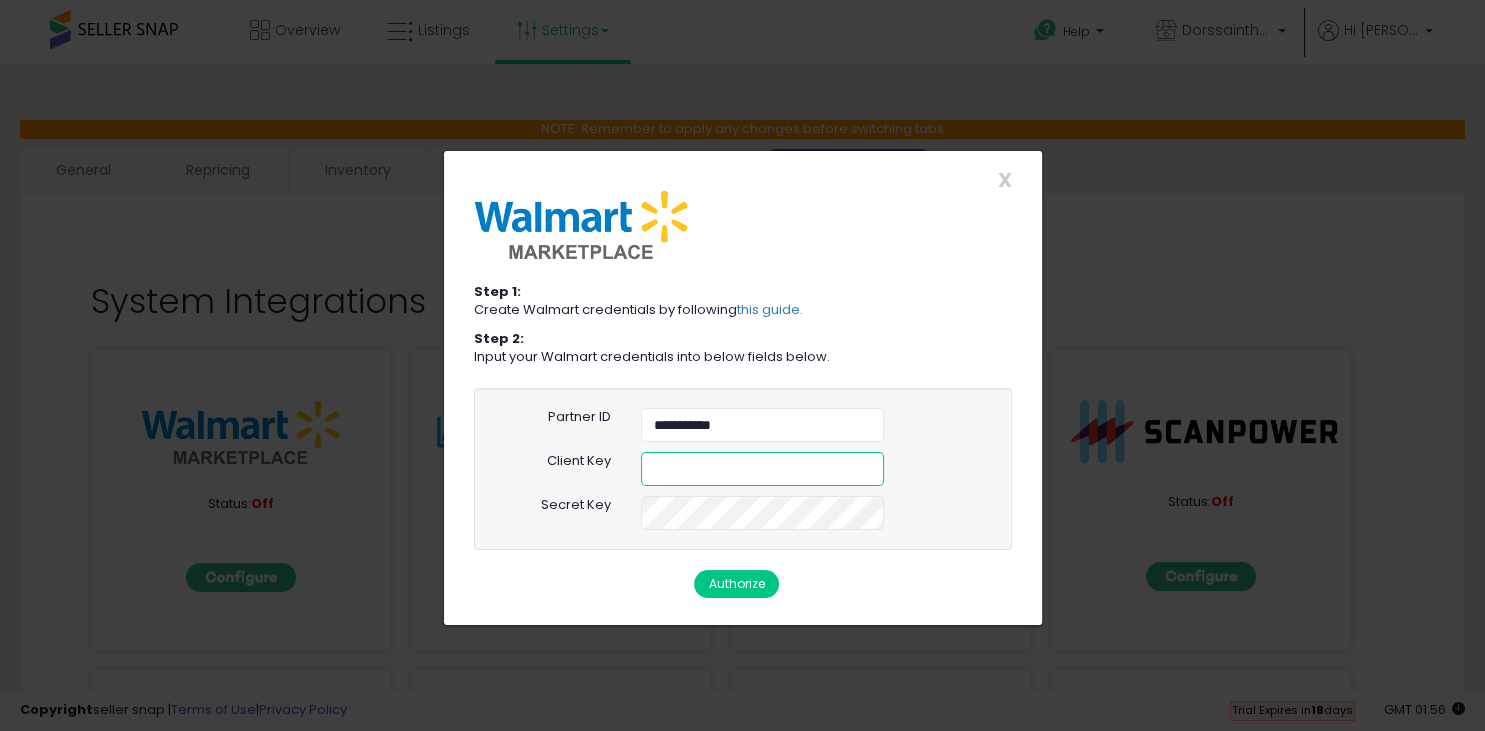 paste on "**********" 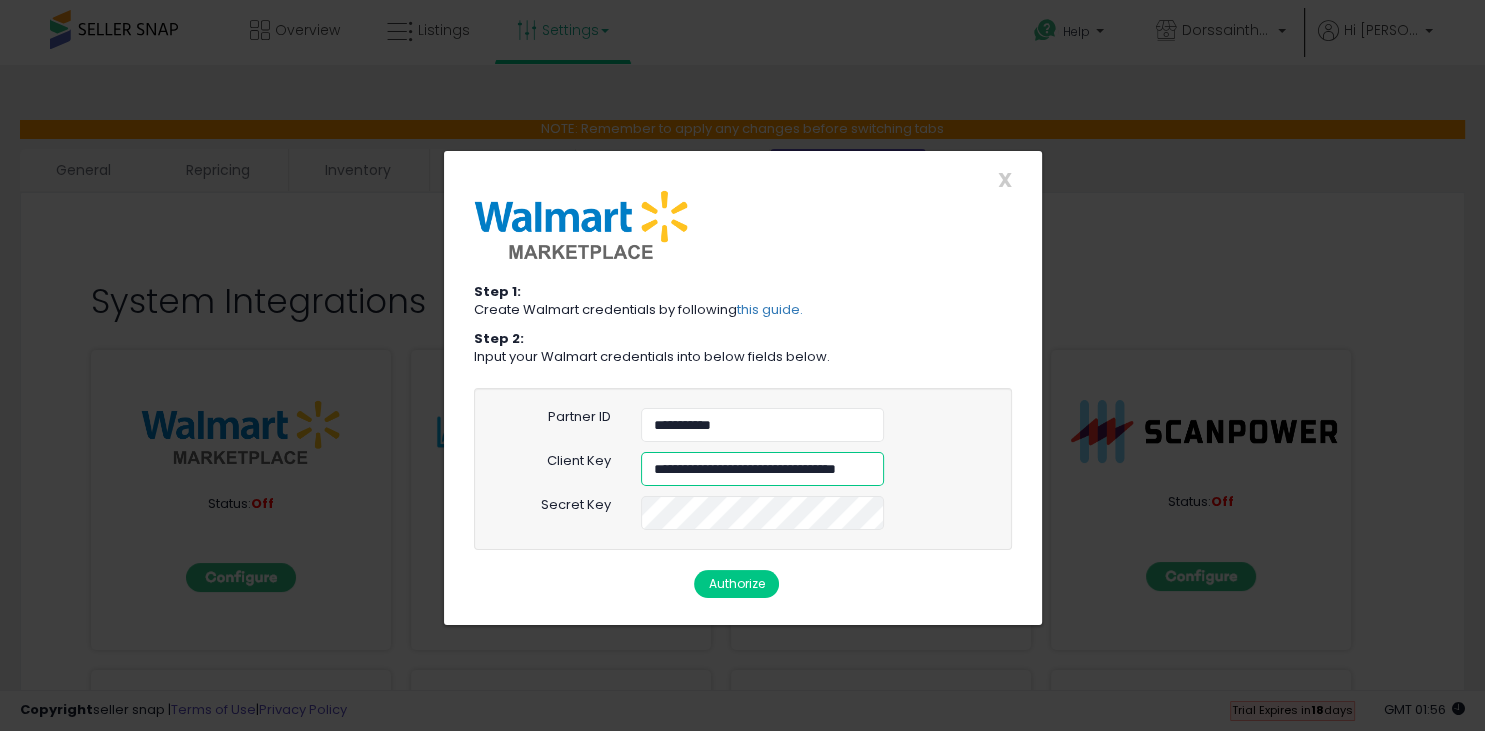 scroll, scrollTop: 0, scrollLeft: 102, axis: horizontal 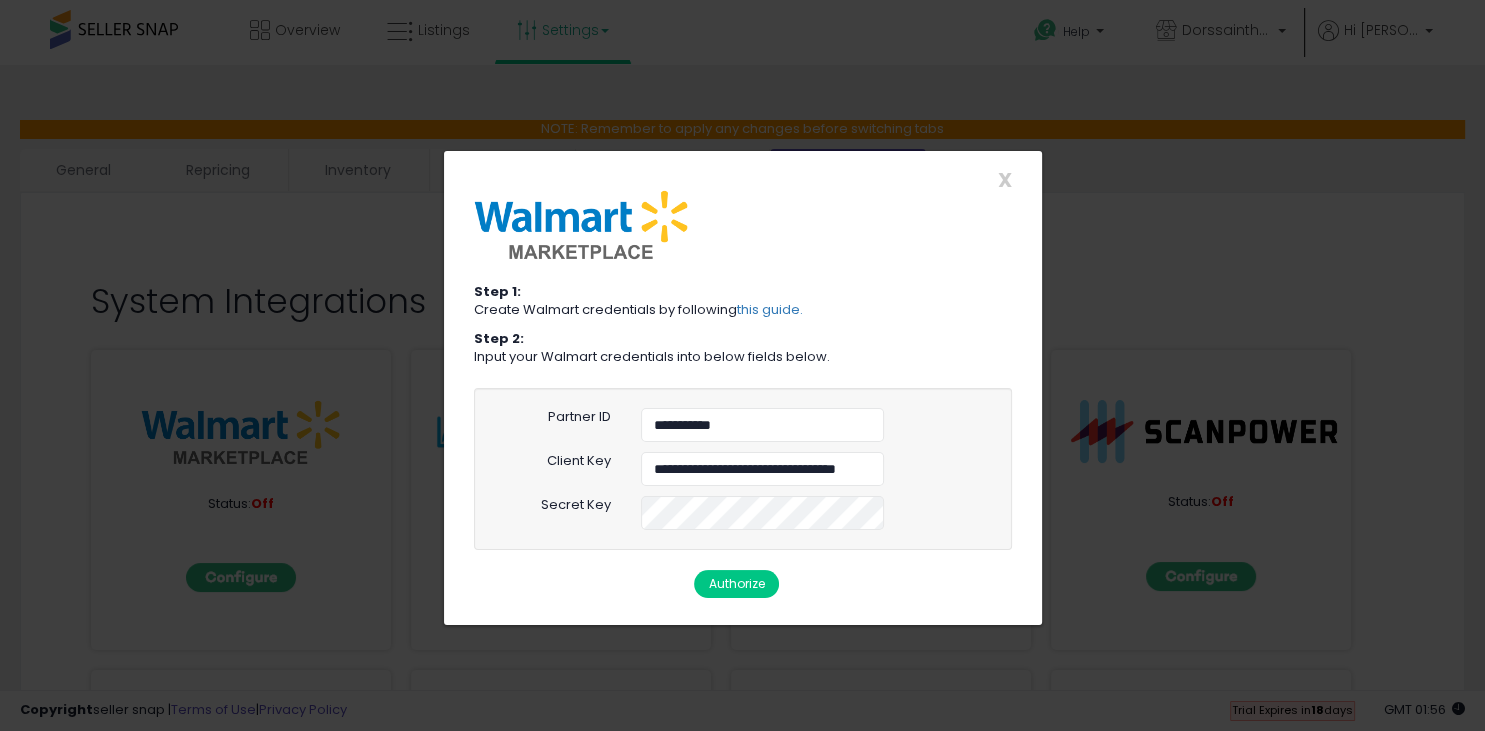 click on "Authorize" at bounding box center [736, 584] 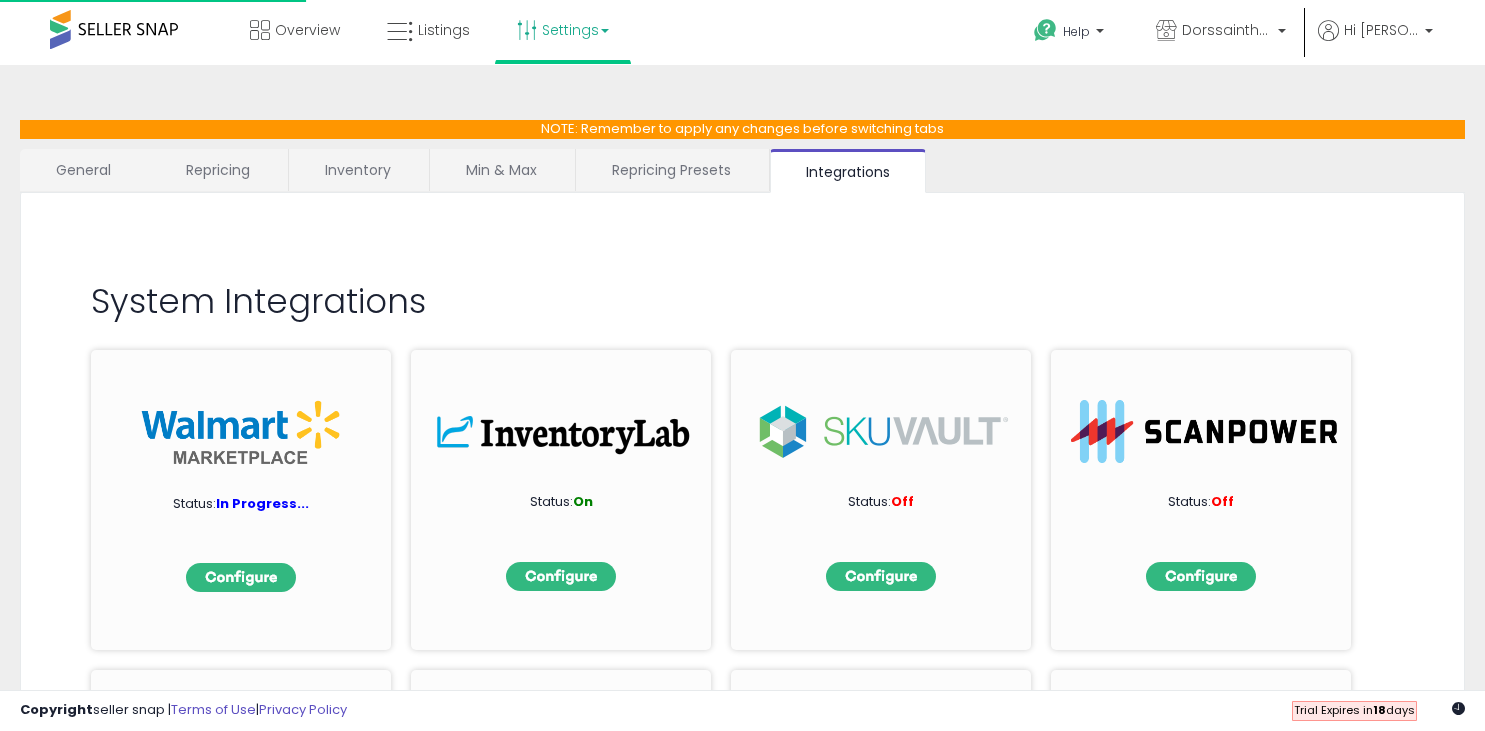 scroll, scrollTop: 0, scrollLeft: 0, axis: both 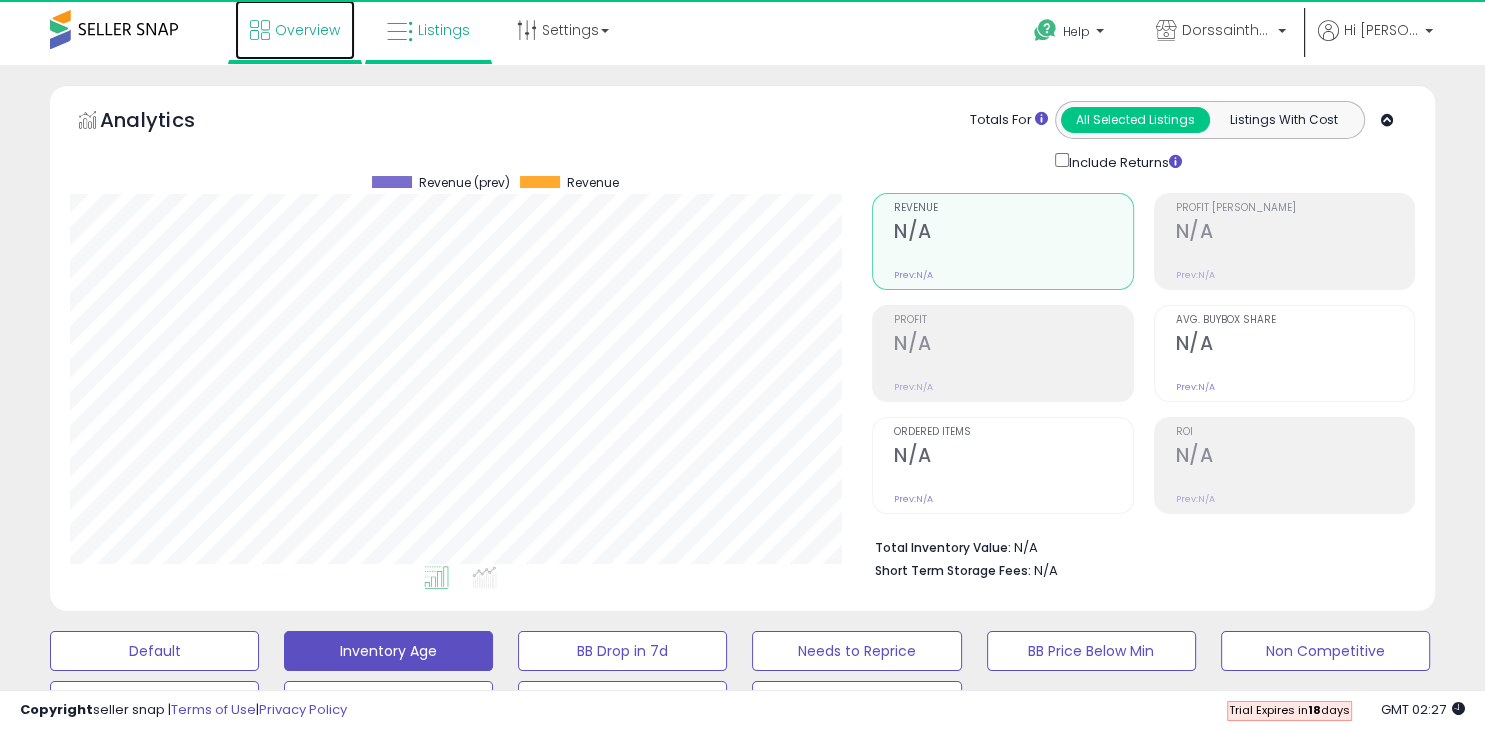 click on "Overview" at bounding box center (307, 30) 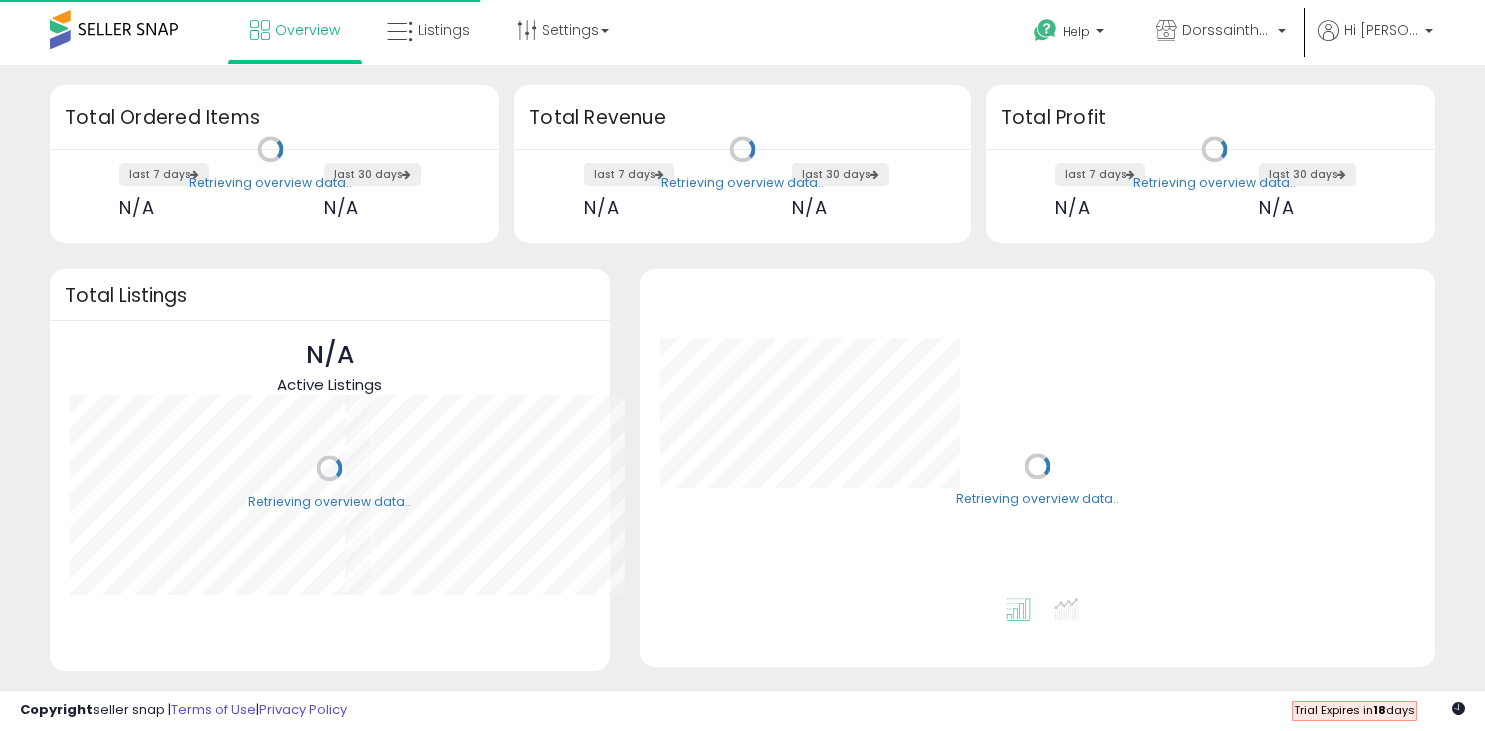 scroll, scrollTop: 0, scrollLeft: 0, axis: both 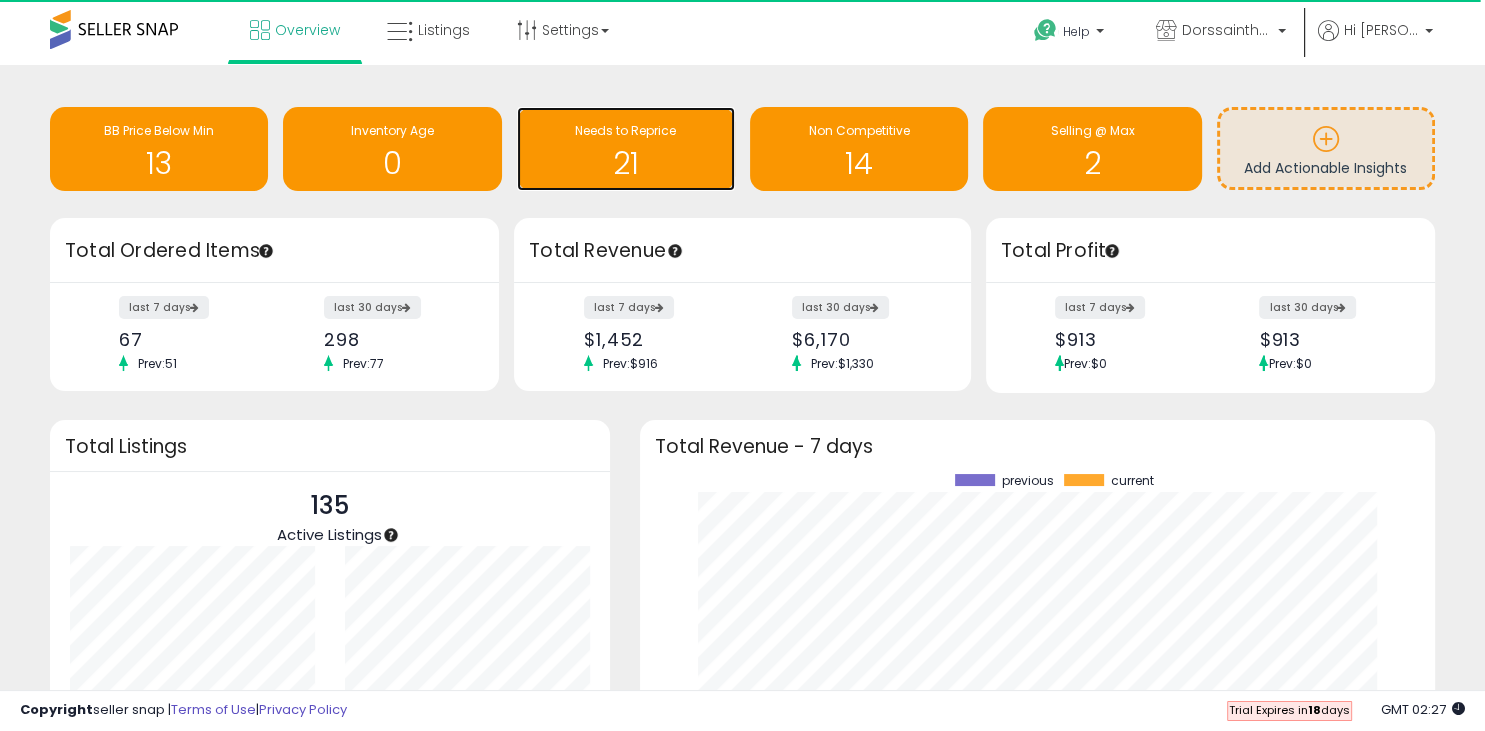 click on "21" at bounding box center [626, 151] 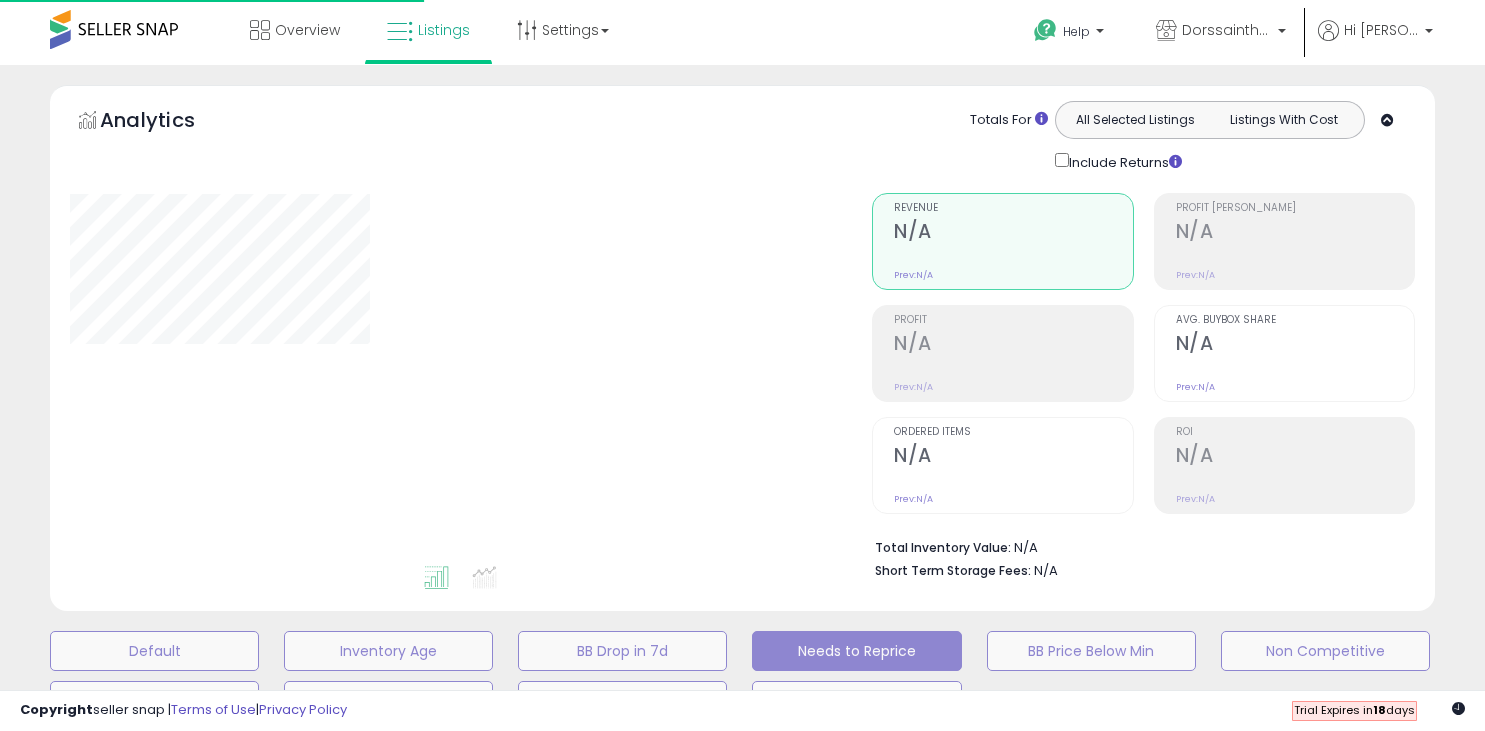 scroll, scrollTop: 0, scrollLeft: 0, axis: both 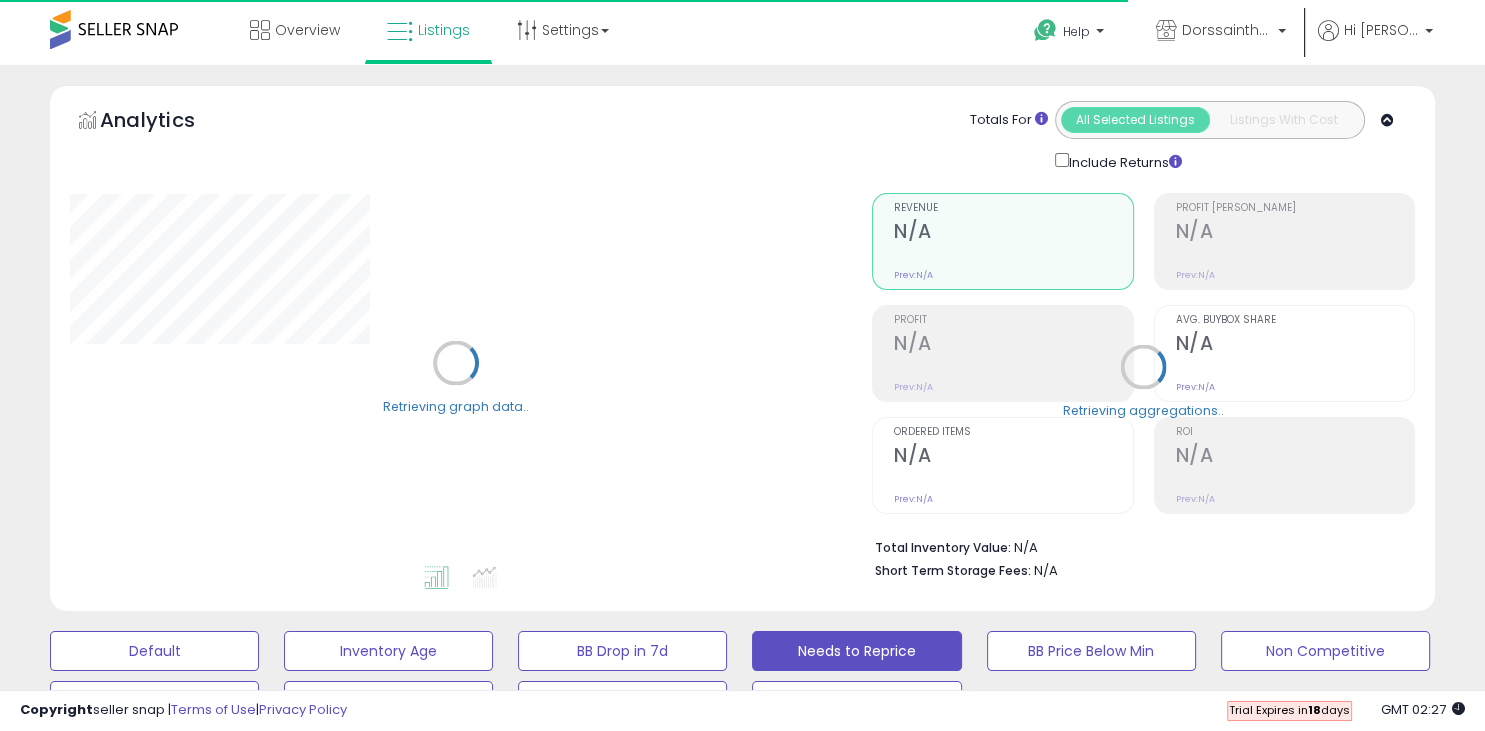 select on "**" 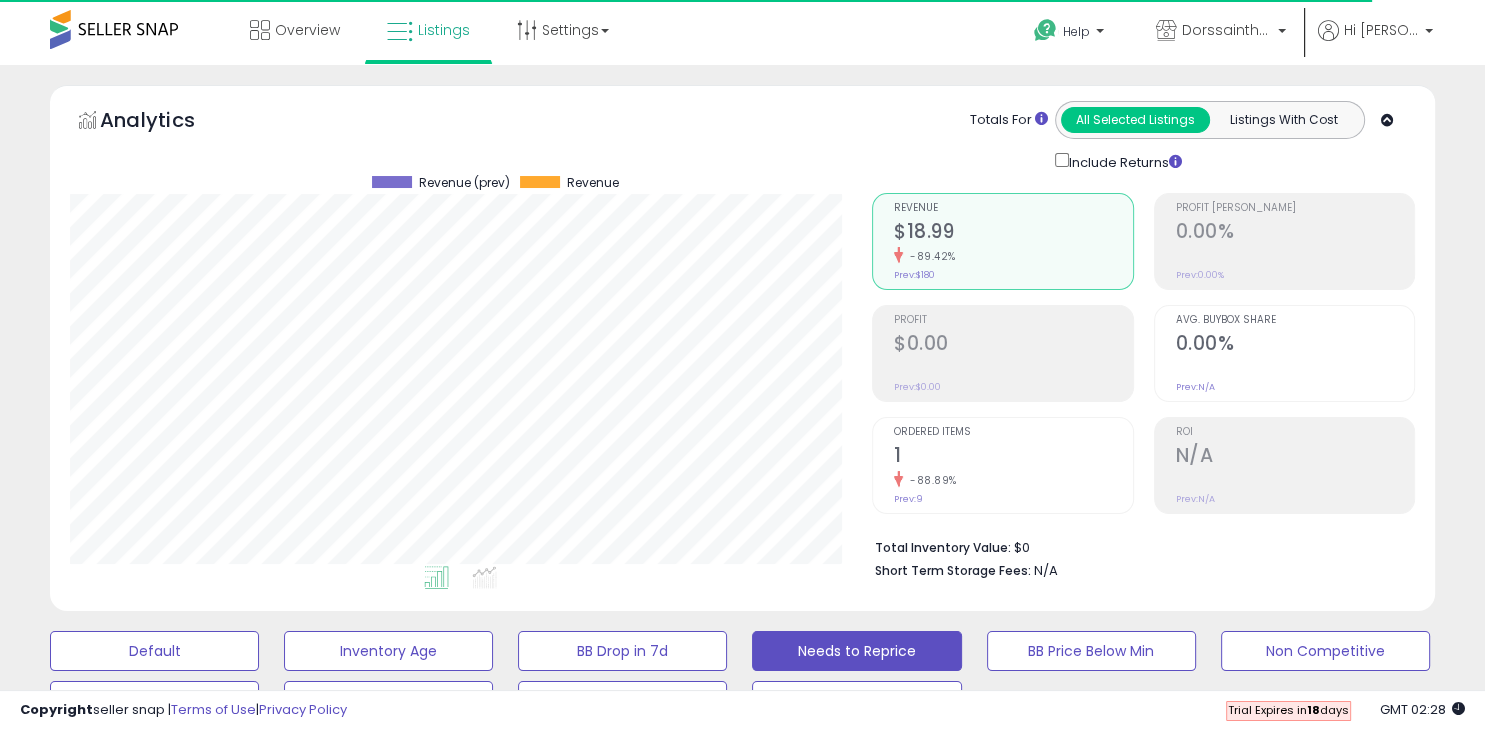 scroll, scrollTop: 3, scrollLeft: 0, axis: vertical 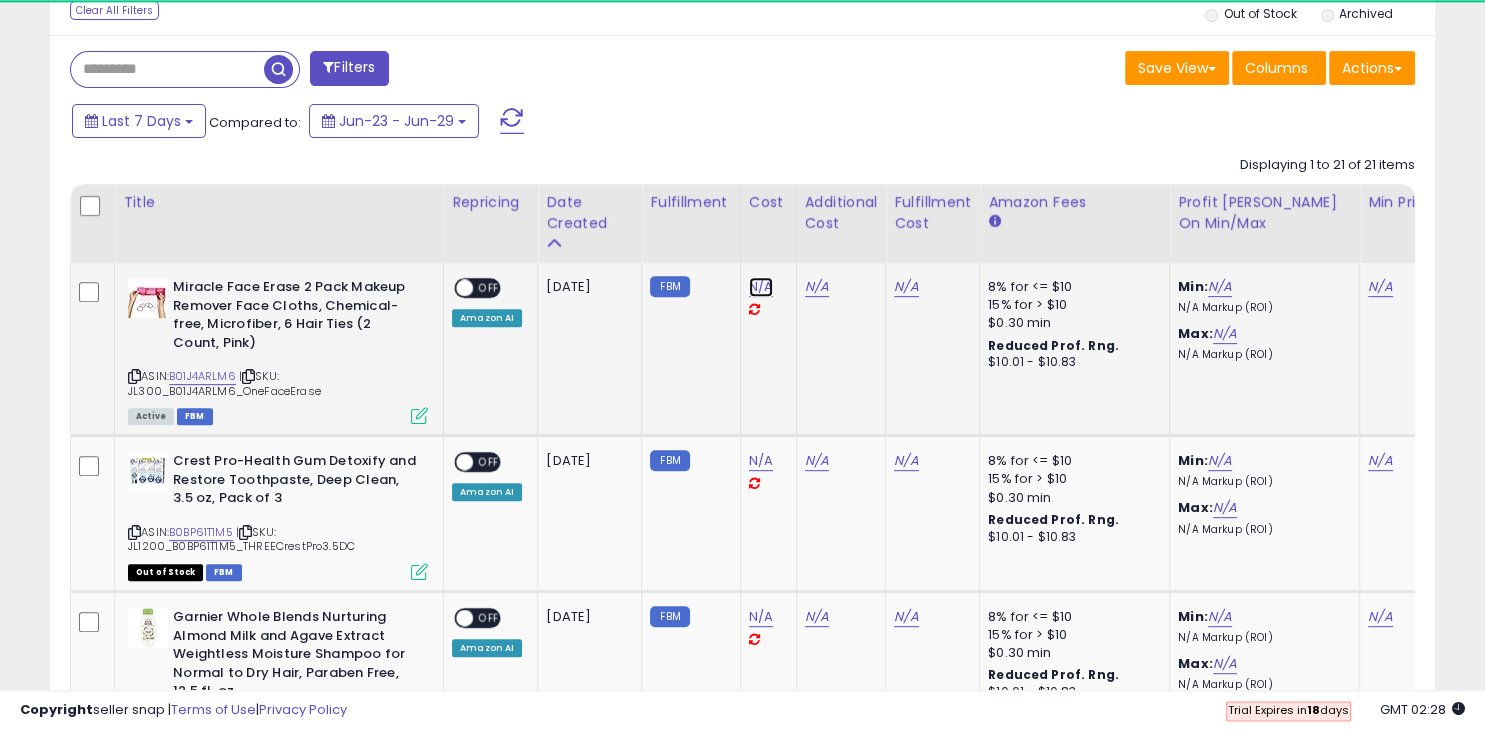 click on "N/A" at bounding box center (761, 287) 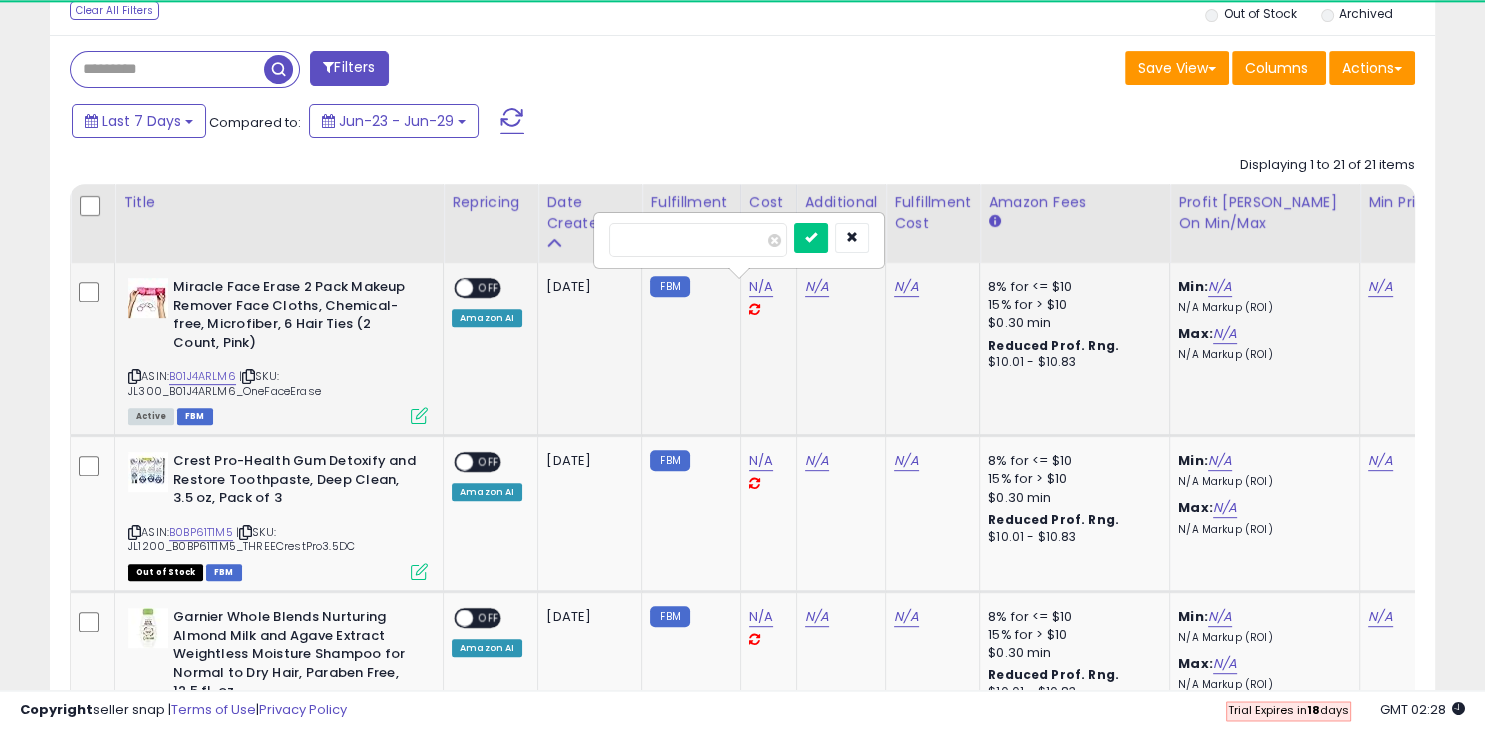 type on "****" 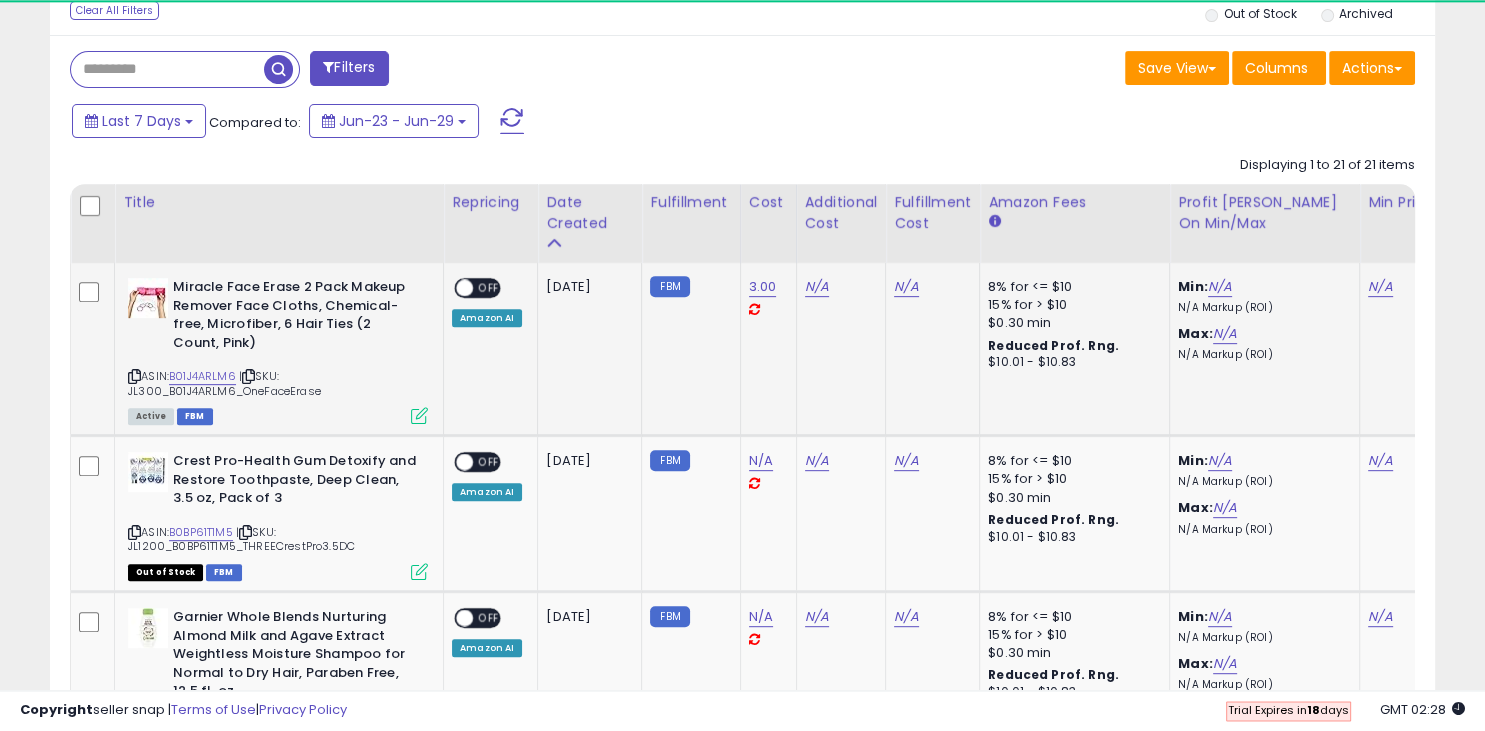 scroll, scrollTop: 0, scrollLeft: 30, axis: horizontal 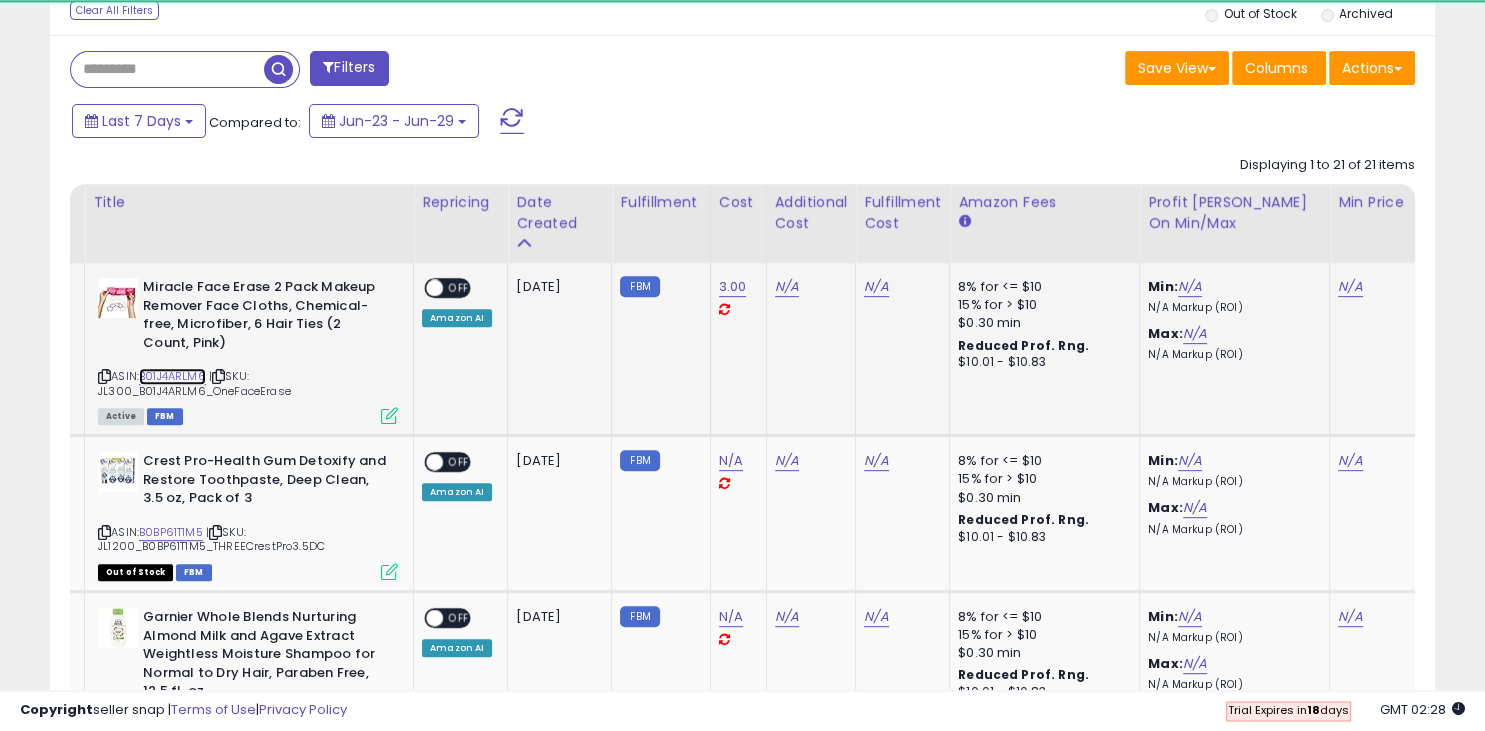 click on "B01J4ARLM6" at bounding box center [172, 376] 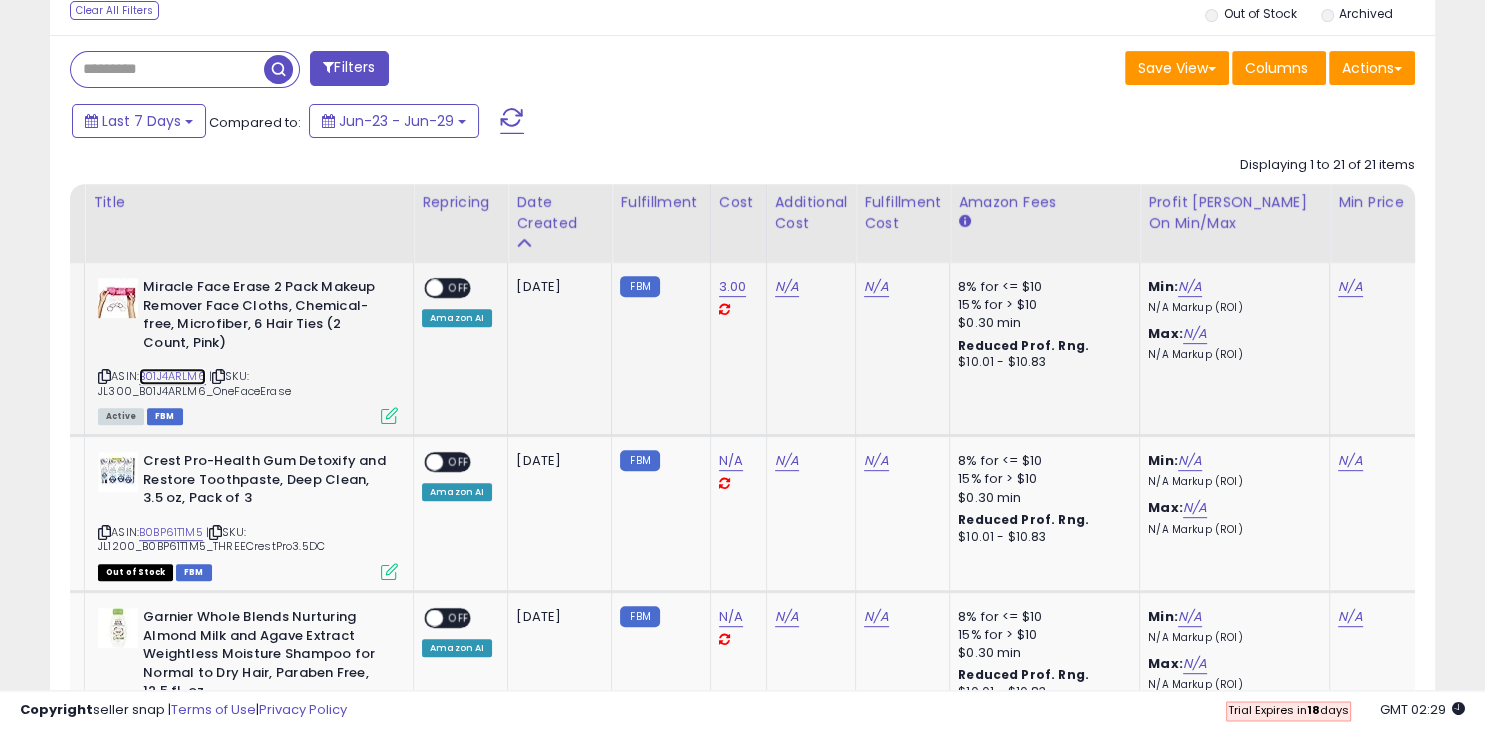 scroll, scrollTop: 0, scrollLeft: 78, axis: horizontal 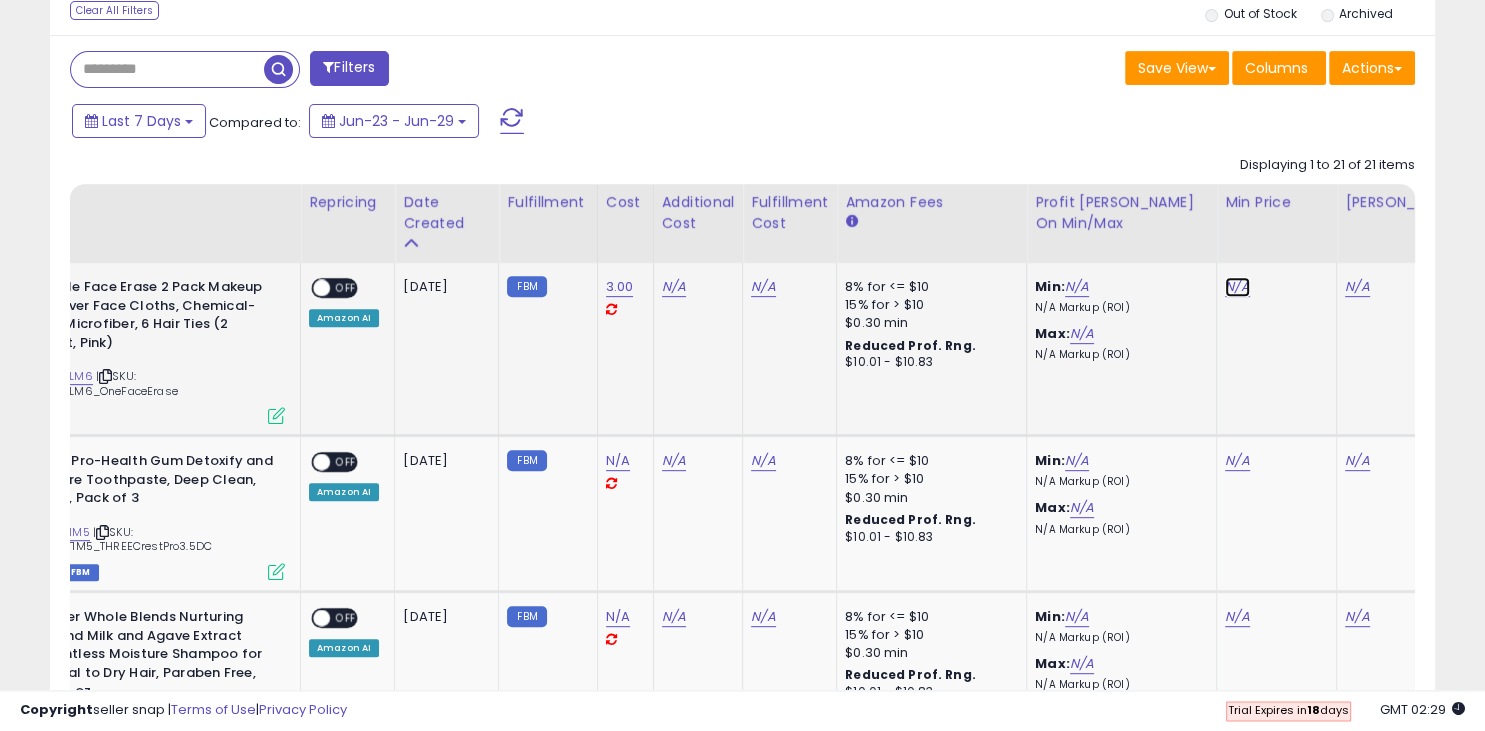 click on "N/A" at bounding box center [1237, 287] 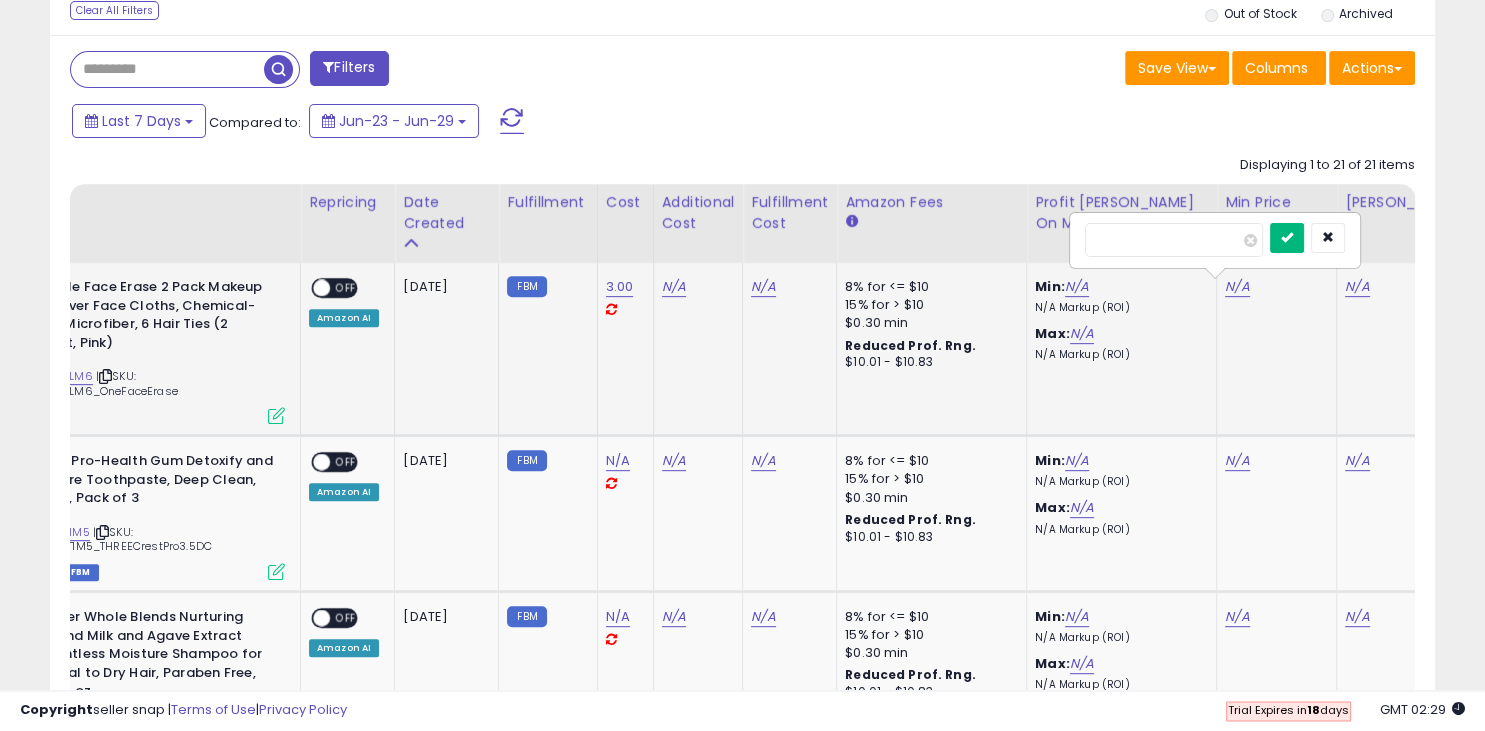 type on "*****" 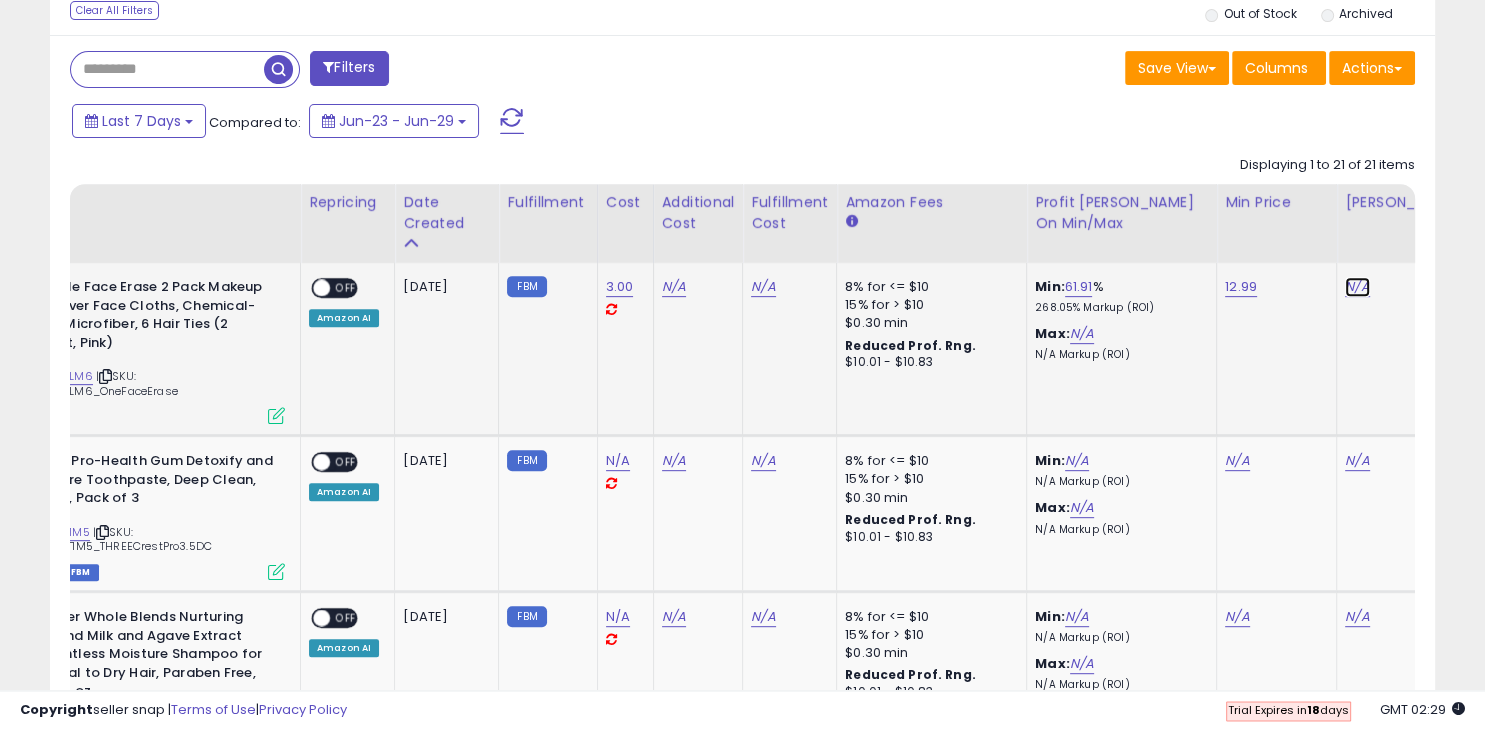 click on "N/A" at bounding box center [1357, 287] 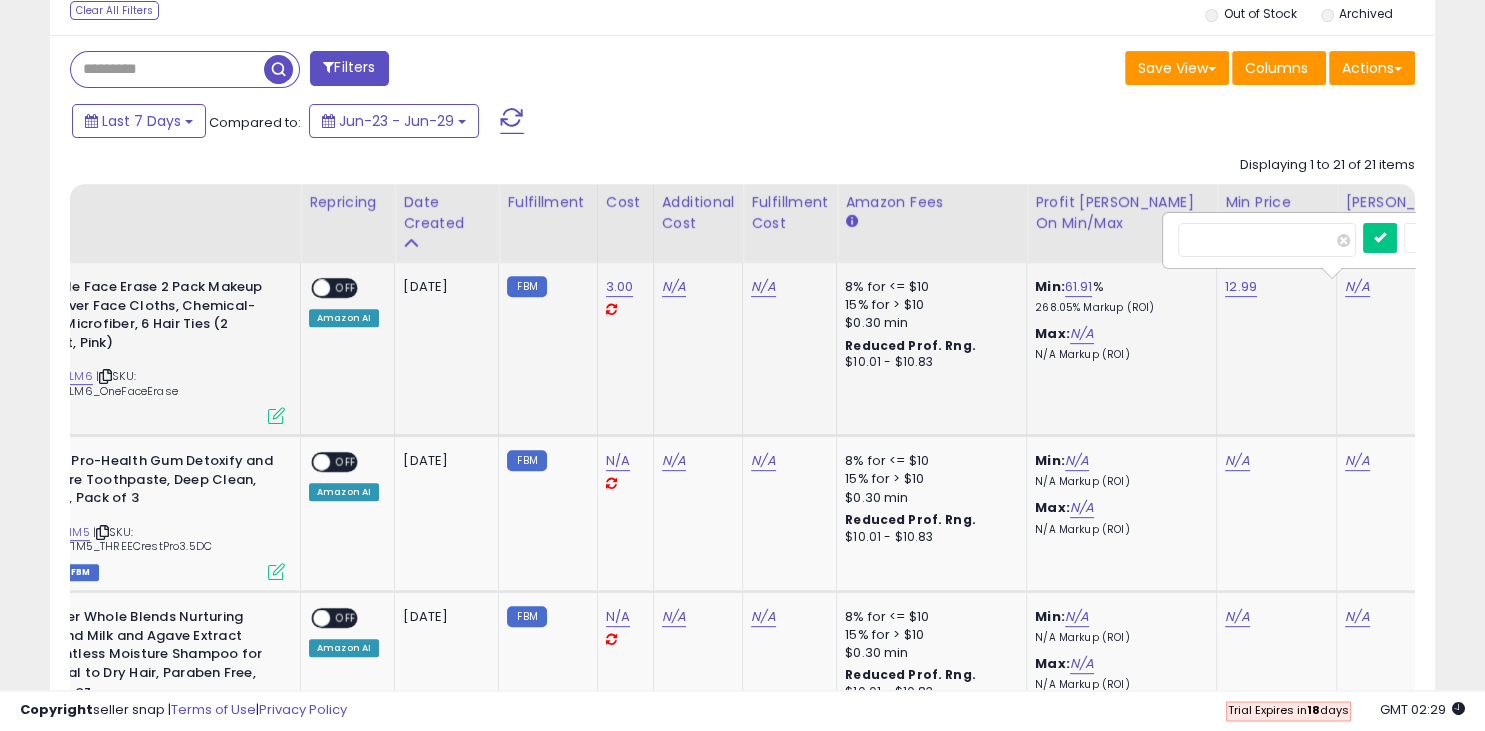 type on "*****" 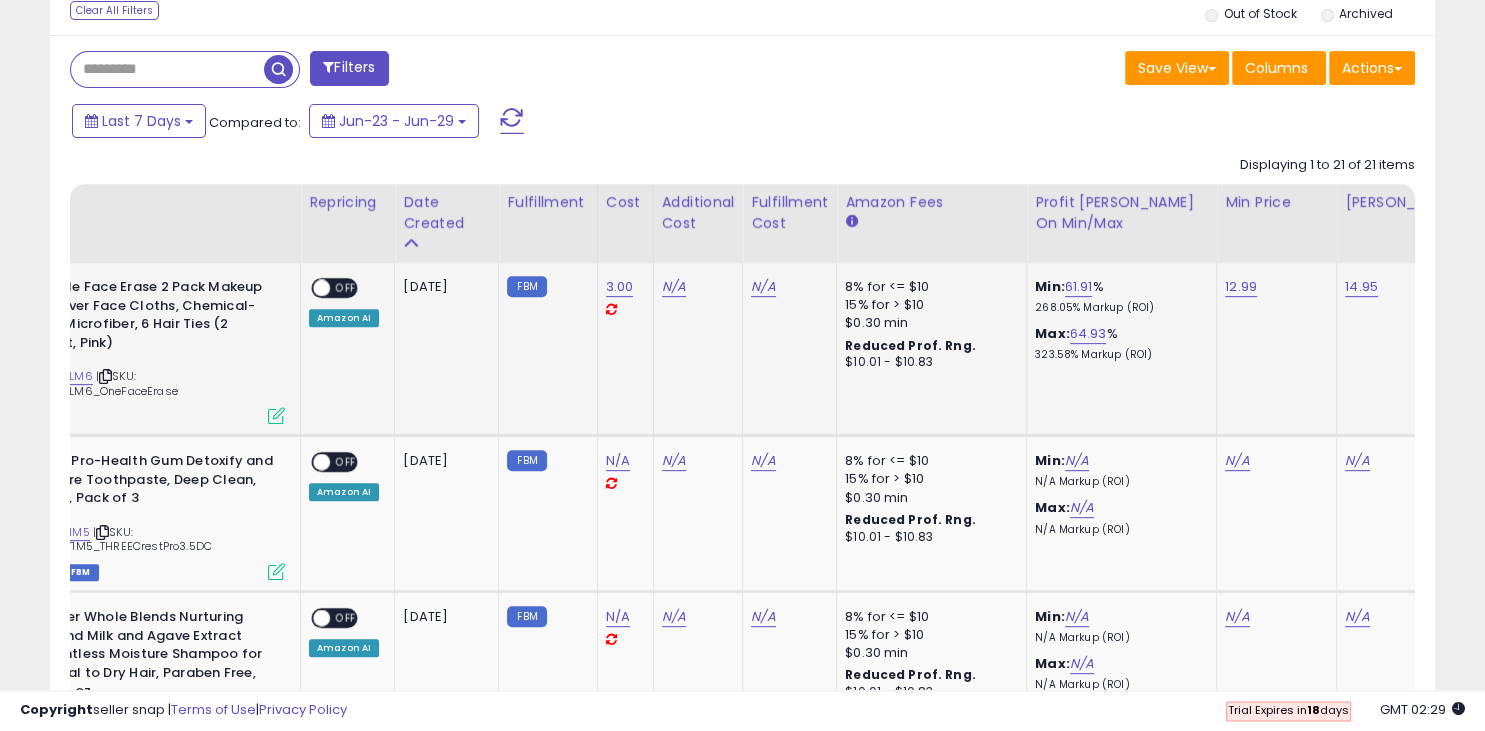 scroll, scrollTop: 0, scrollLeft: 96, axis: horizontal 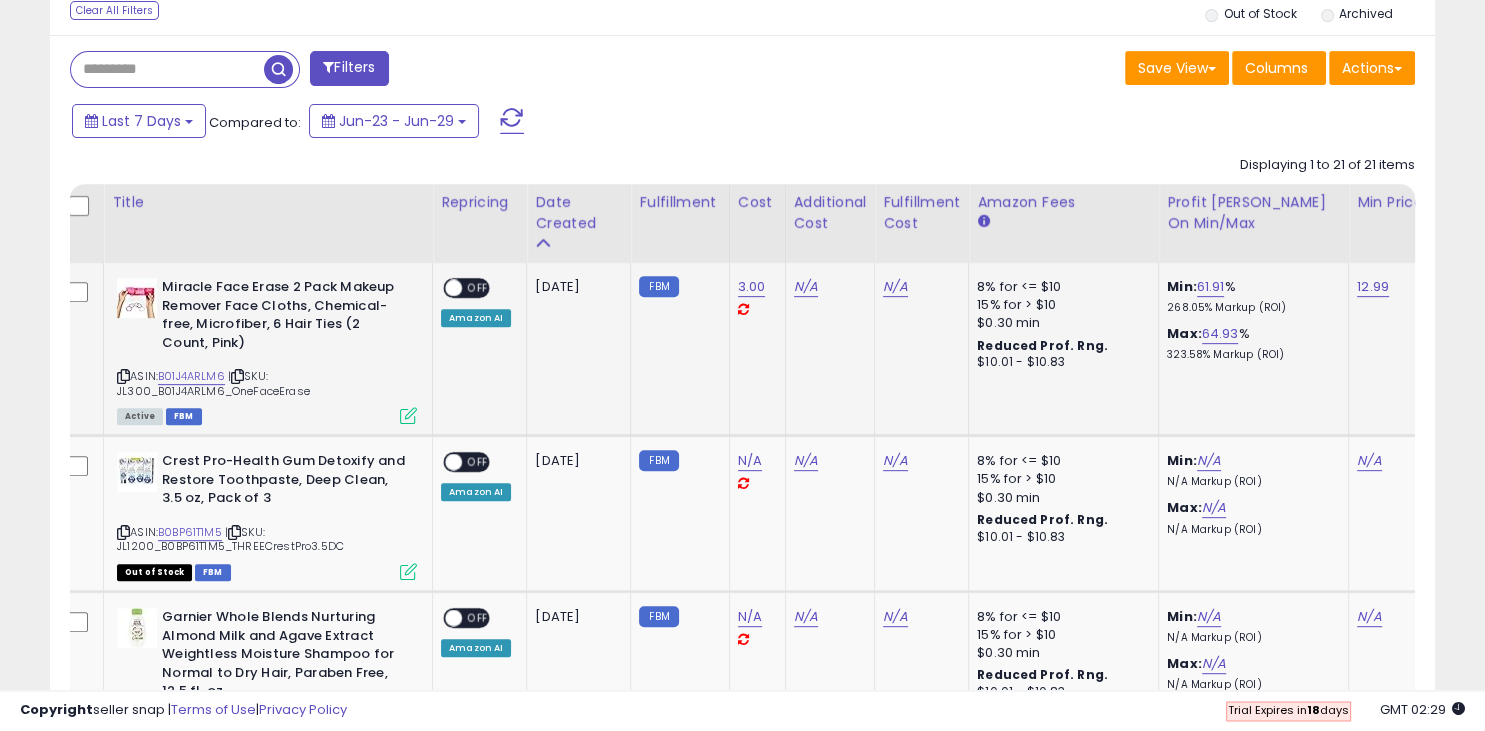 click at bounding box center [453, 288] 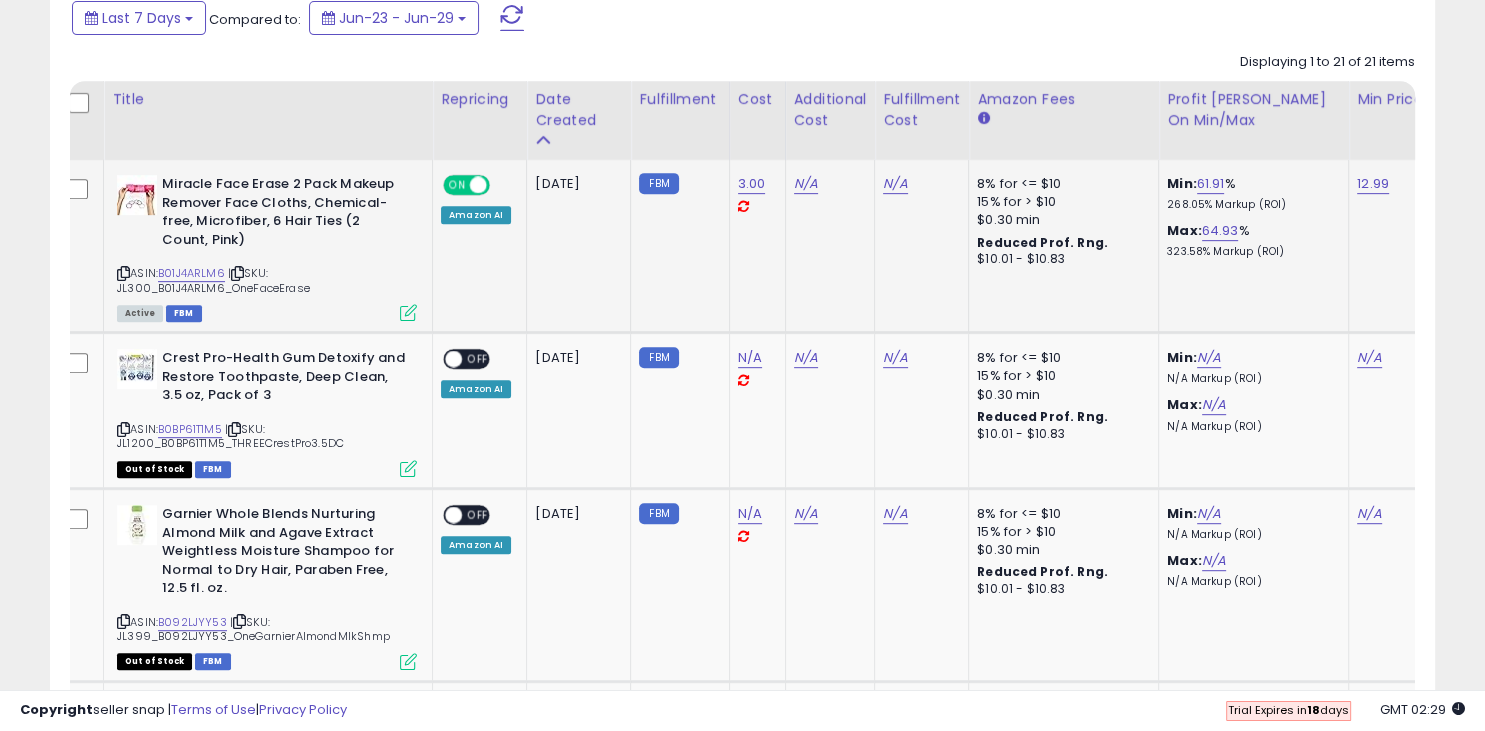 scroll, scrollTop: 892, scrollLeft: 0, axis: vertical 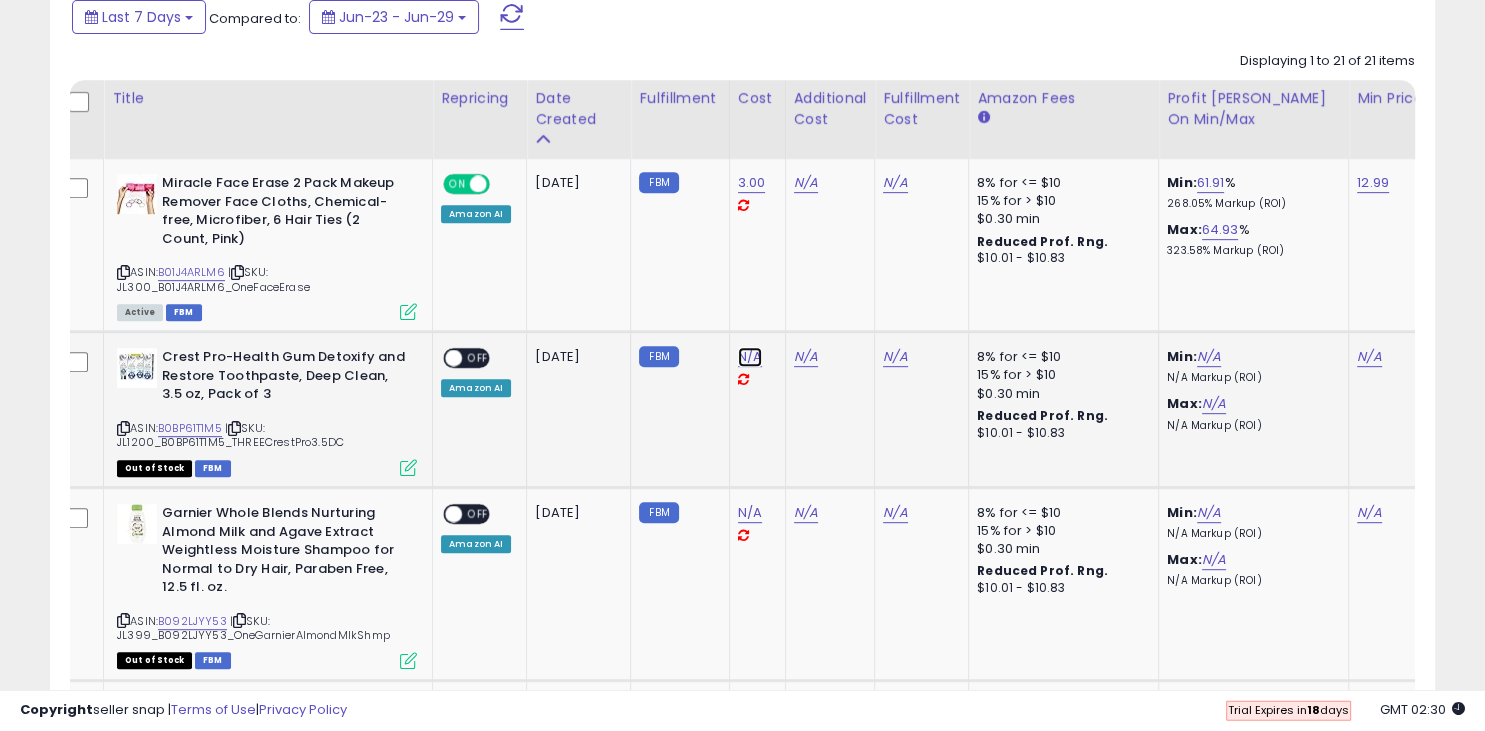 click on "N/A" at bounding box center [750, 357] 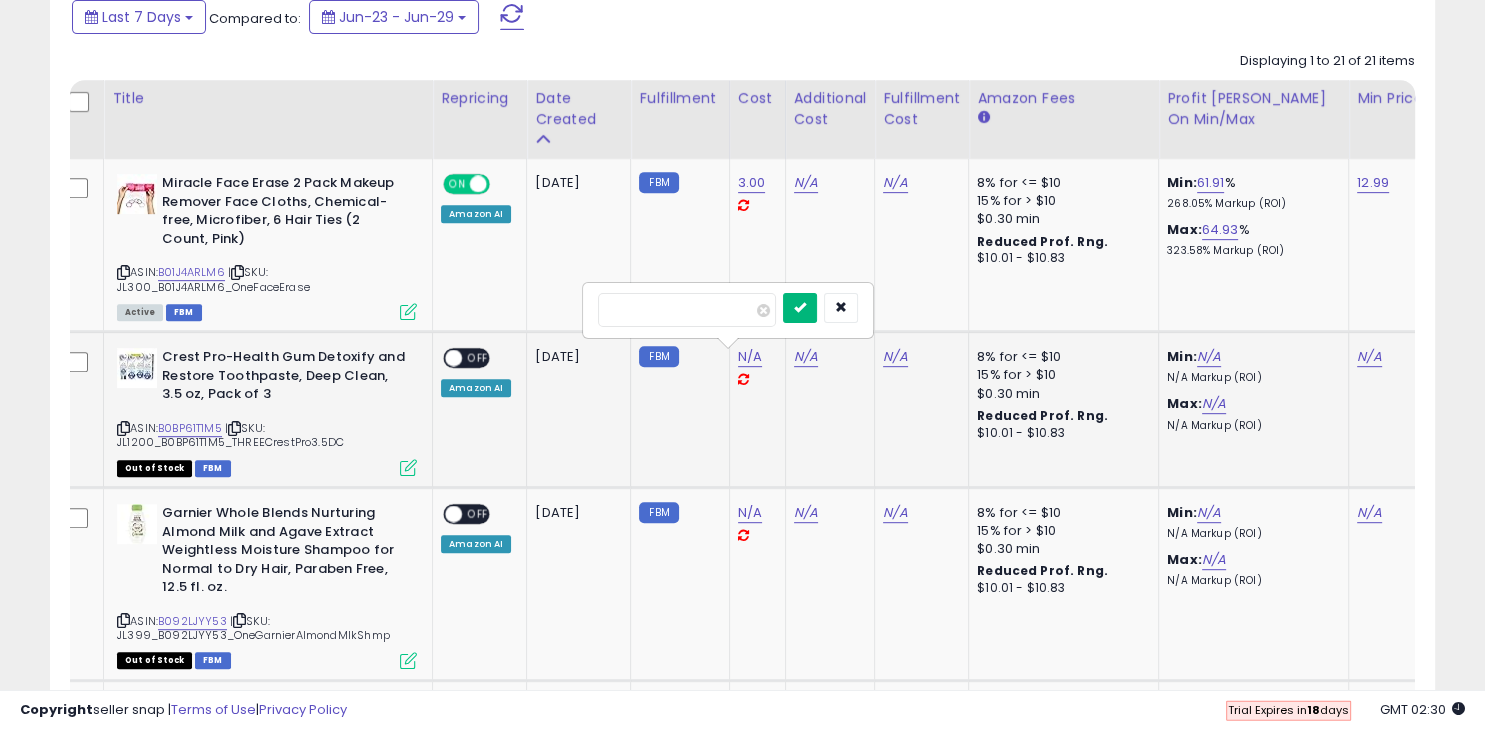 type on "*****" 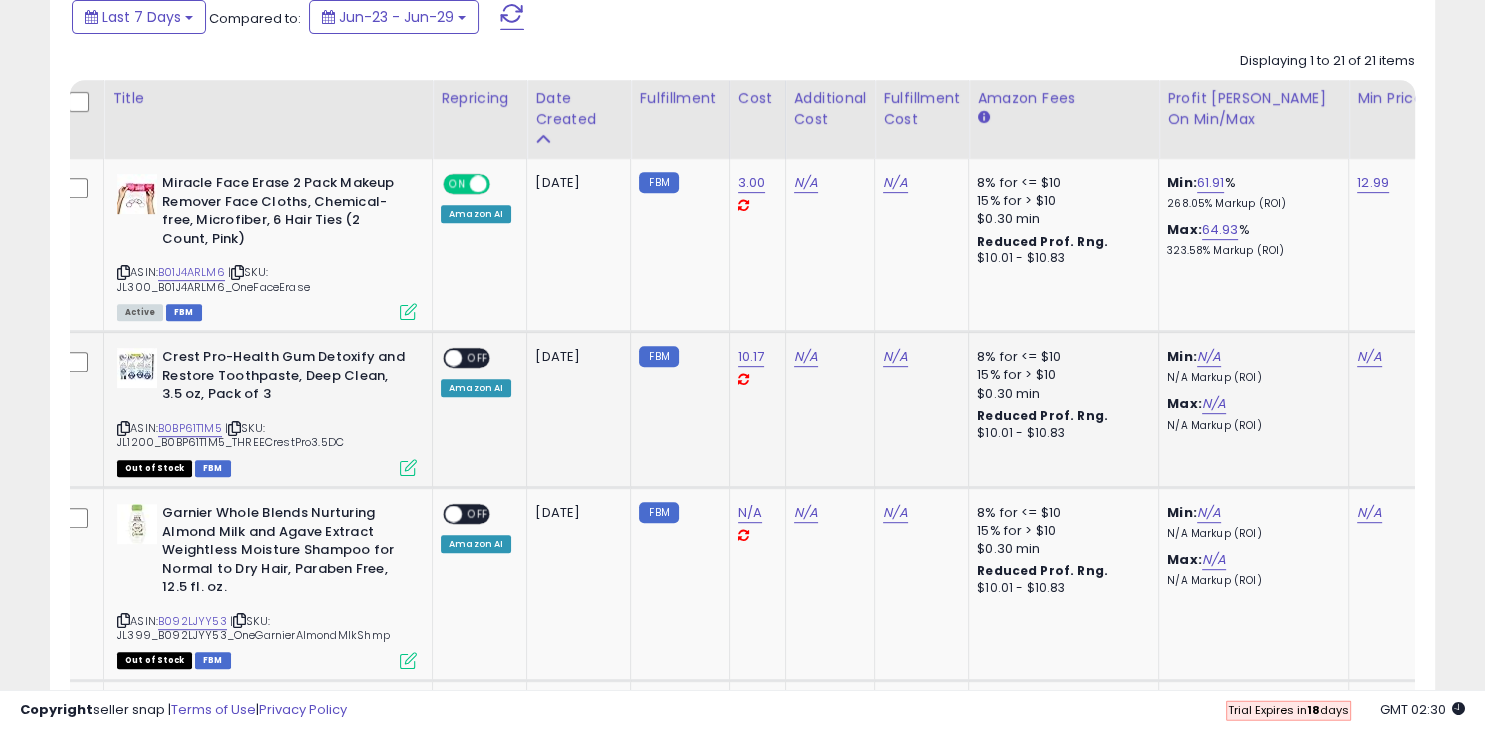 scroll, scrollTop: 0, scrollLeft: 66, axis: horizontal 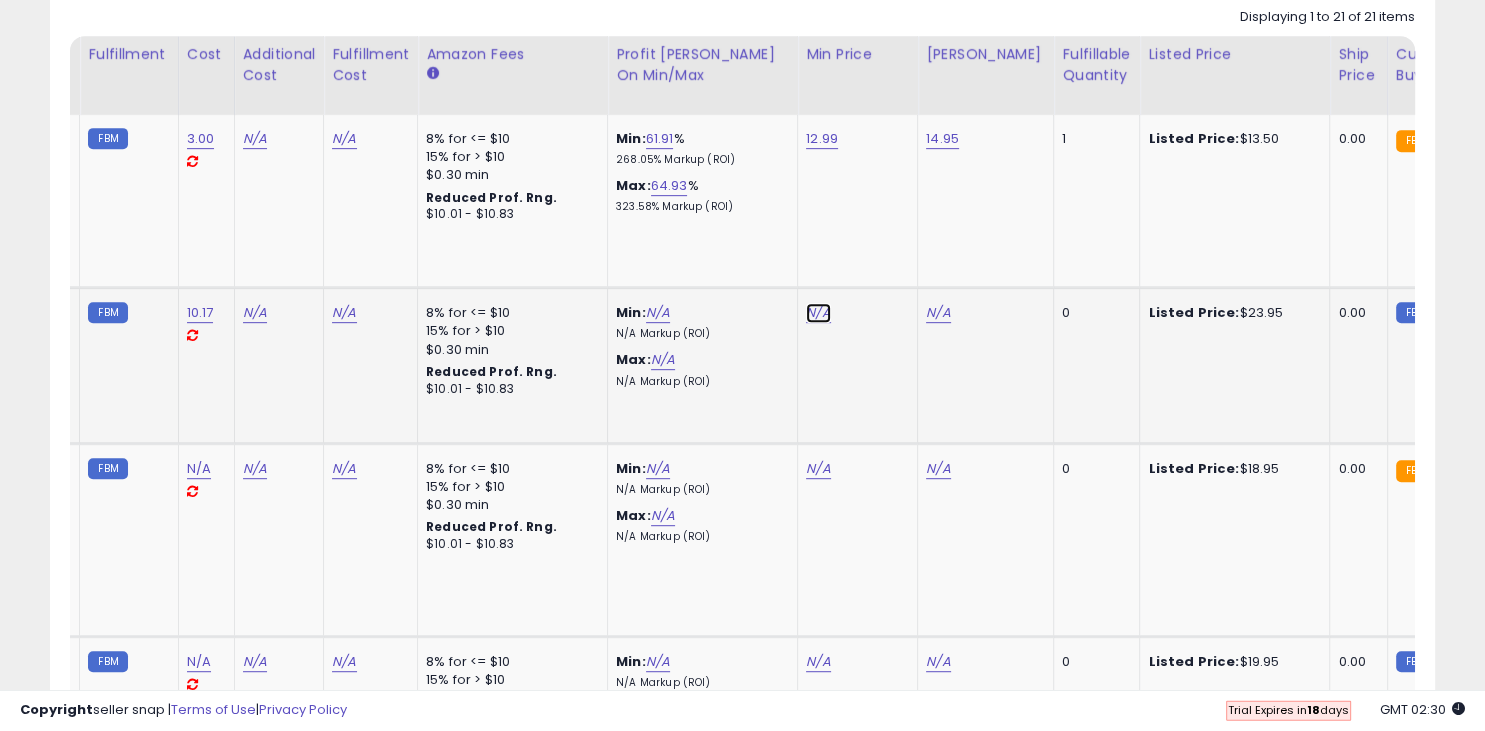 click on "N/A" at bounding box center (818, 313) 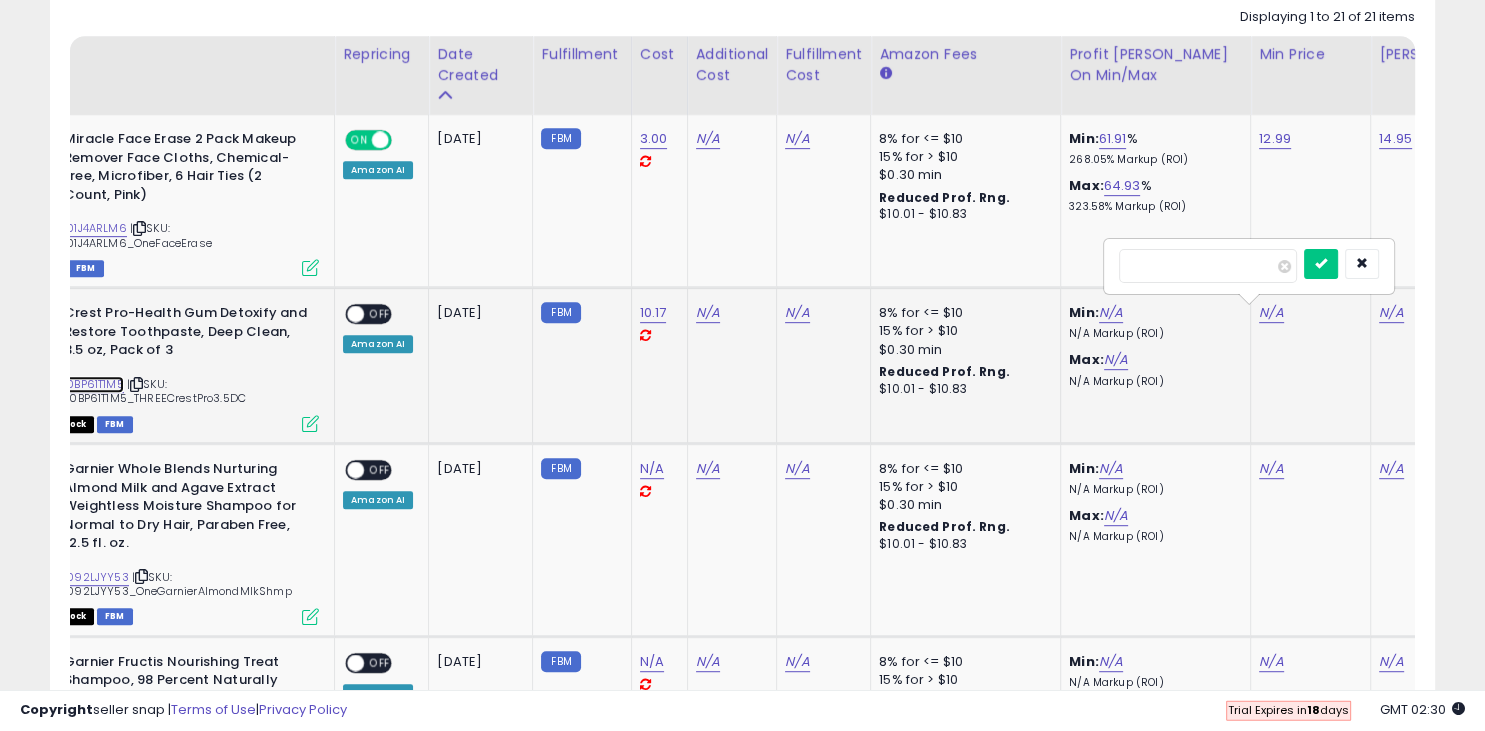 click on "B0BP61T1M5" at bounding box center (92, 384) 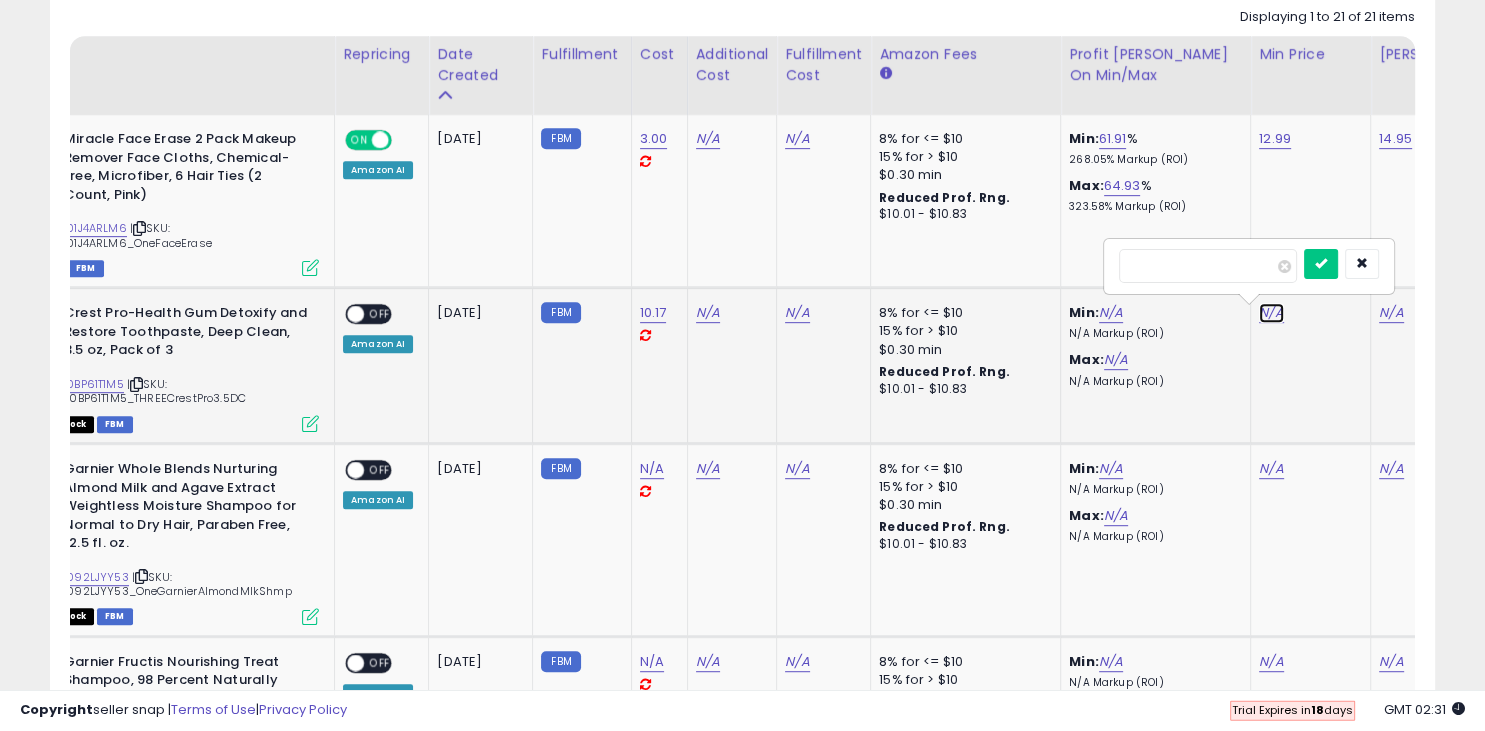 click on "N/A" at bounding box center (1271, 313) 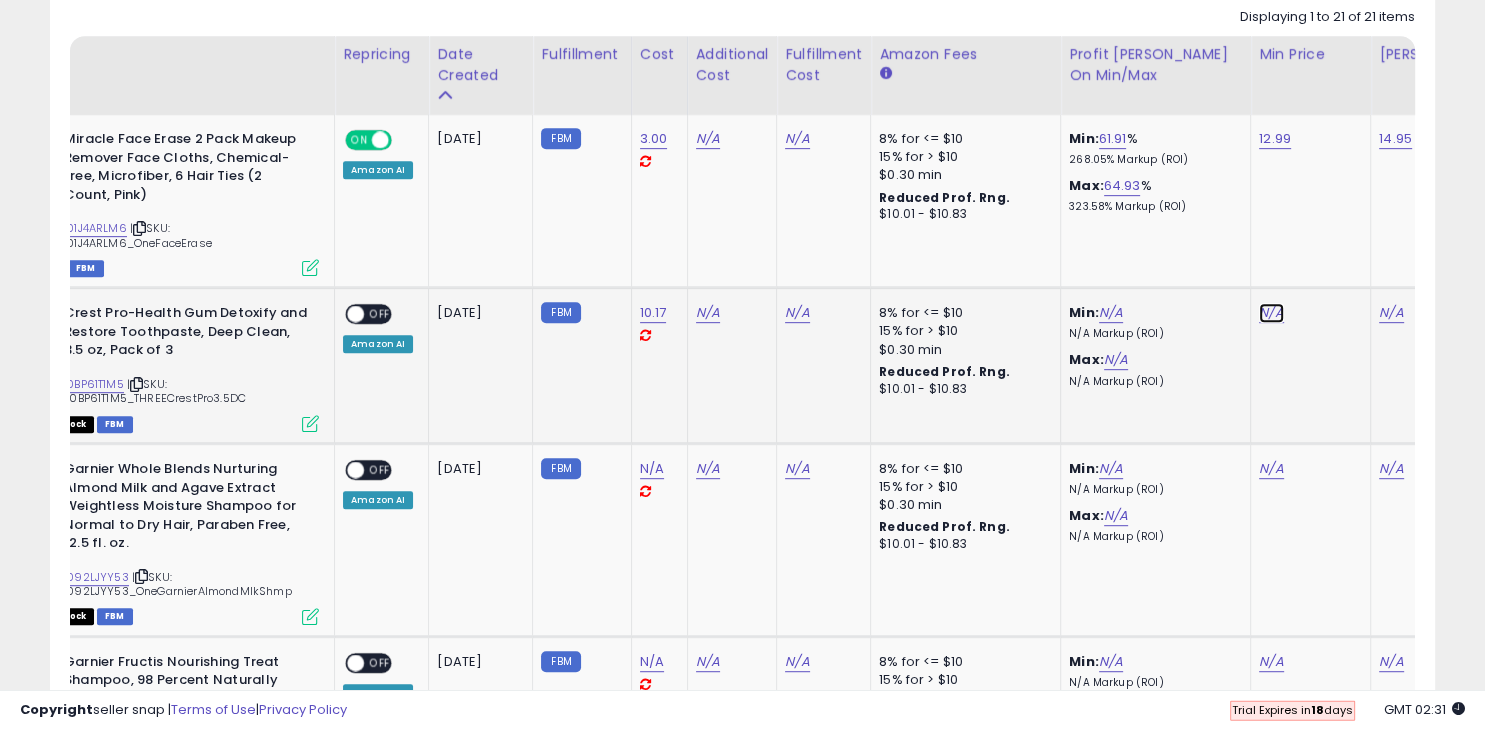 click on "N/A" at bounding box center (1271, 313) 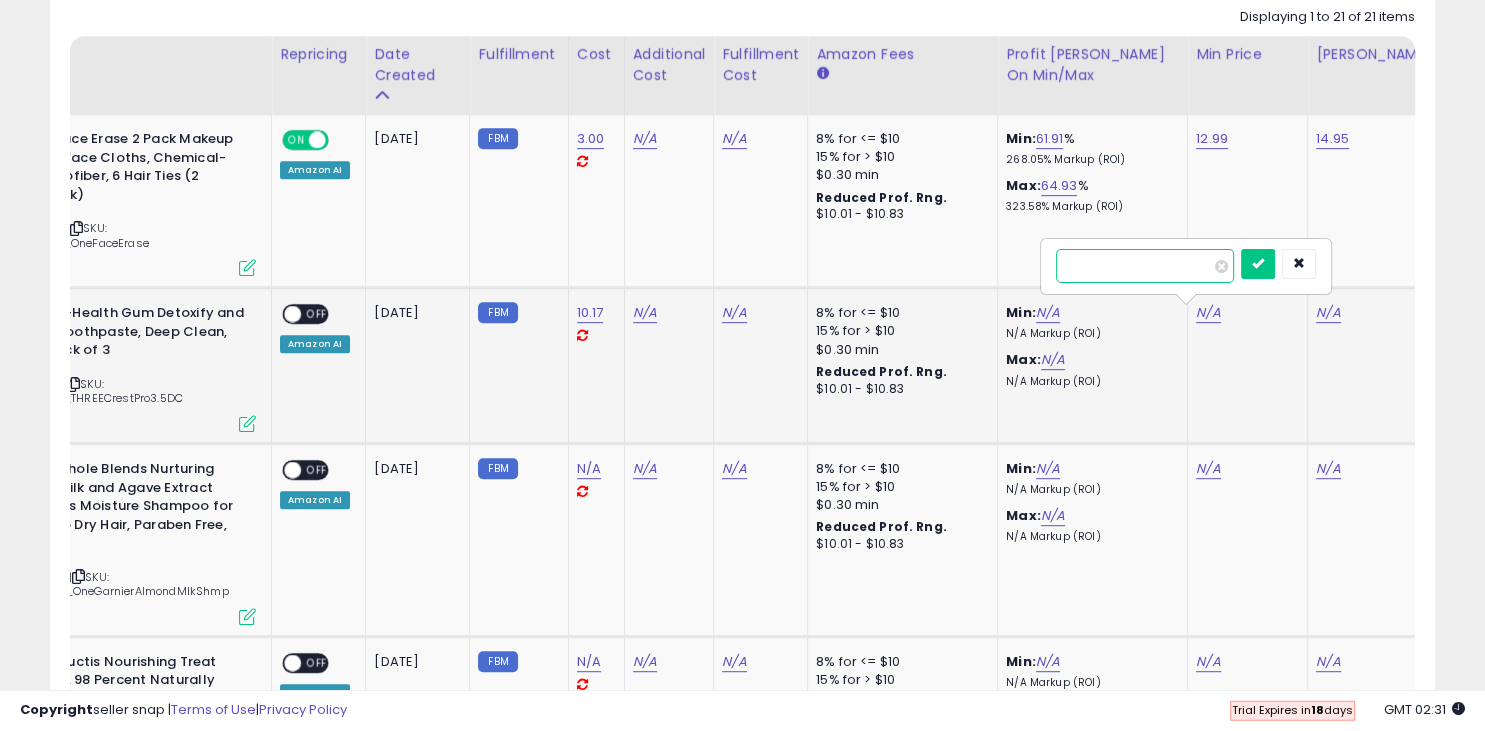 type on "*****" 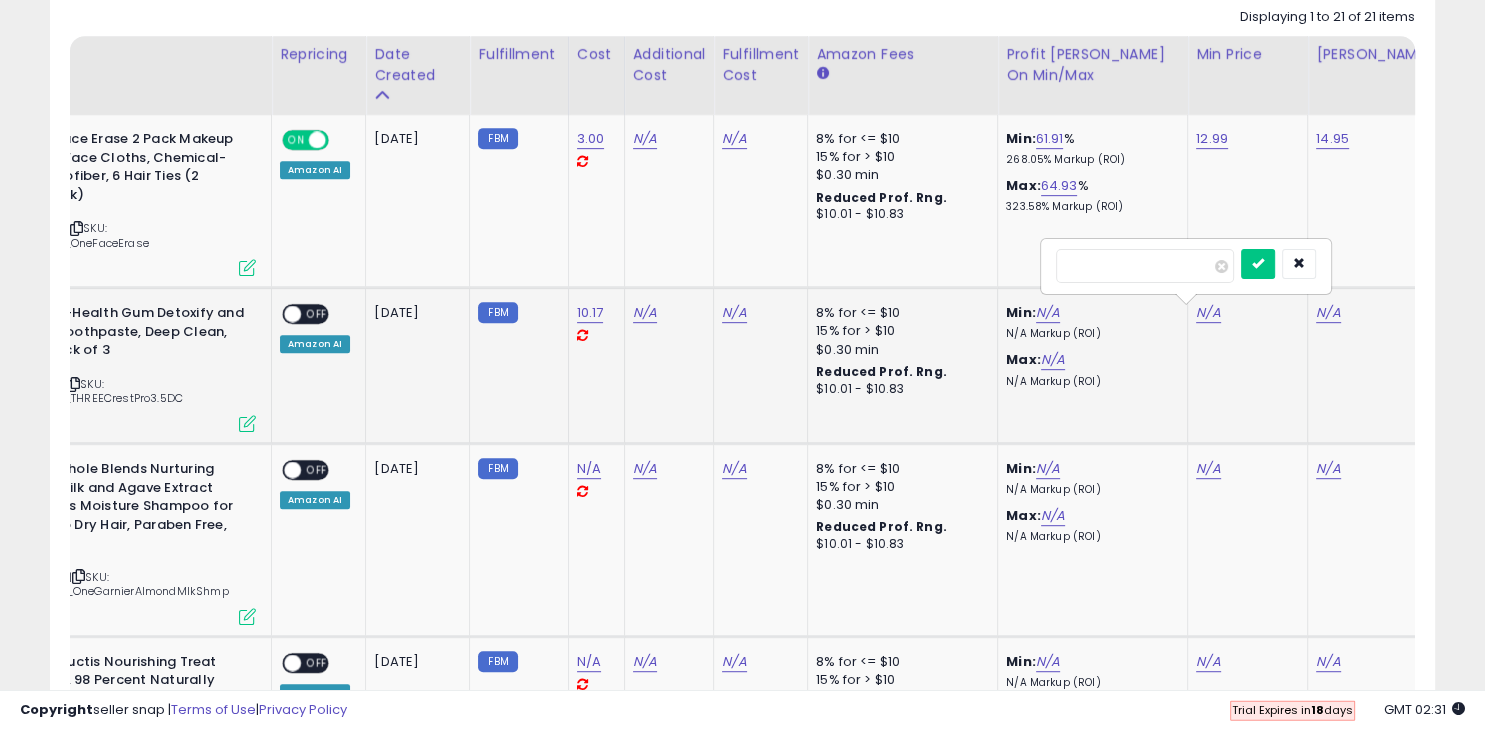 click on "N/A" at bounding box center [1372, 313] 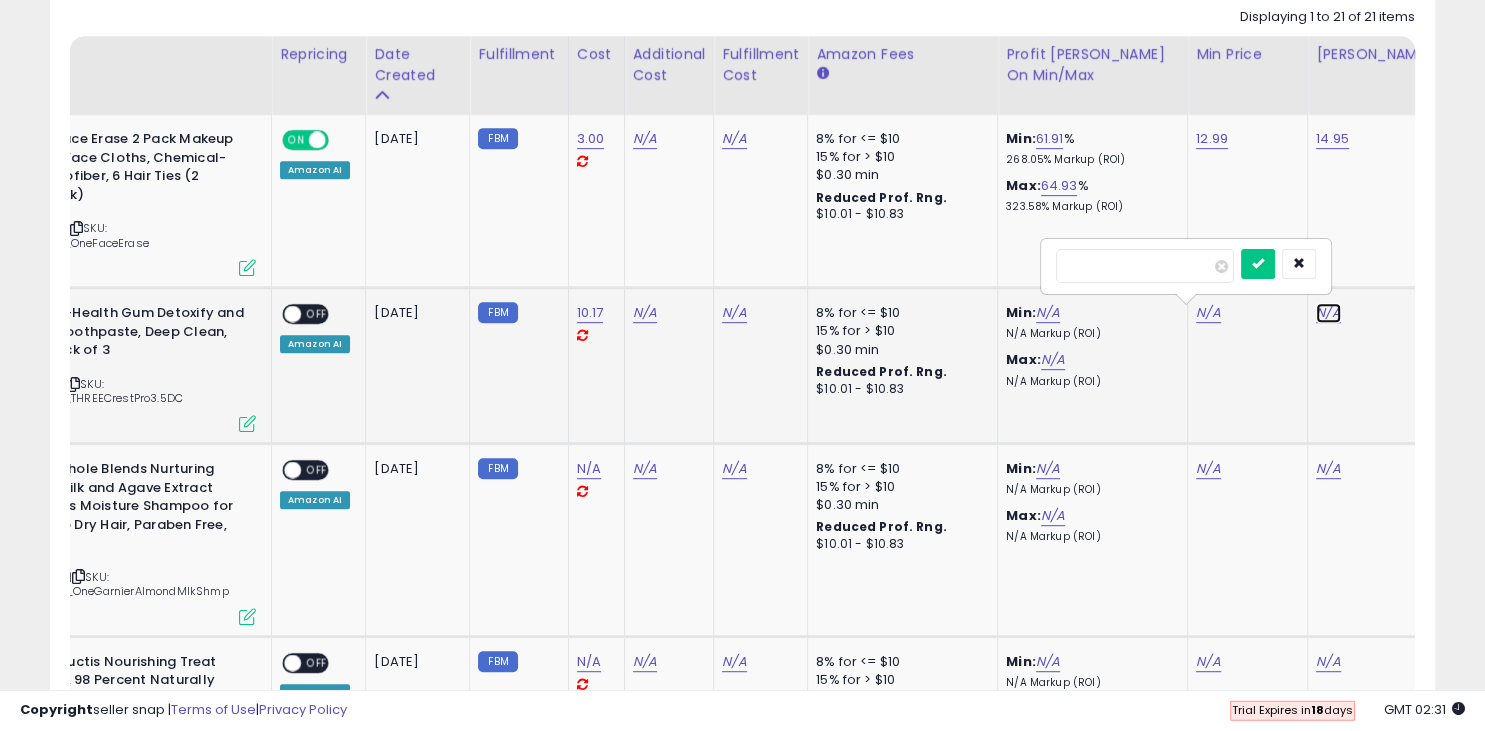 click on "N/A" at bounding box center (1328, 313) 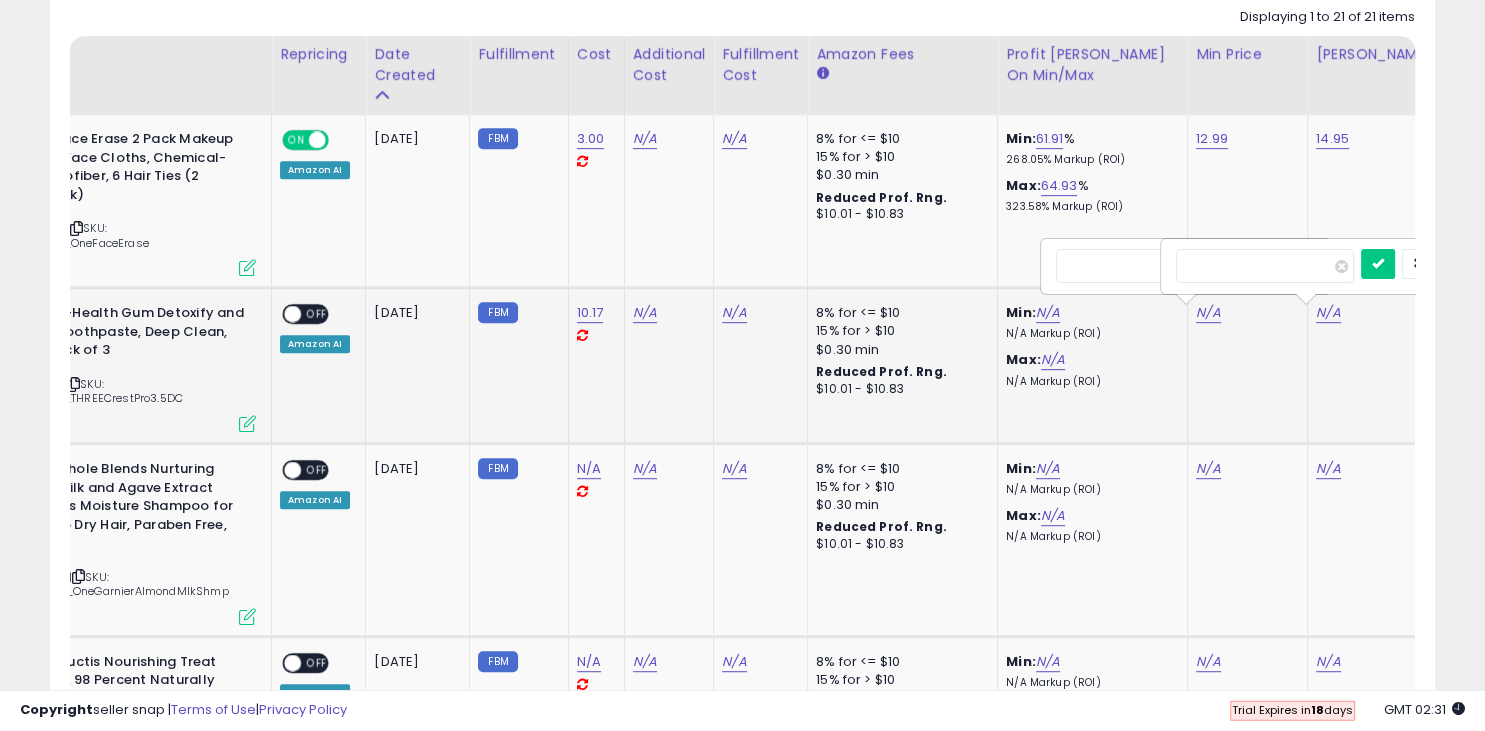 type on "*****" 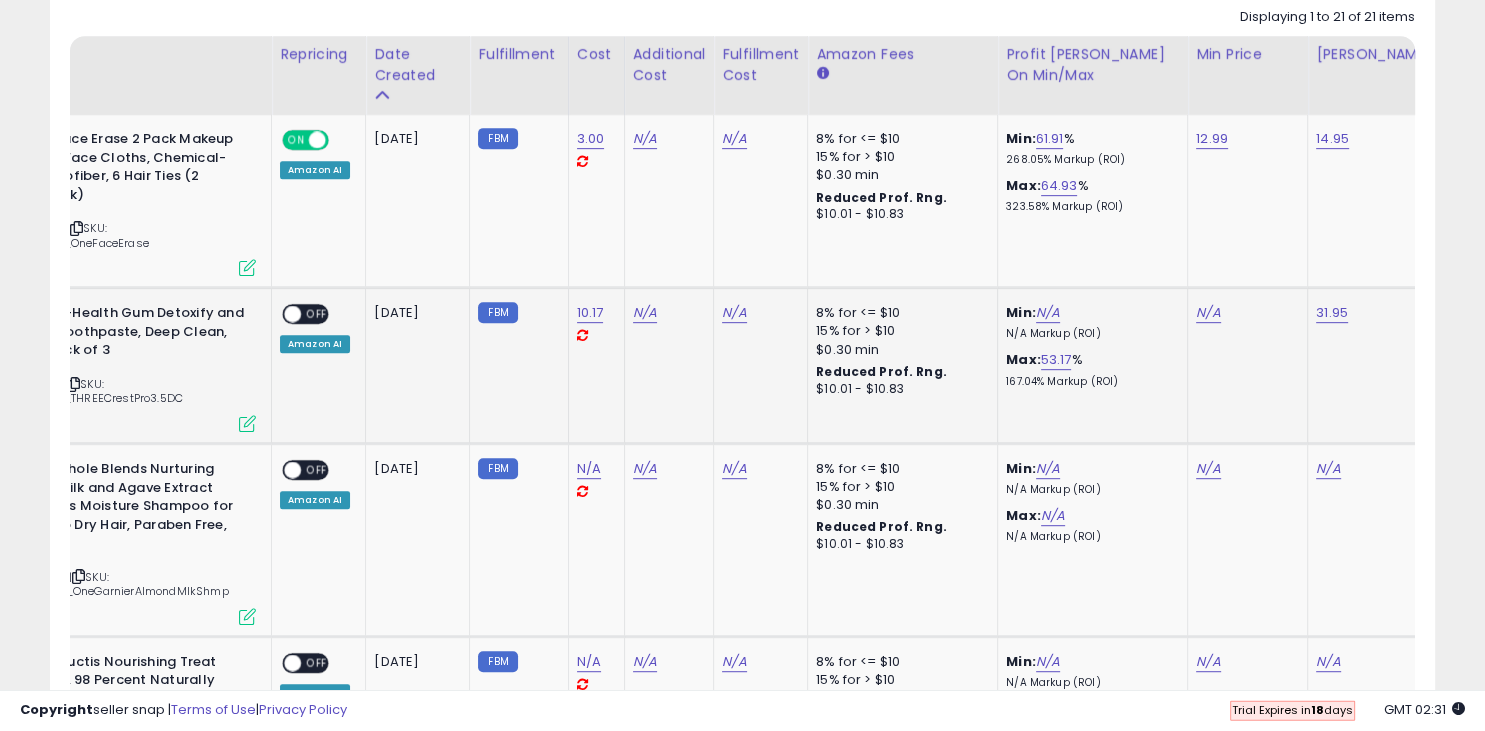 click at bounding box center (292, 314) 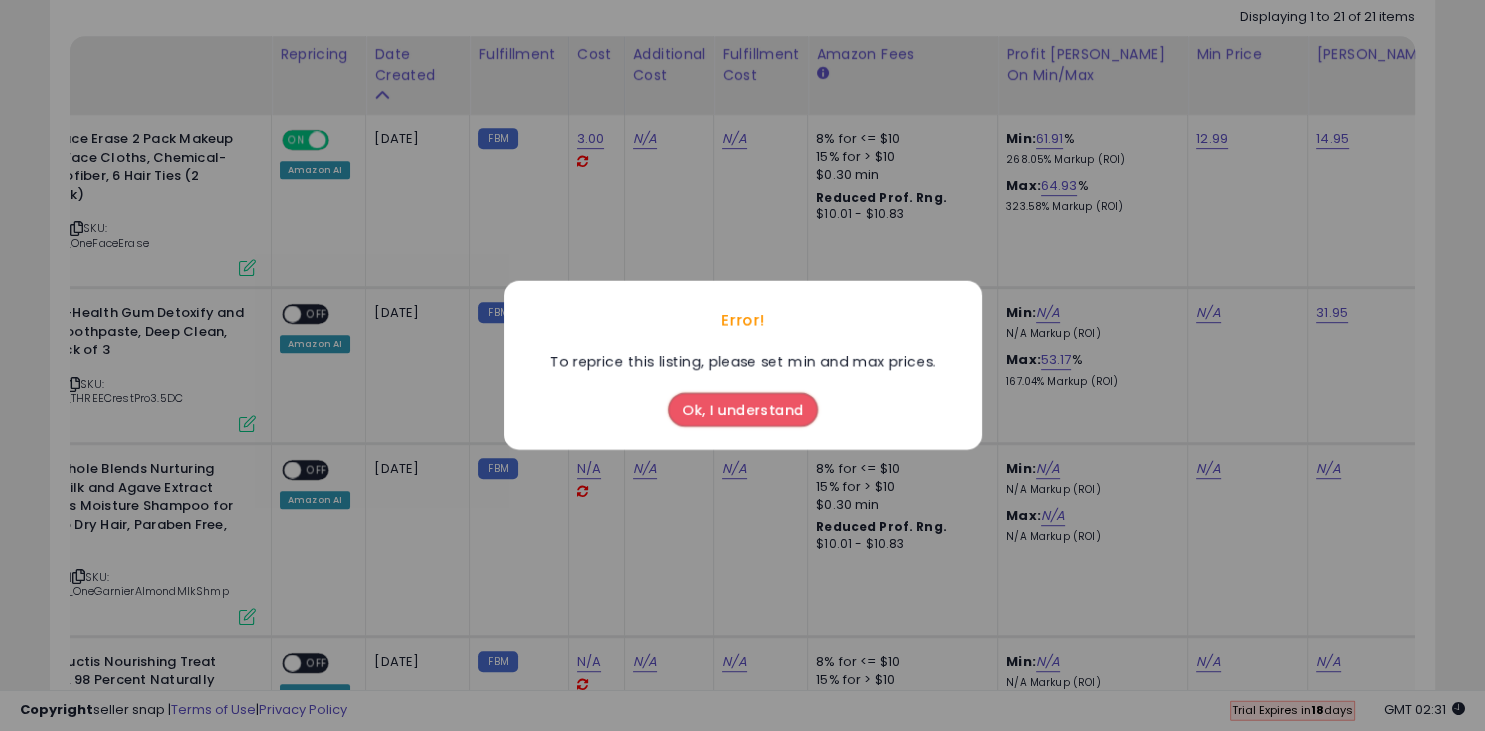 click on "Ok, I understand" at bounding box center [743, 410] 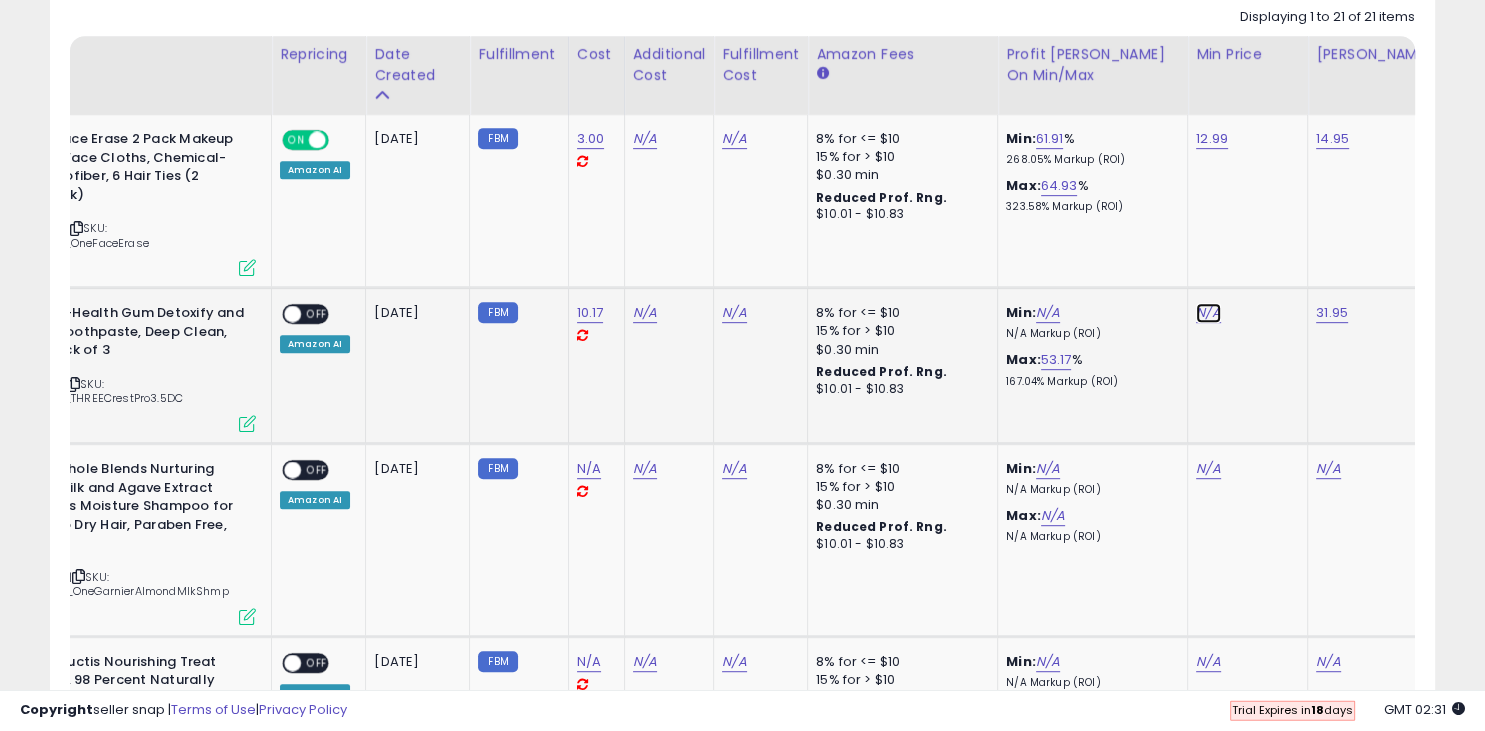 click on "N/A" at bounding box center [1208, 313] 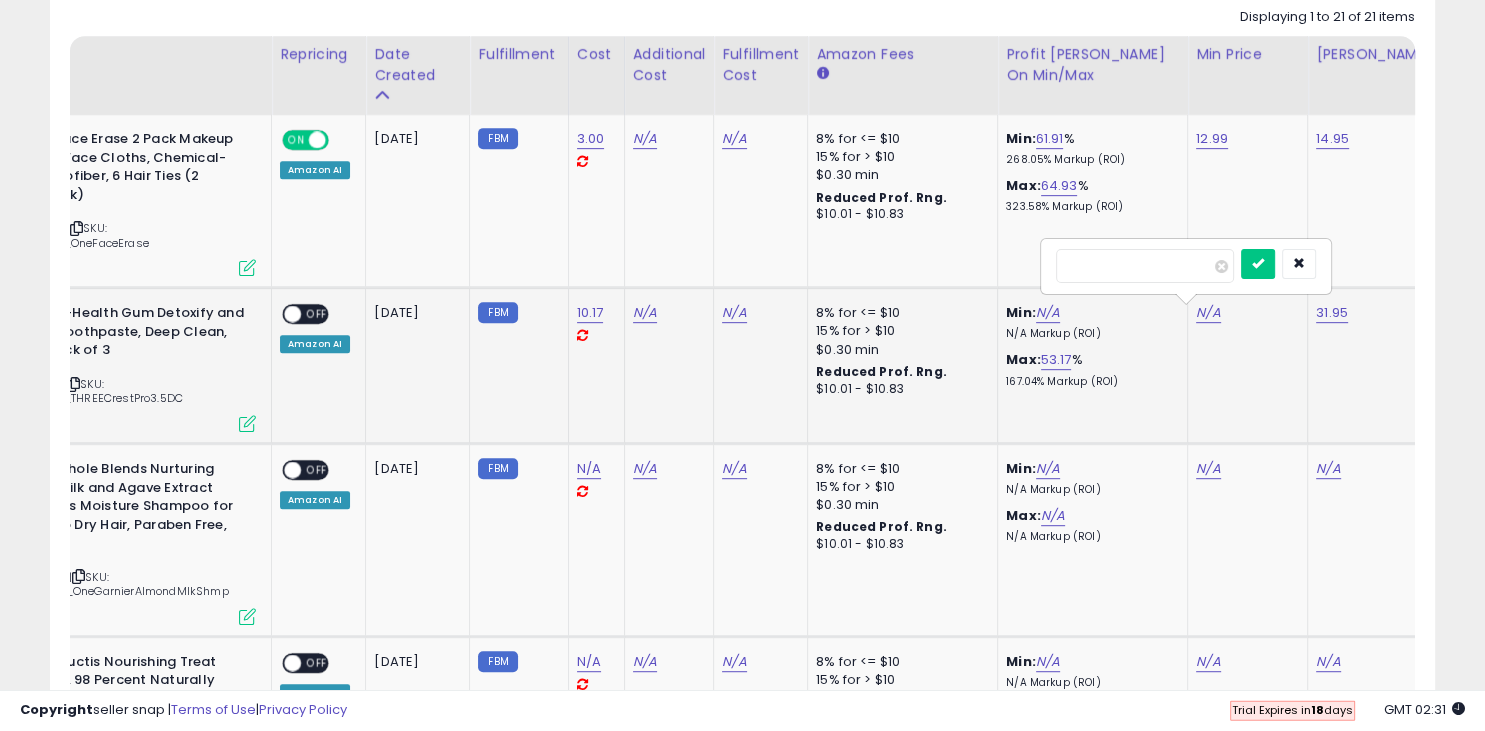 type on "*" 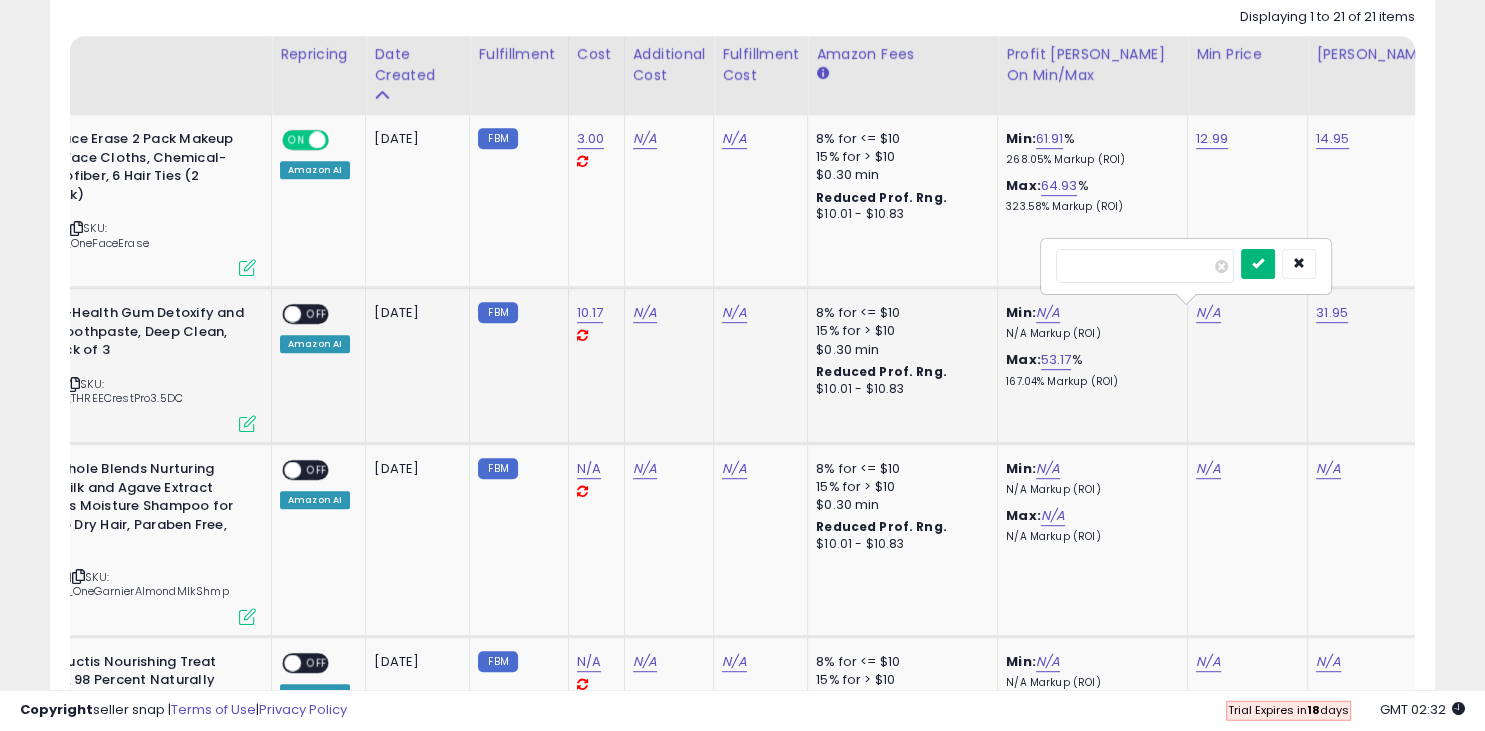type on "*****" 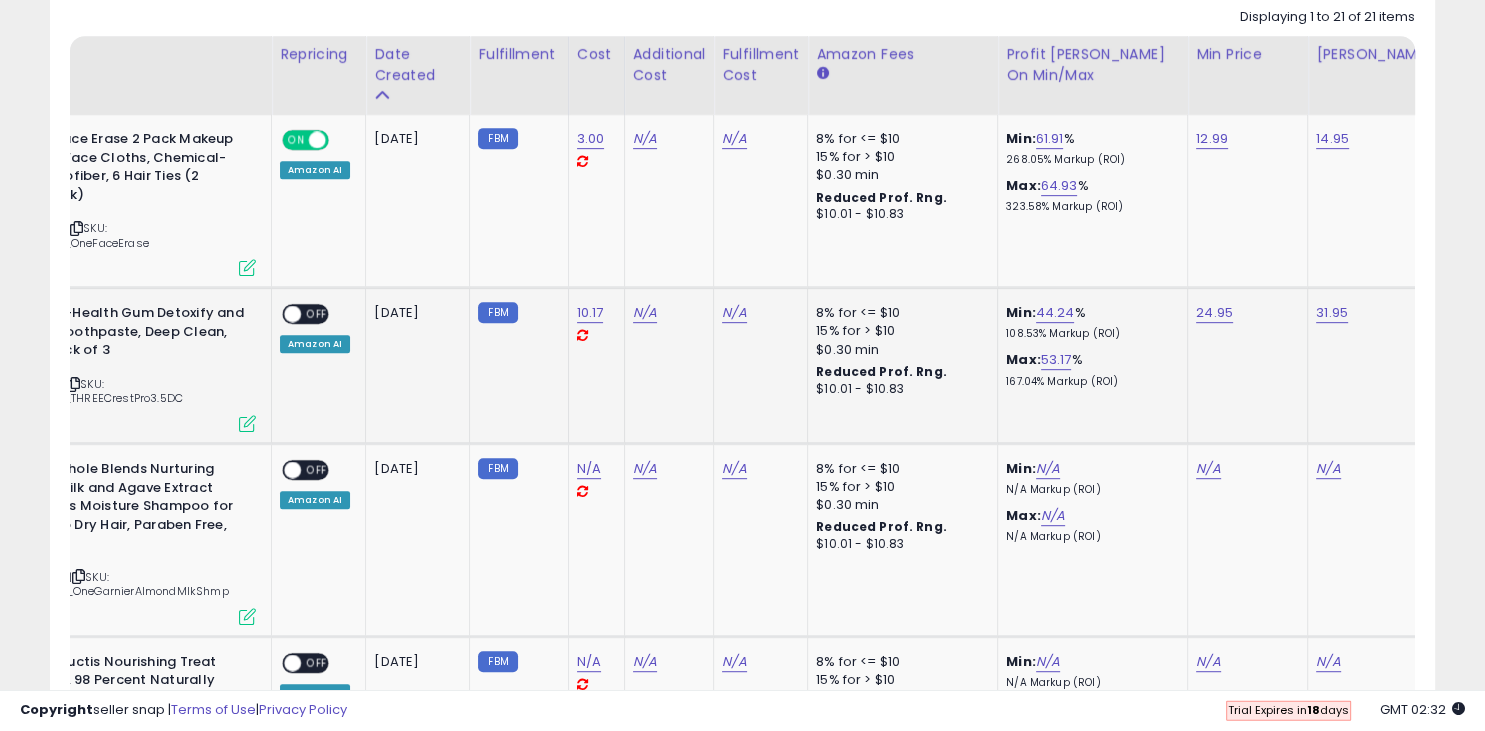 click at bounding box center (292, 314) 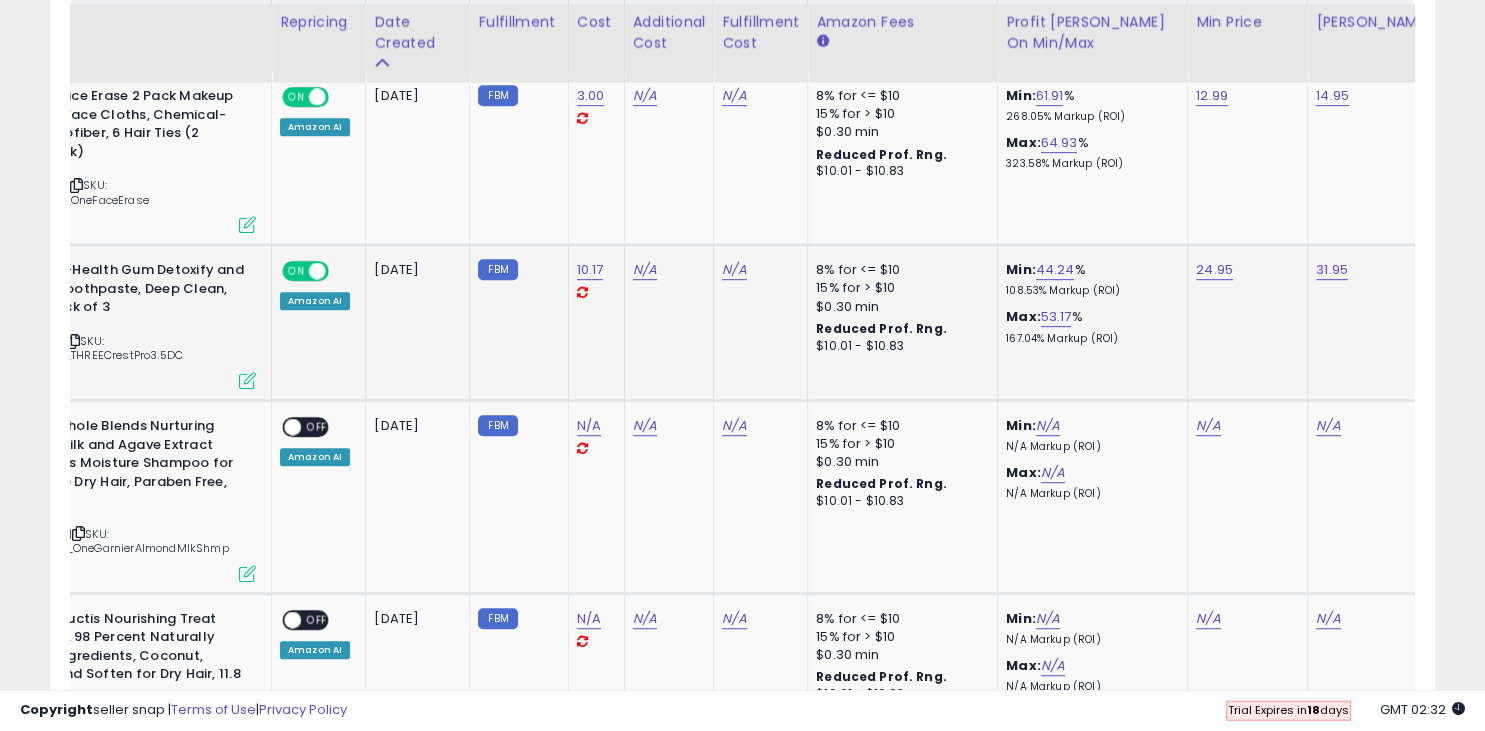 scroll, scrollTop: 980, scrollLeft: 0, axis: vertical 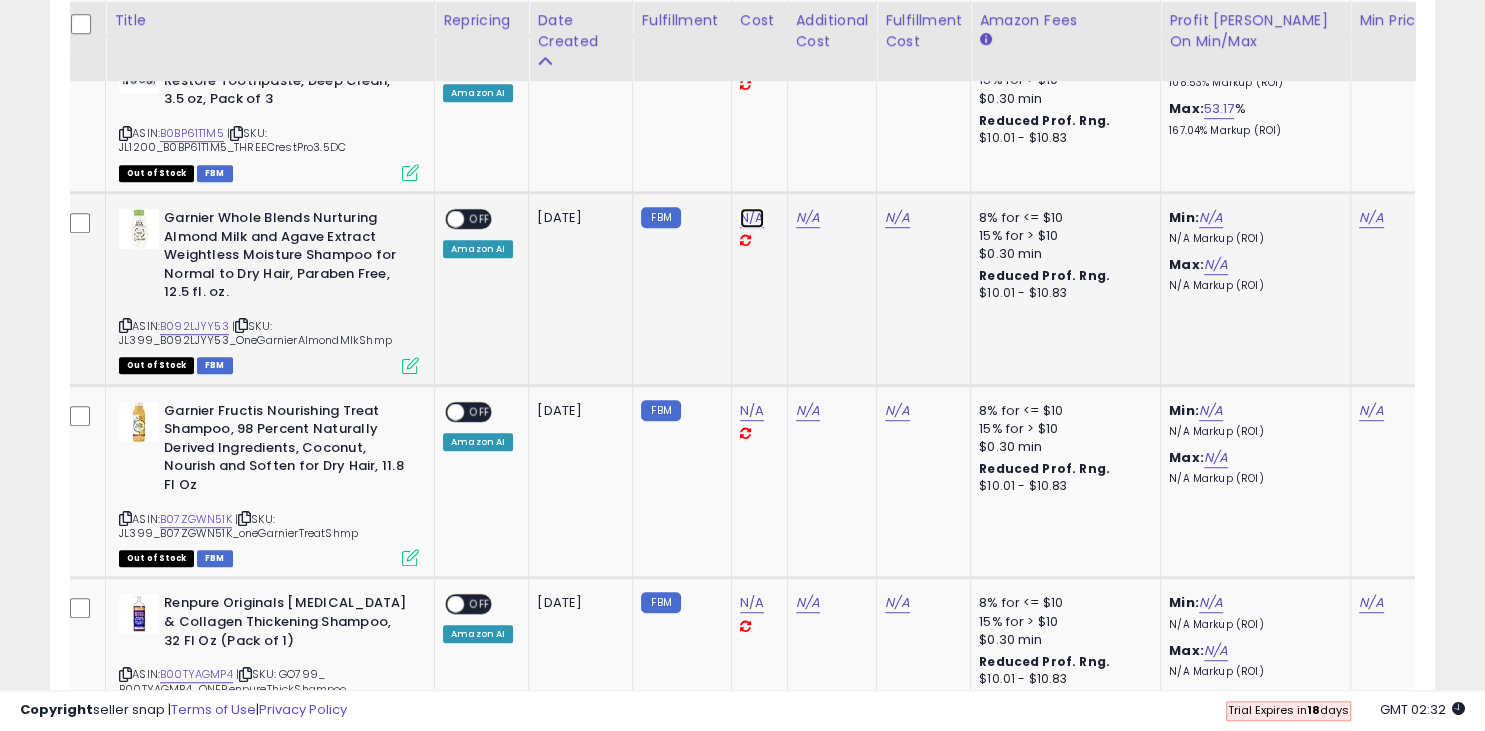 click on "N/A" at bounding box center [752, 218] 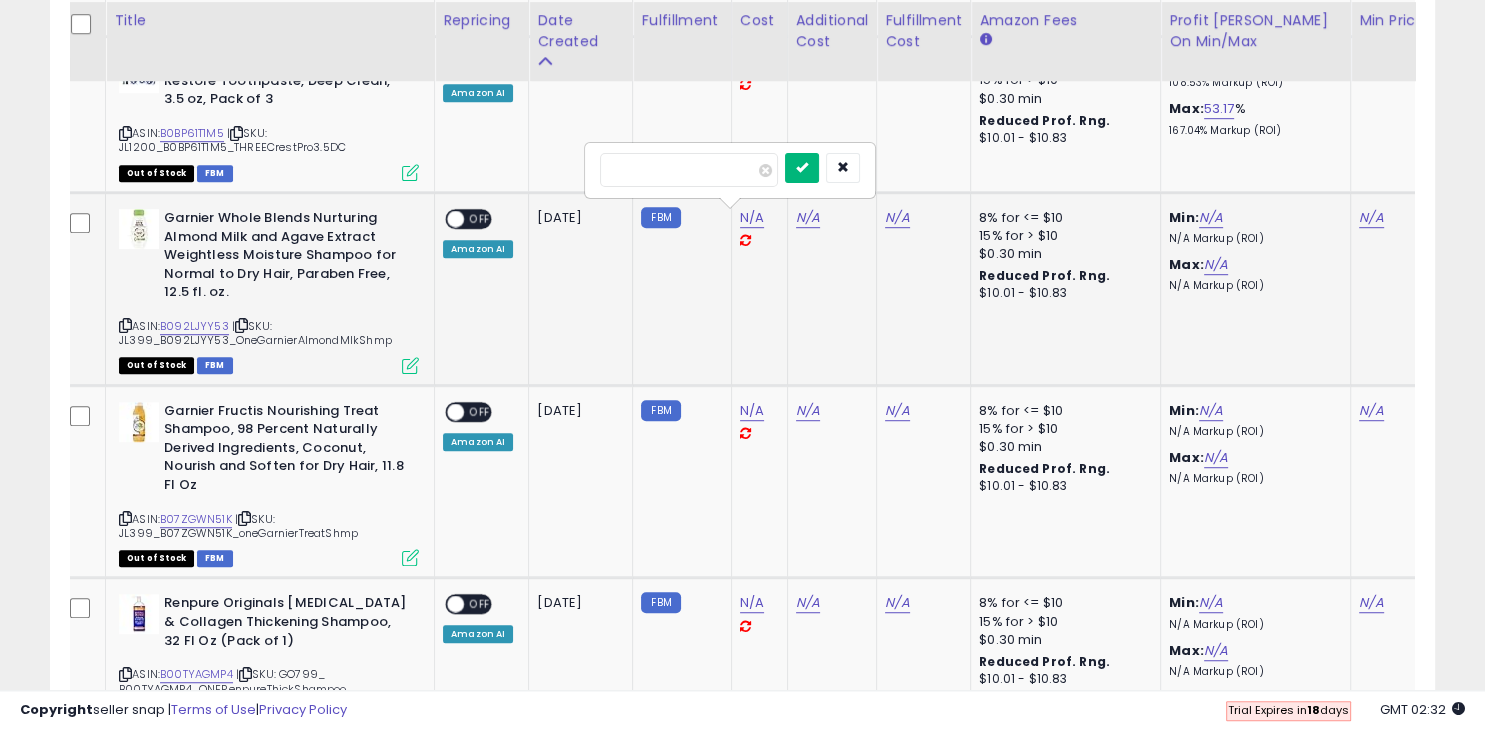 type on "****" 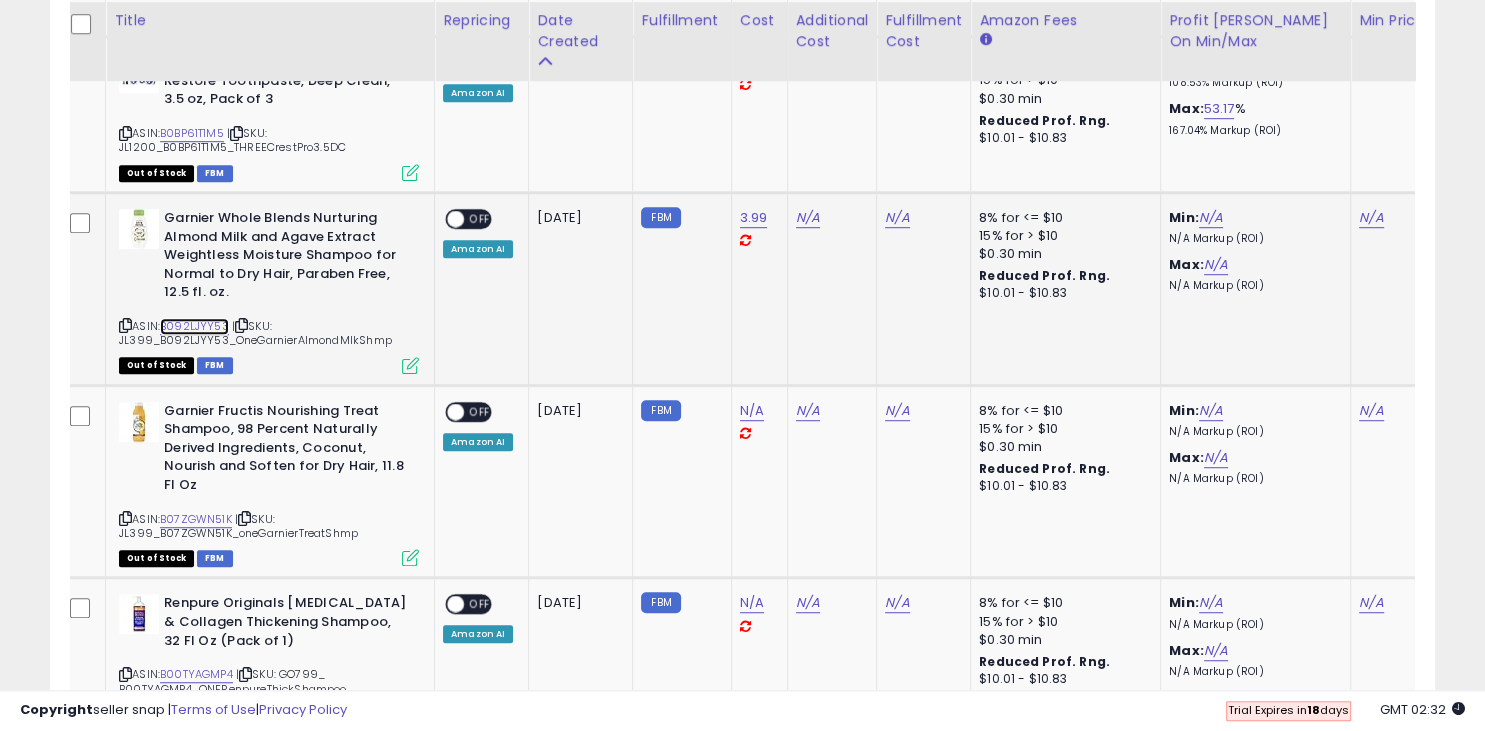 click on "B092LJYY53" at bounding box center (194, 326) 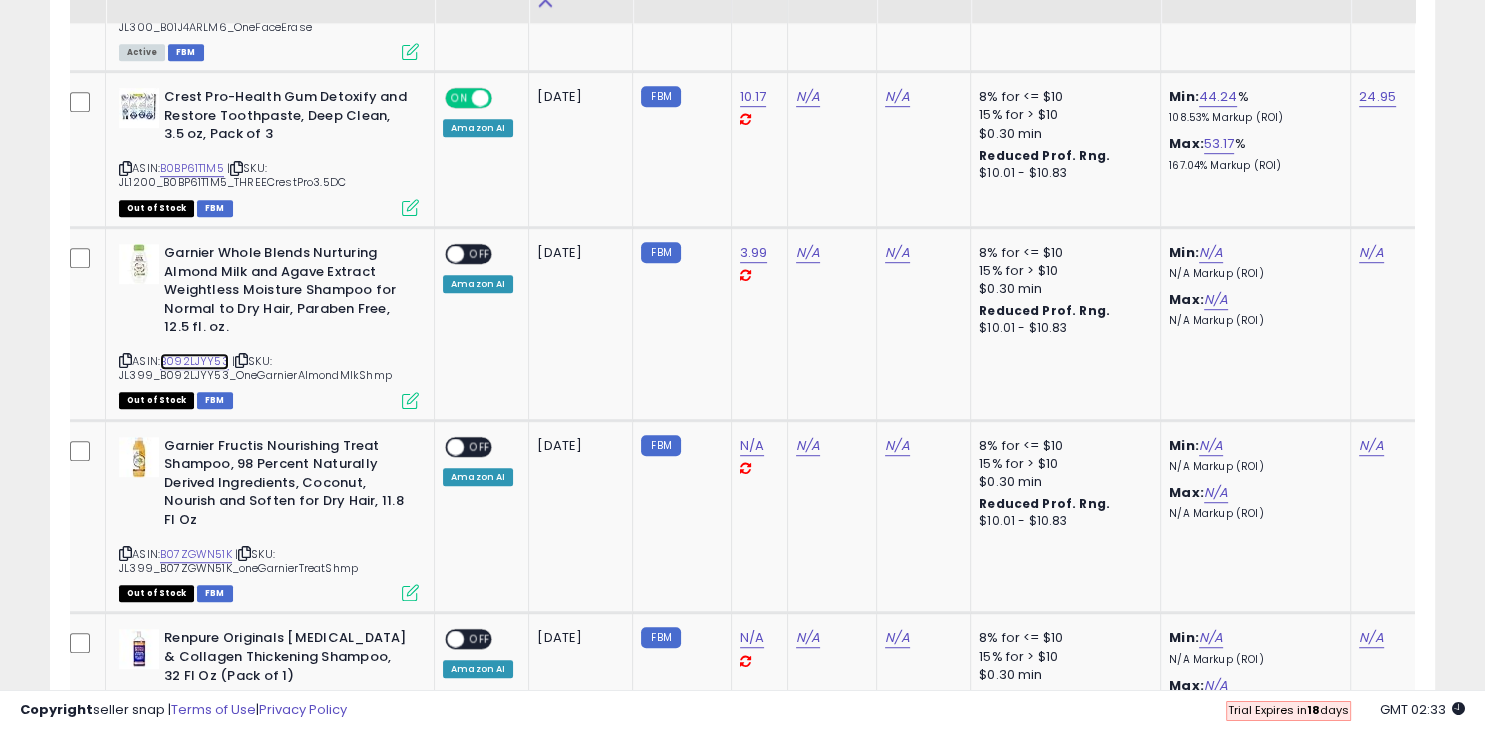 scroll, scrollTop: 1156, scrollLeft: 0, axis: vertical 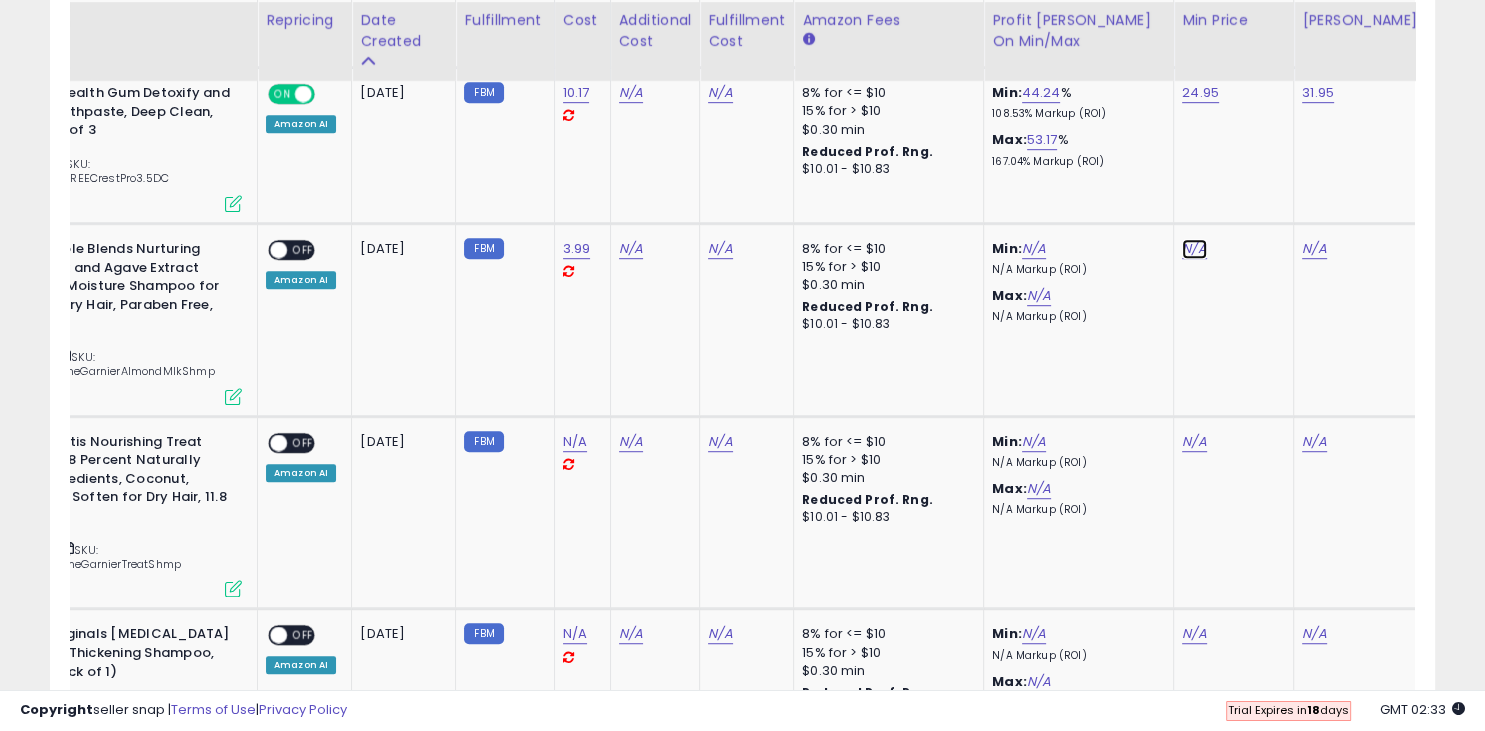 click on "N/A" at bounding box center [1194, 249] 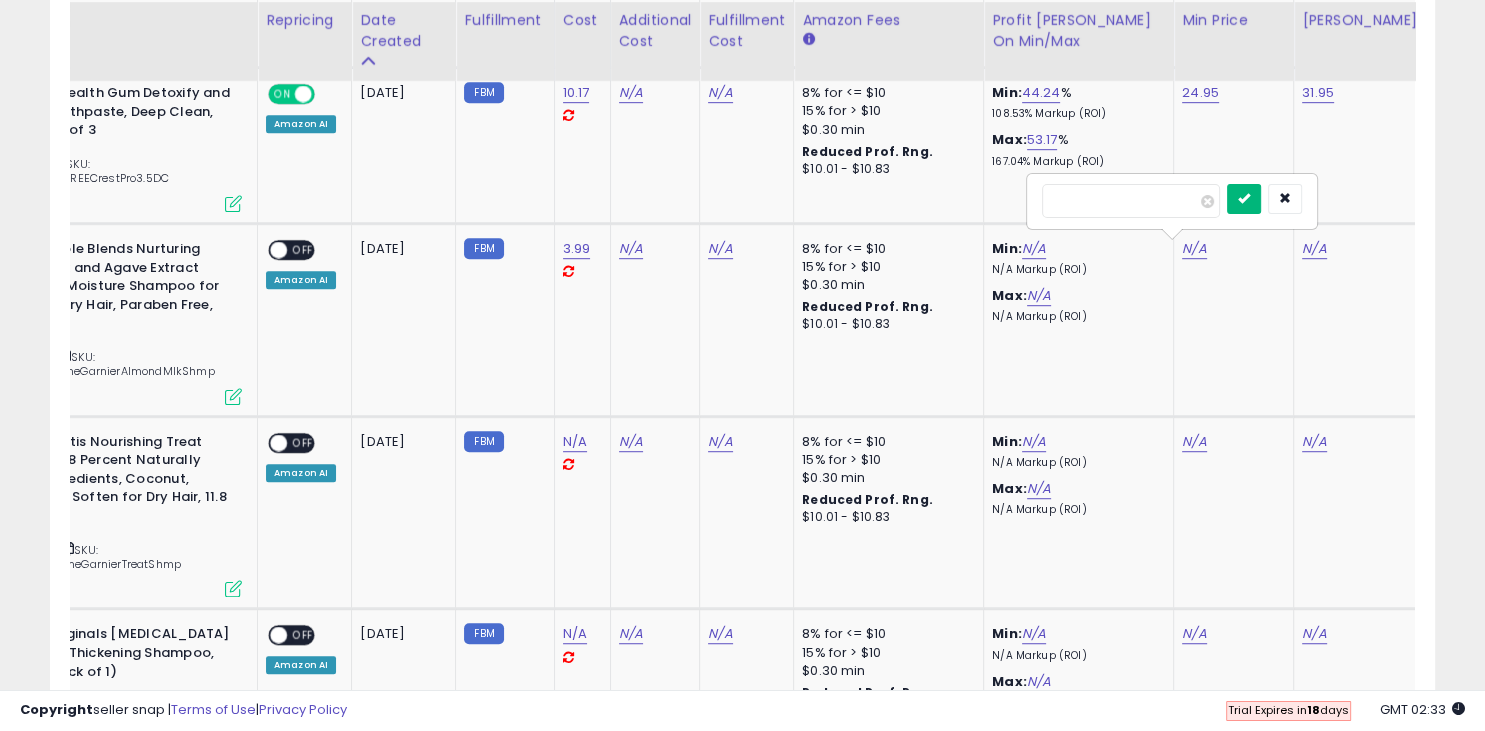 type on "*****" 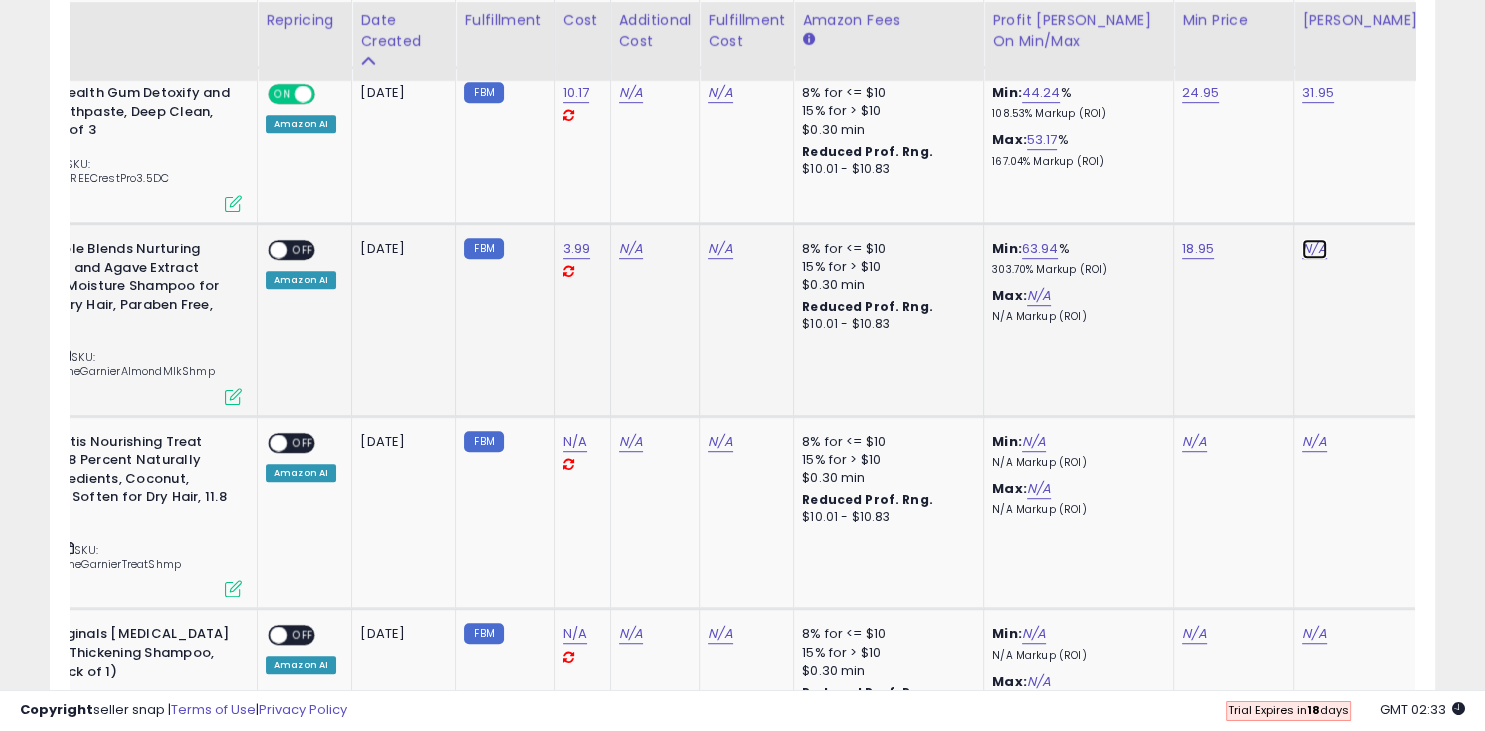 click on "N/A" at bounding box center (1314, 249) 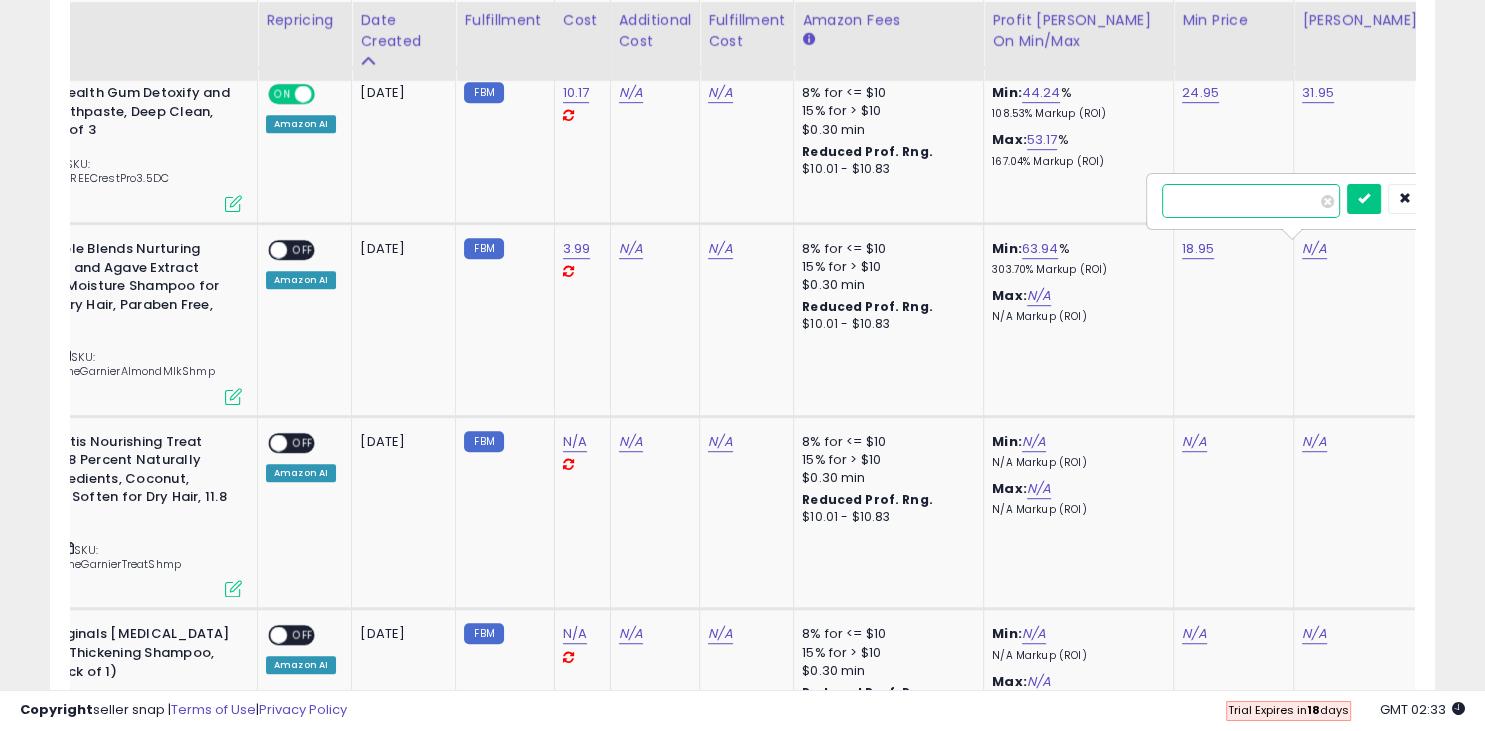 type on "*****" 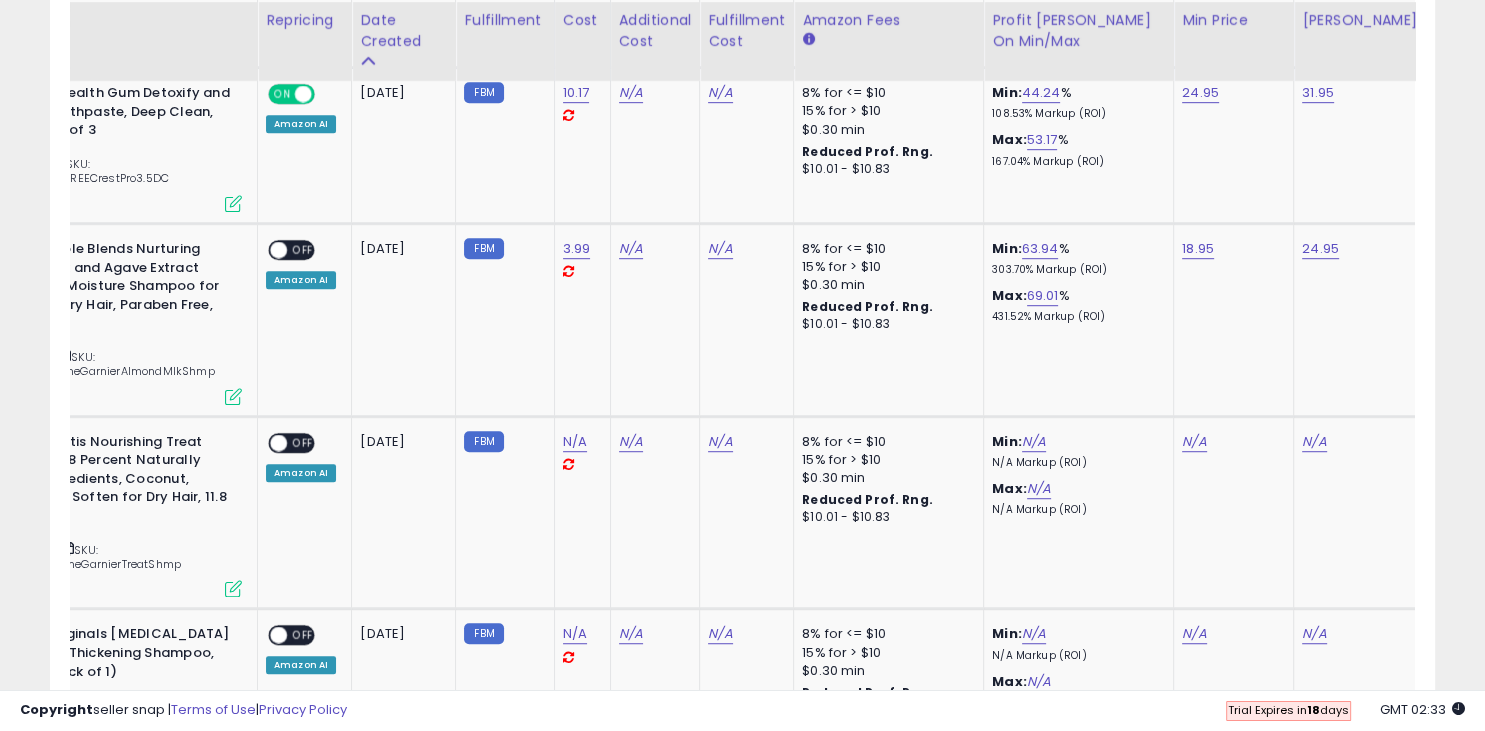 scroll, scrollTop: 0, scrollLeft: 159, axis: horizontal 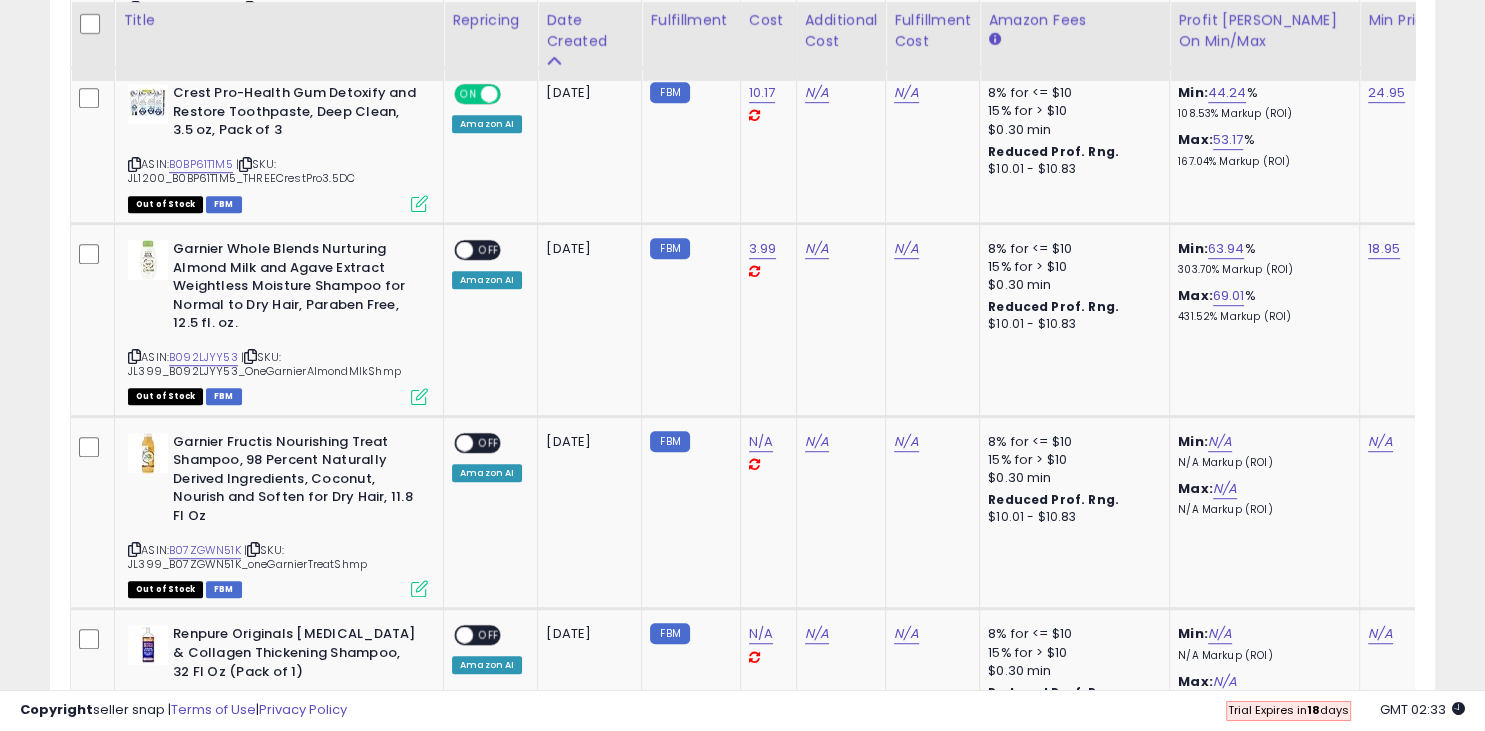 click at bounding box center (464, 250) 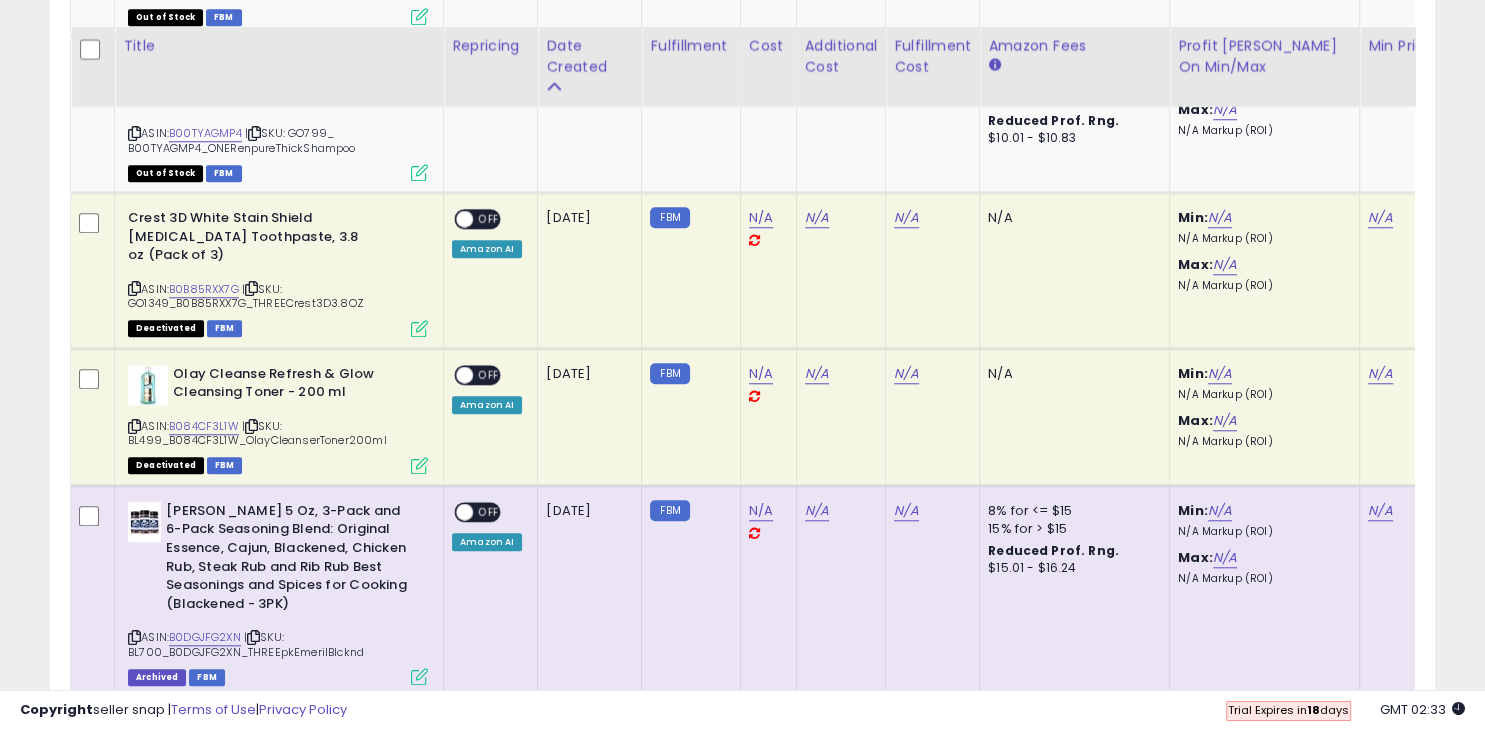 scroll, scrollTop: 1754, scrollLeft: 0, axis: vertical 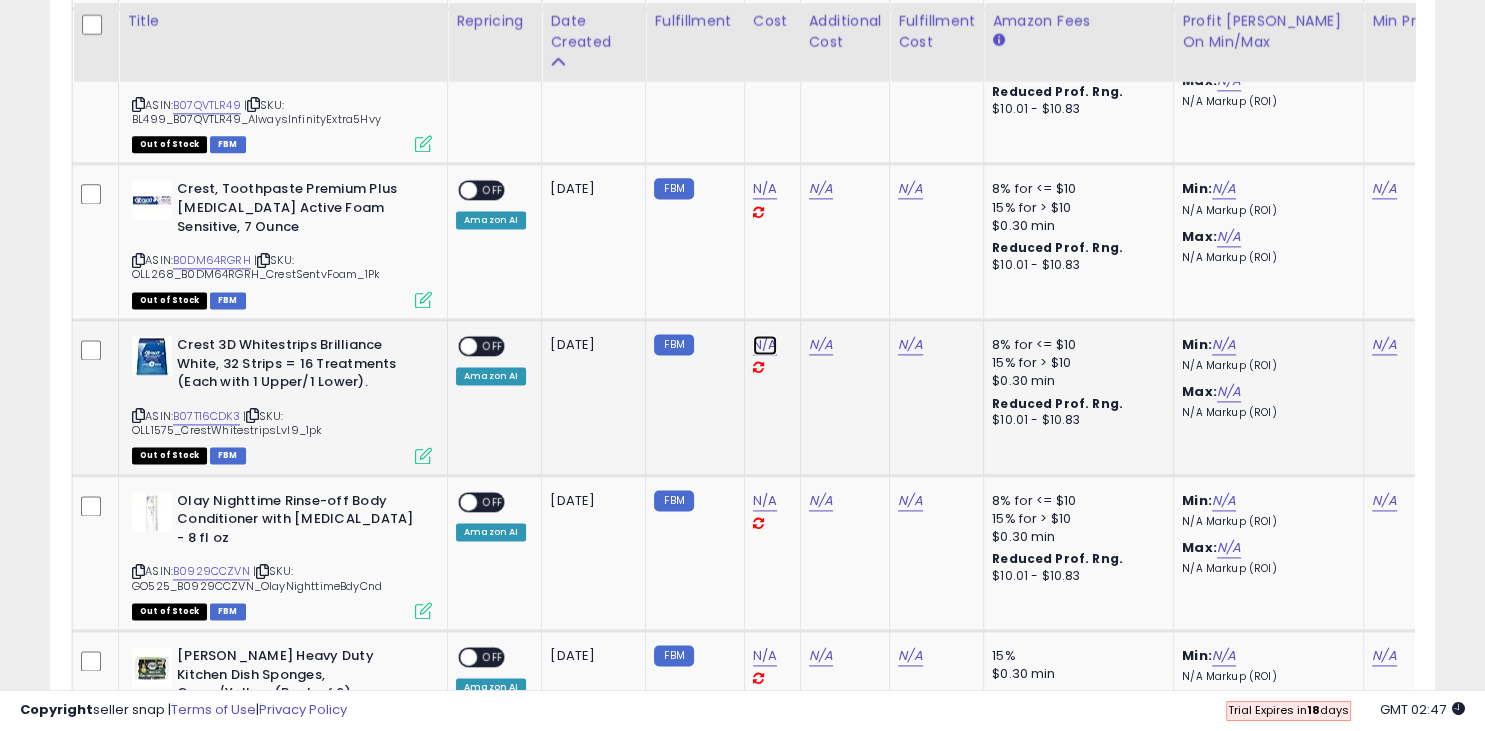 click on "N/A" at bounding box center [765, -993] 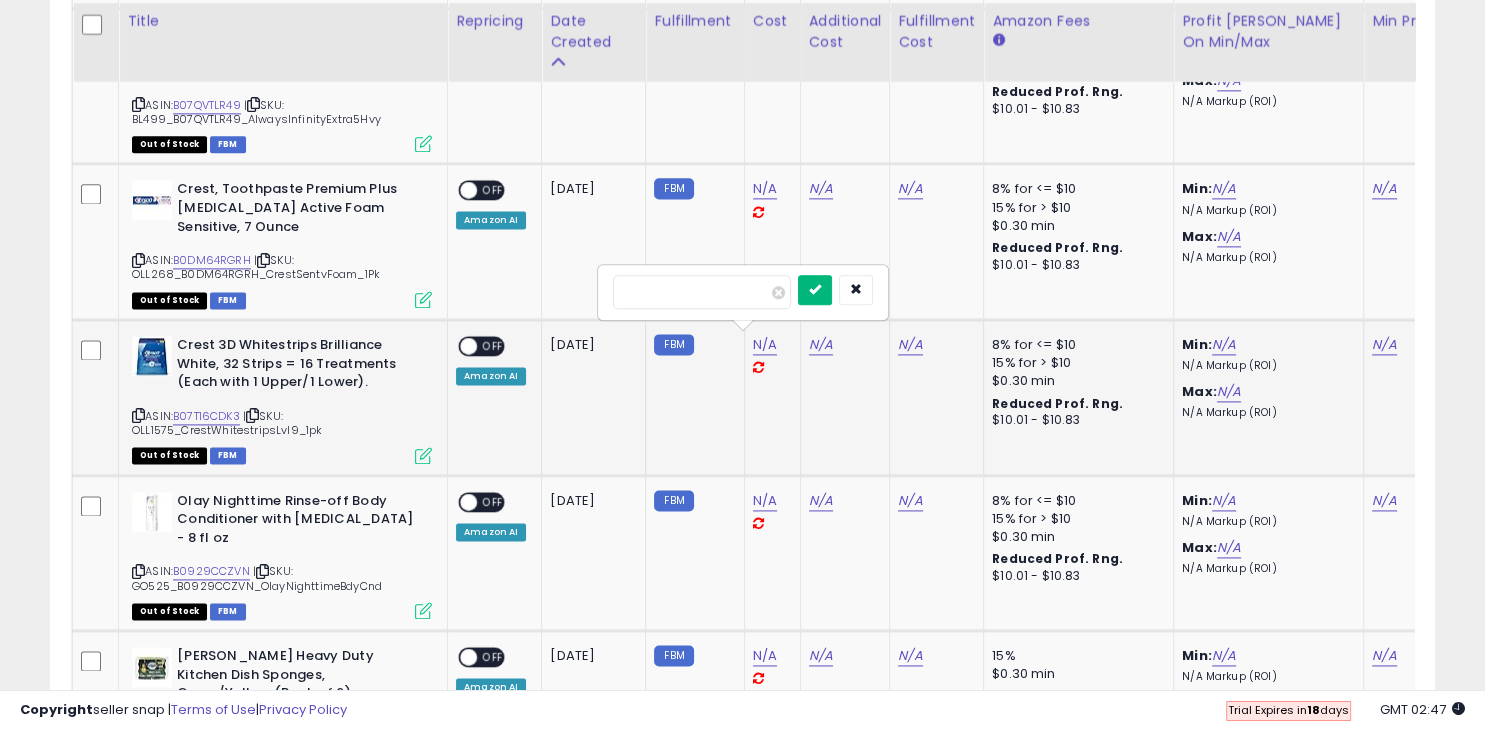 type on "*****" 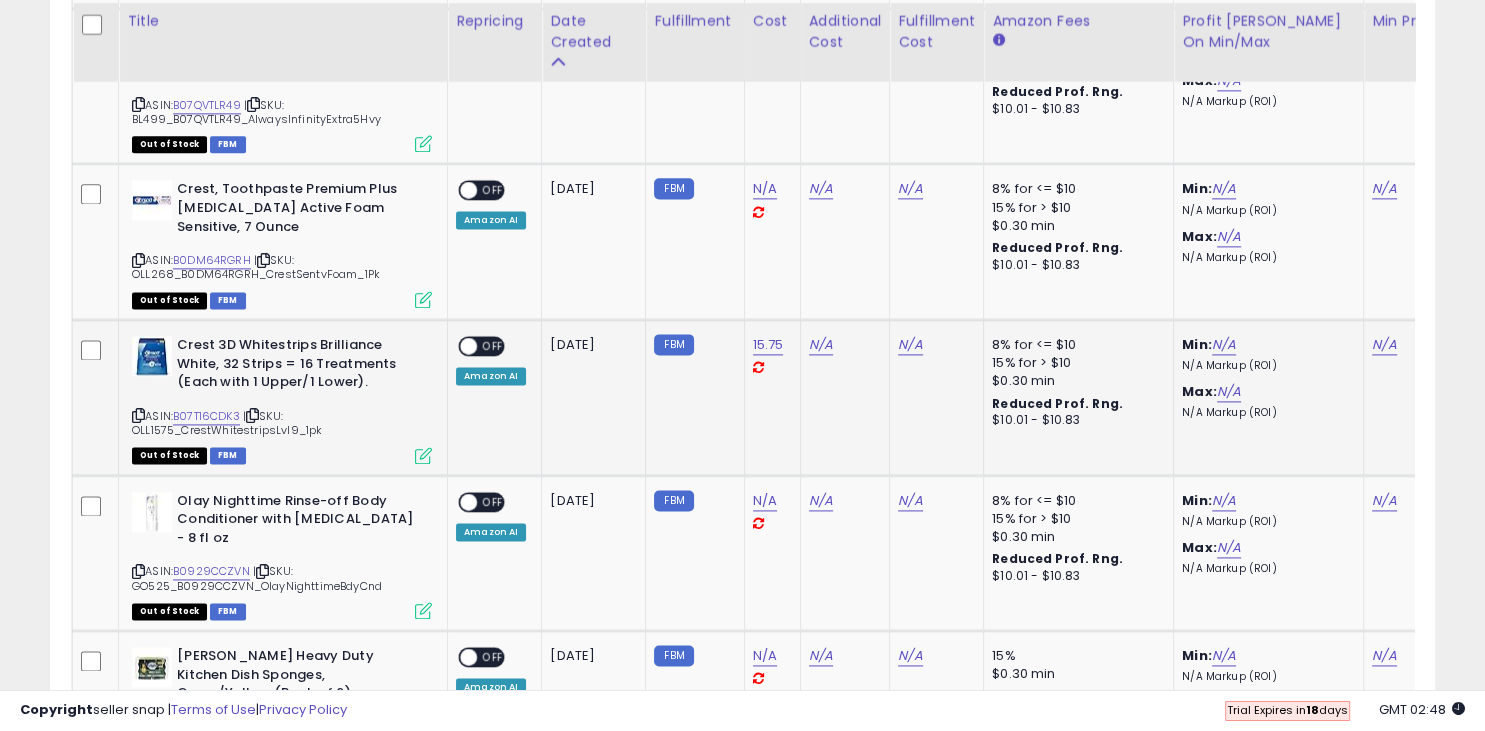 scroll, scrollTop: 0, scrollLeft: 45, axis: horizontal 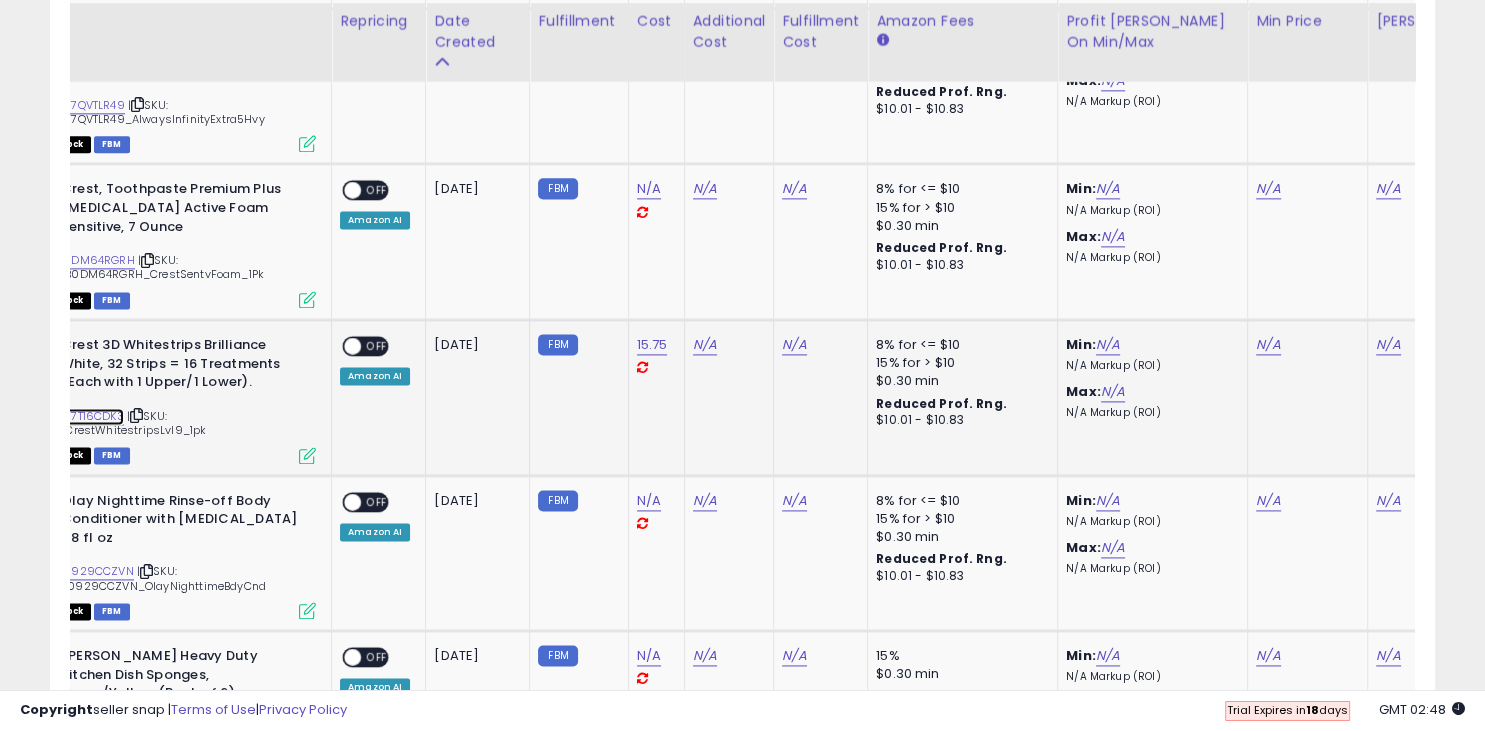 click on "B07T16CDK3" at bounding box center (90, 416) 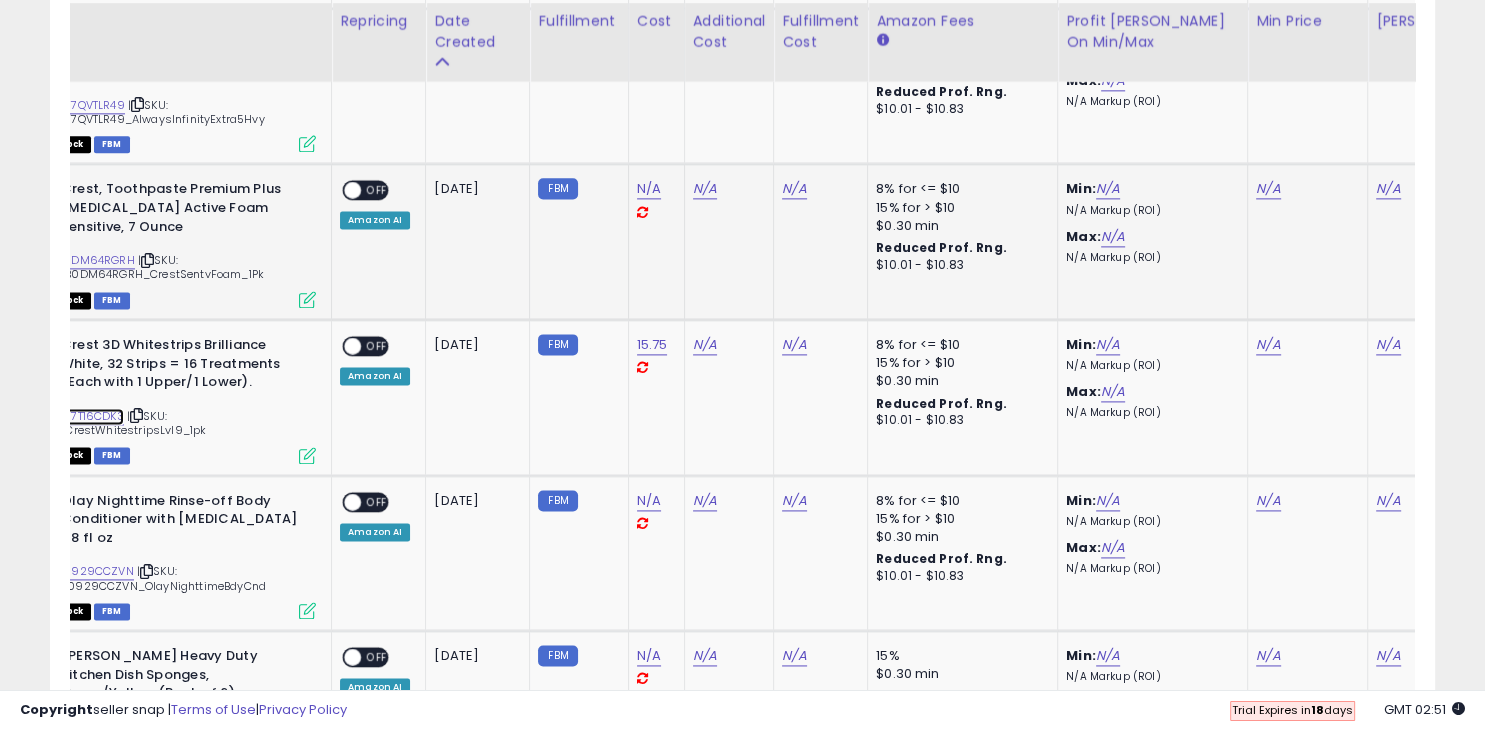 scroll, scrollTop: 0, scrollLeft: 69, axis: horizontal 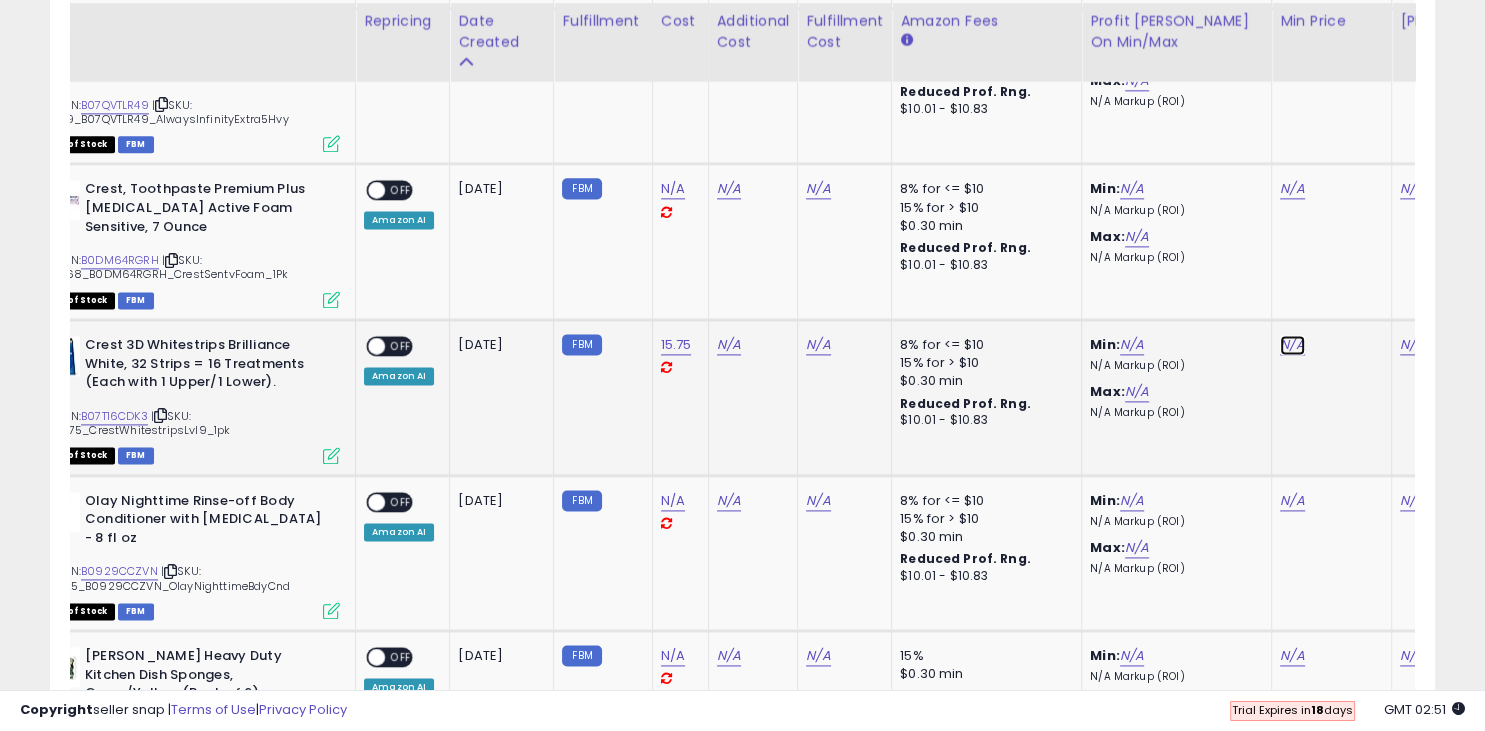 click on "N/A" at bounding box center (1292, -993) 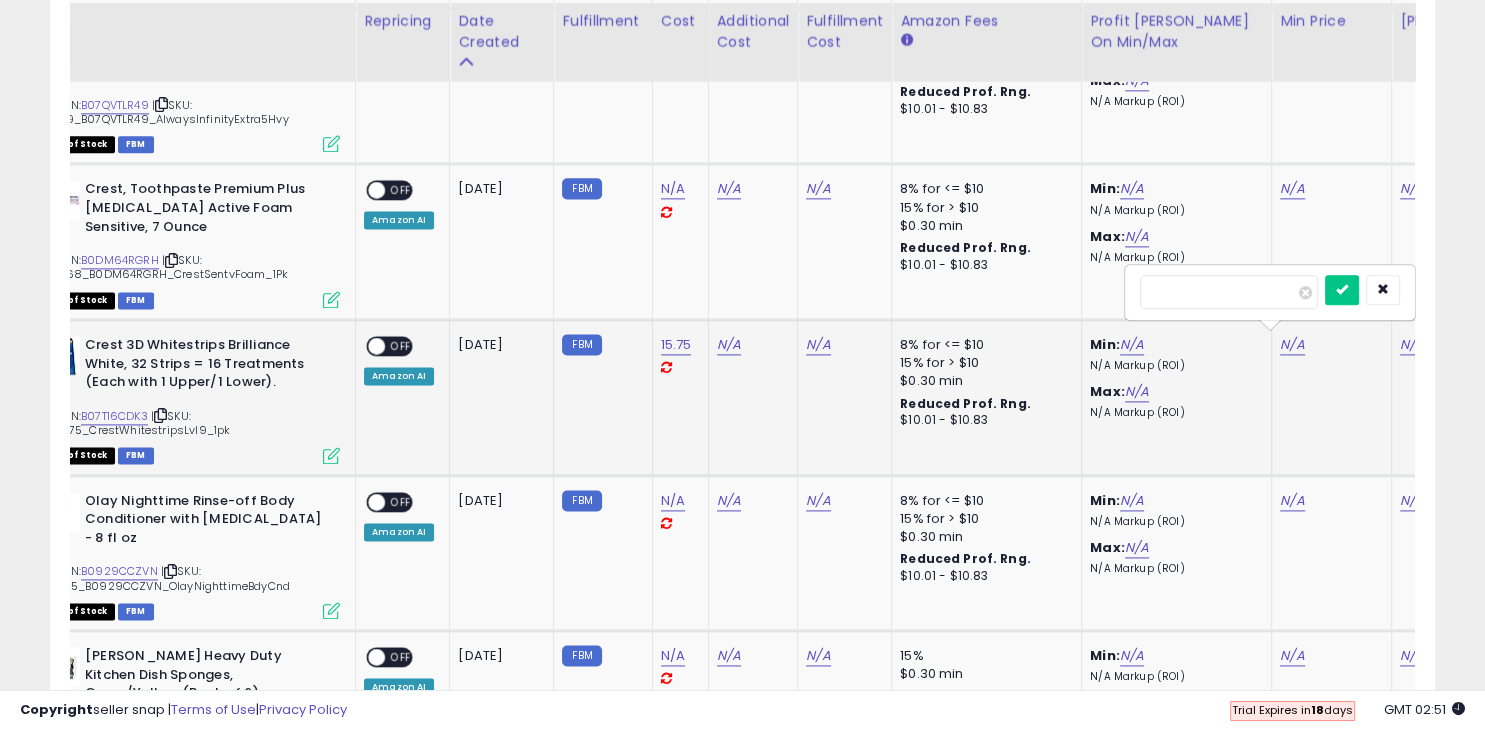 scroll, scrollTop: 0, scrollLeft: 138, axis: horizontal 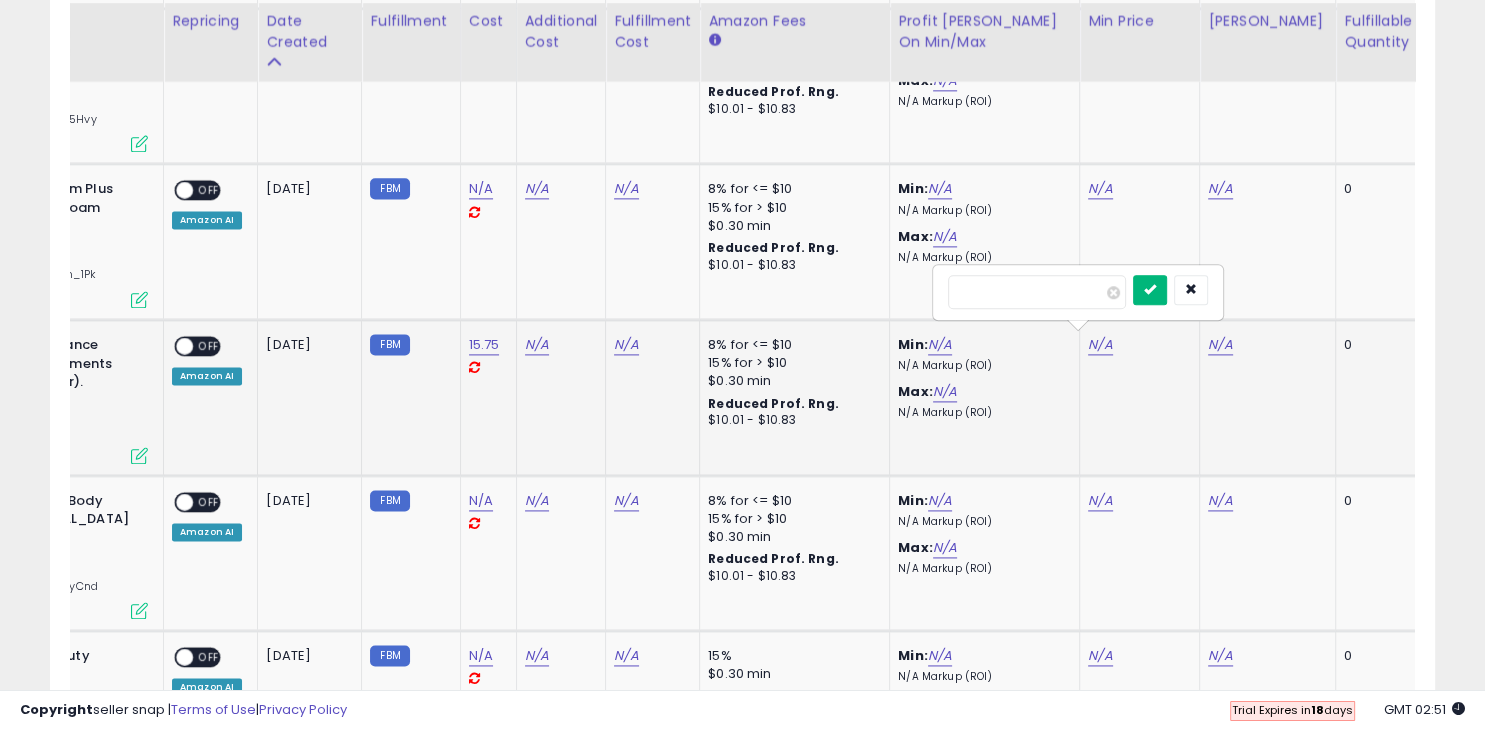 type on "*****" 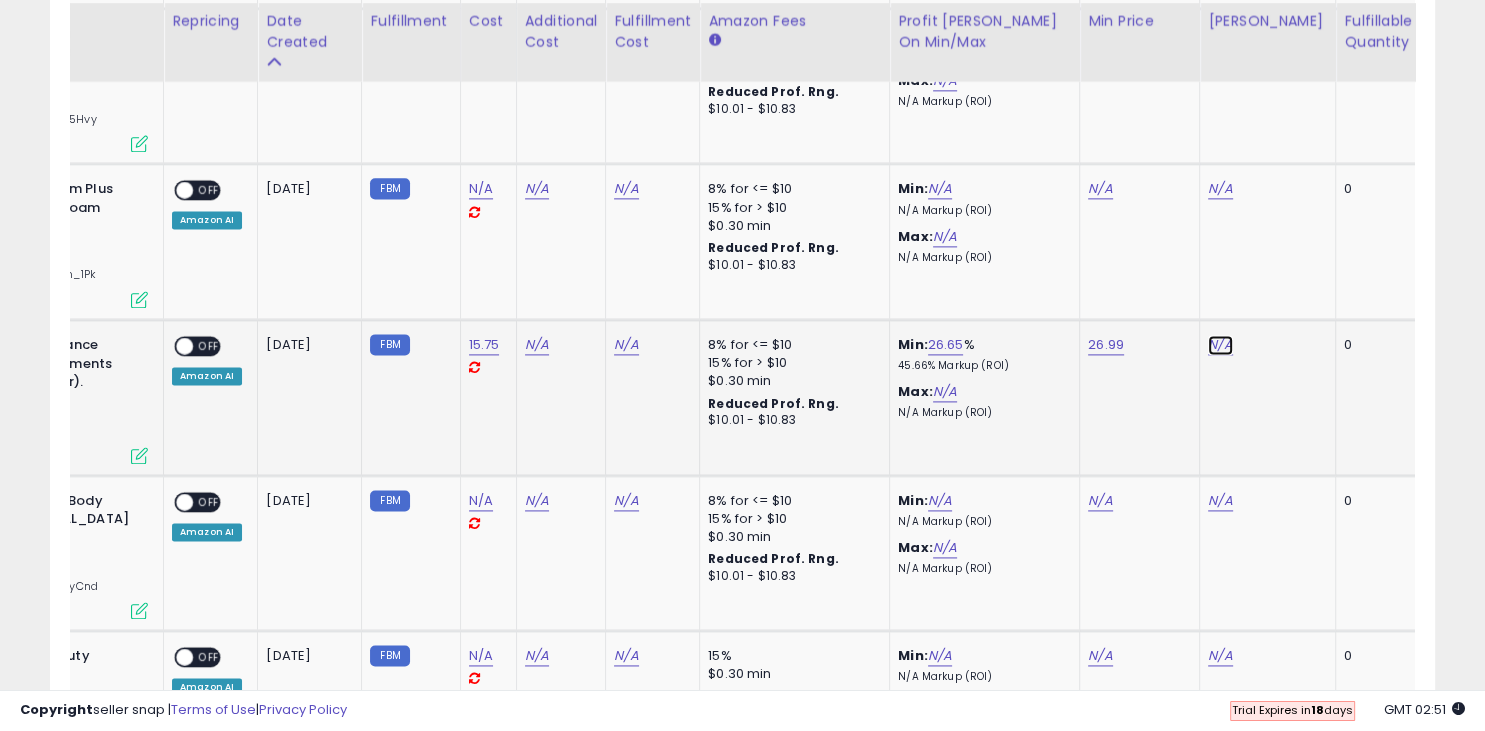 click on "N/A" at bounding box center [1220, -993] 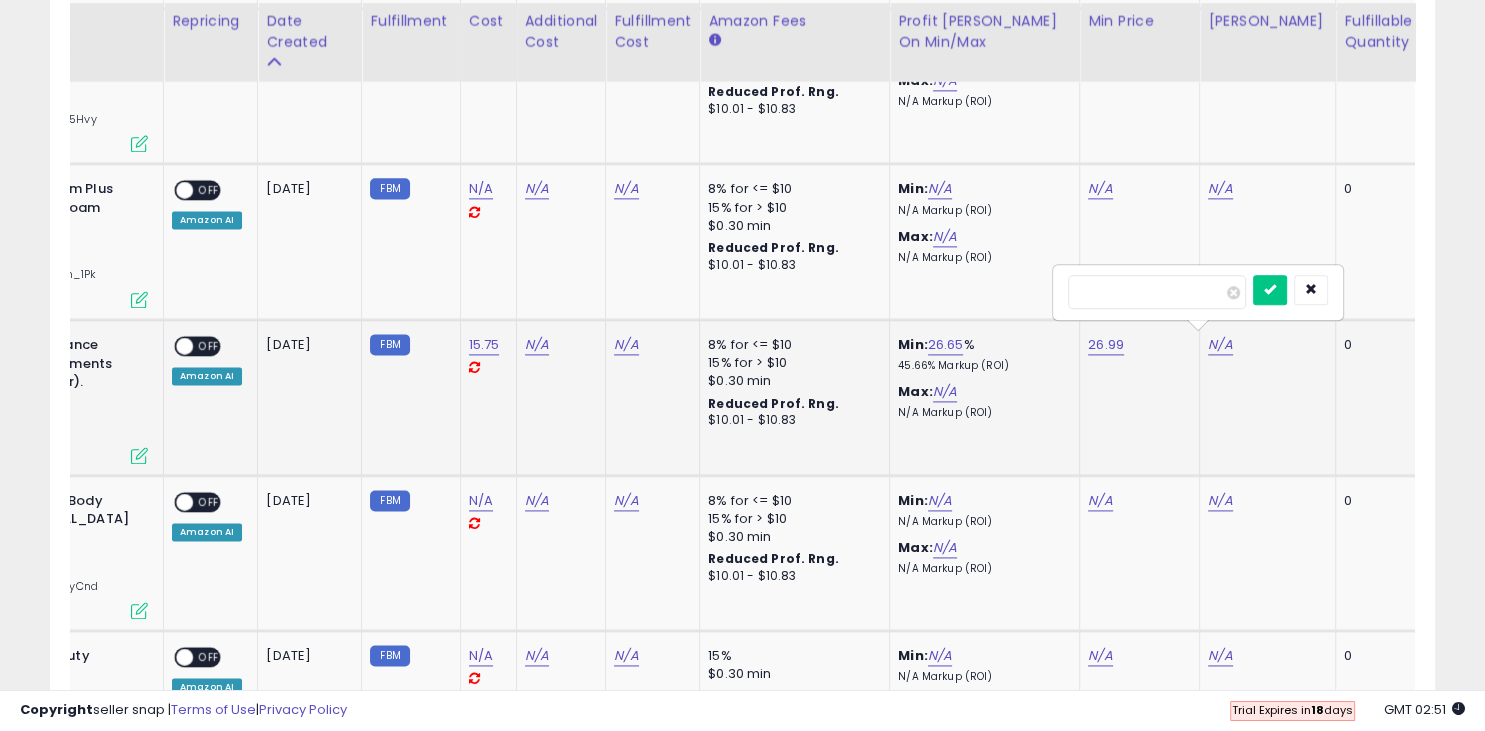 type on "*****" 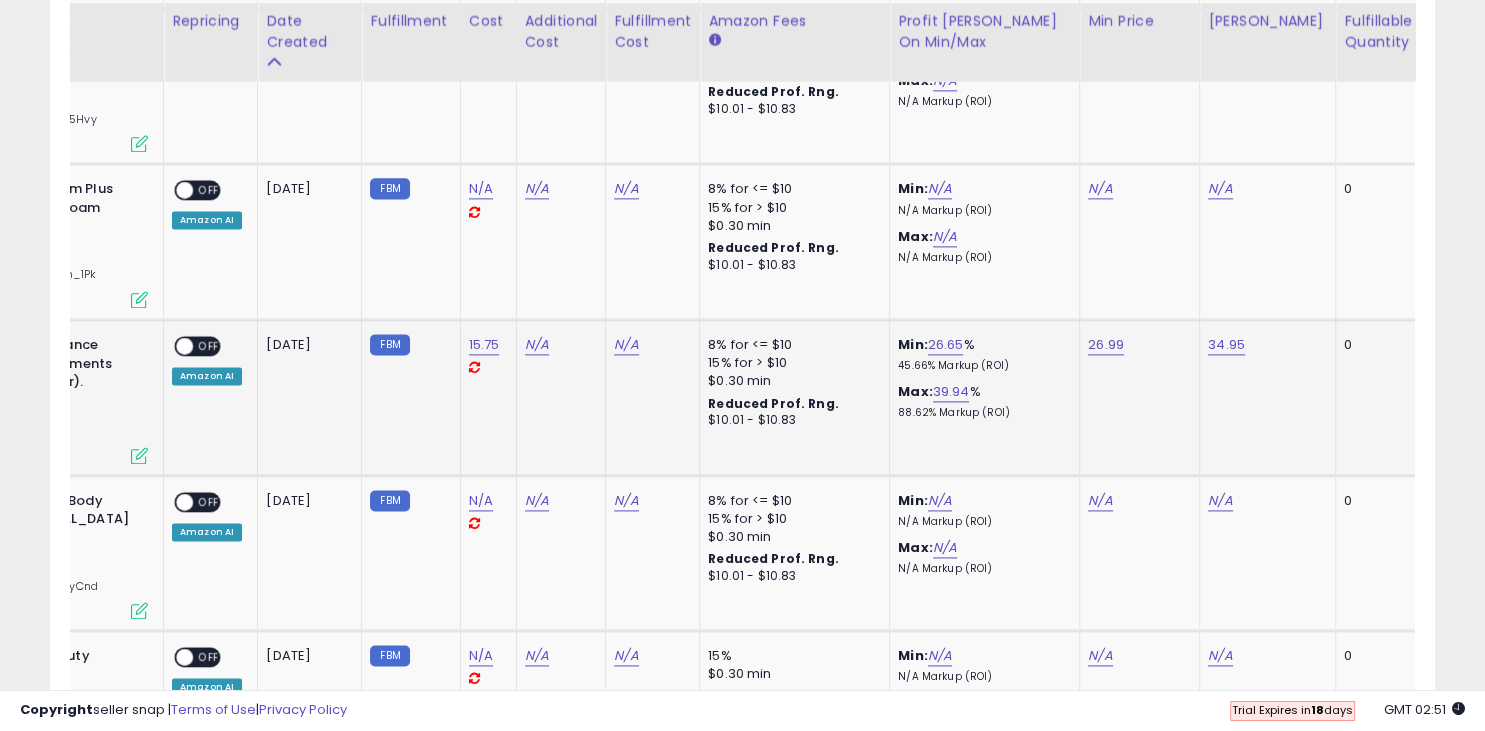 scroll, scrollTop: 0, scrollLeft: 222, axis: horizontal 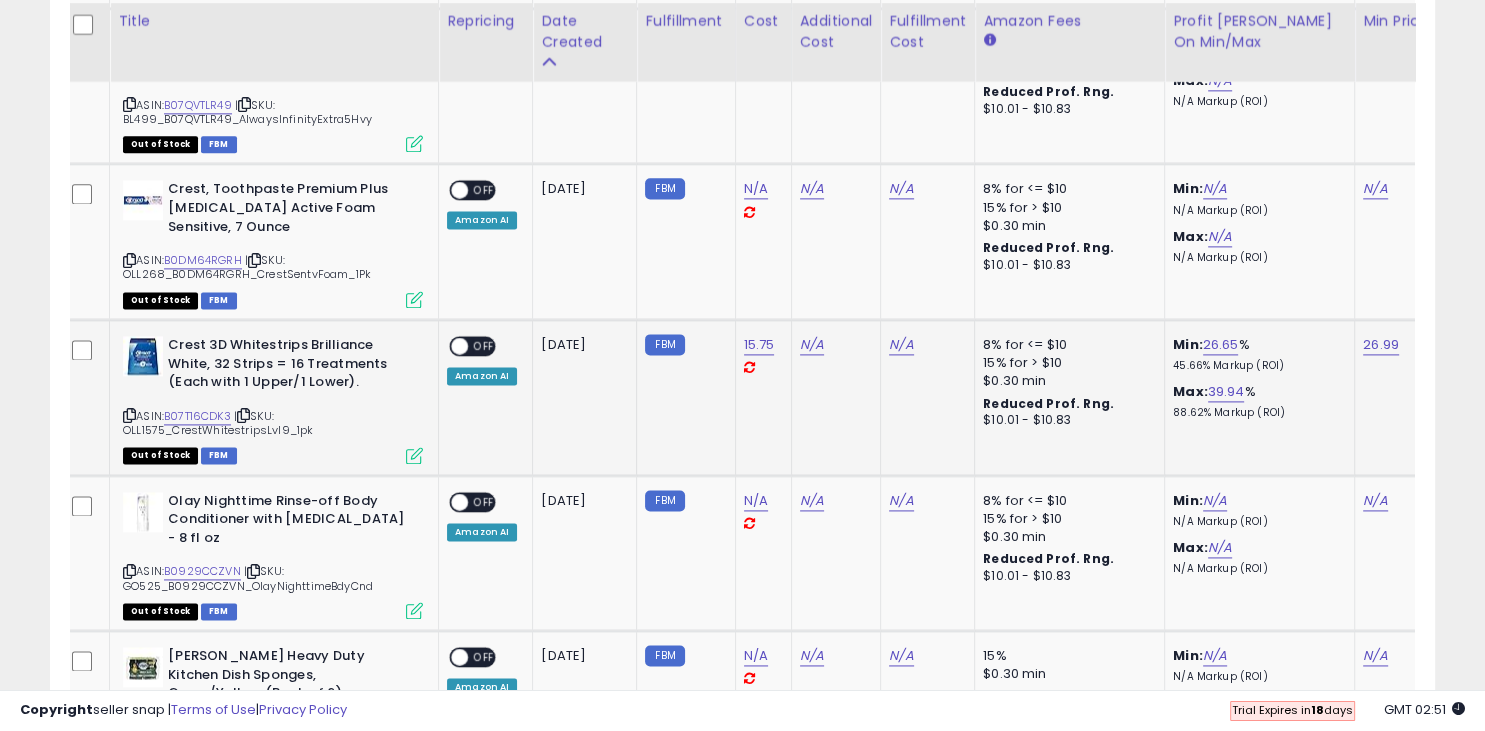 click on "OFF" at bounding box center [484, 346] 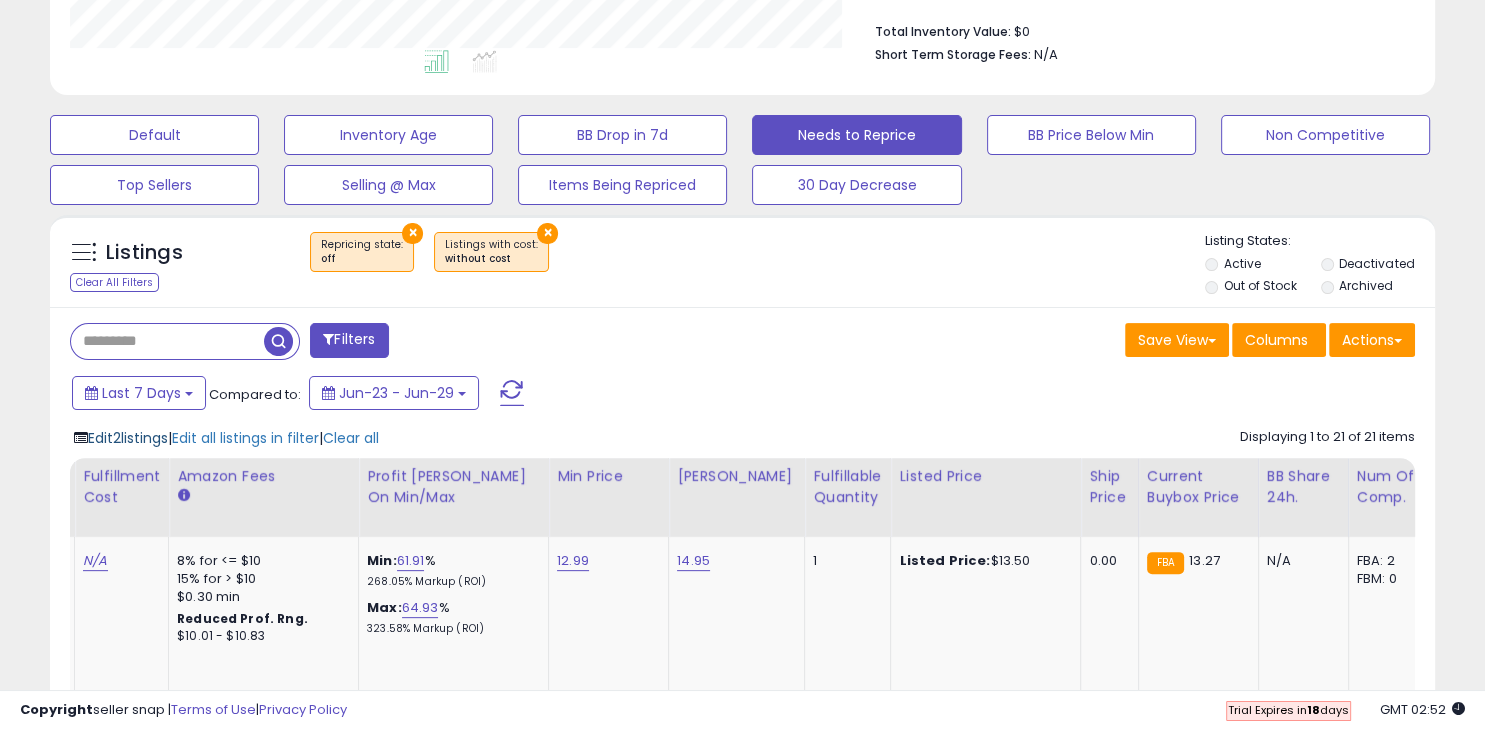 click on "Edit  2  listings" at bounding box center (128, 438) 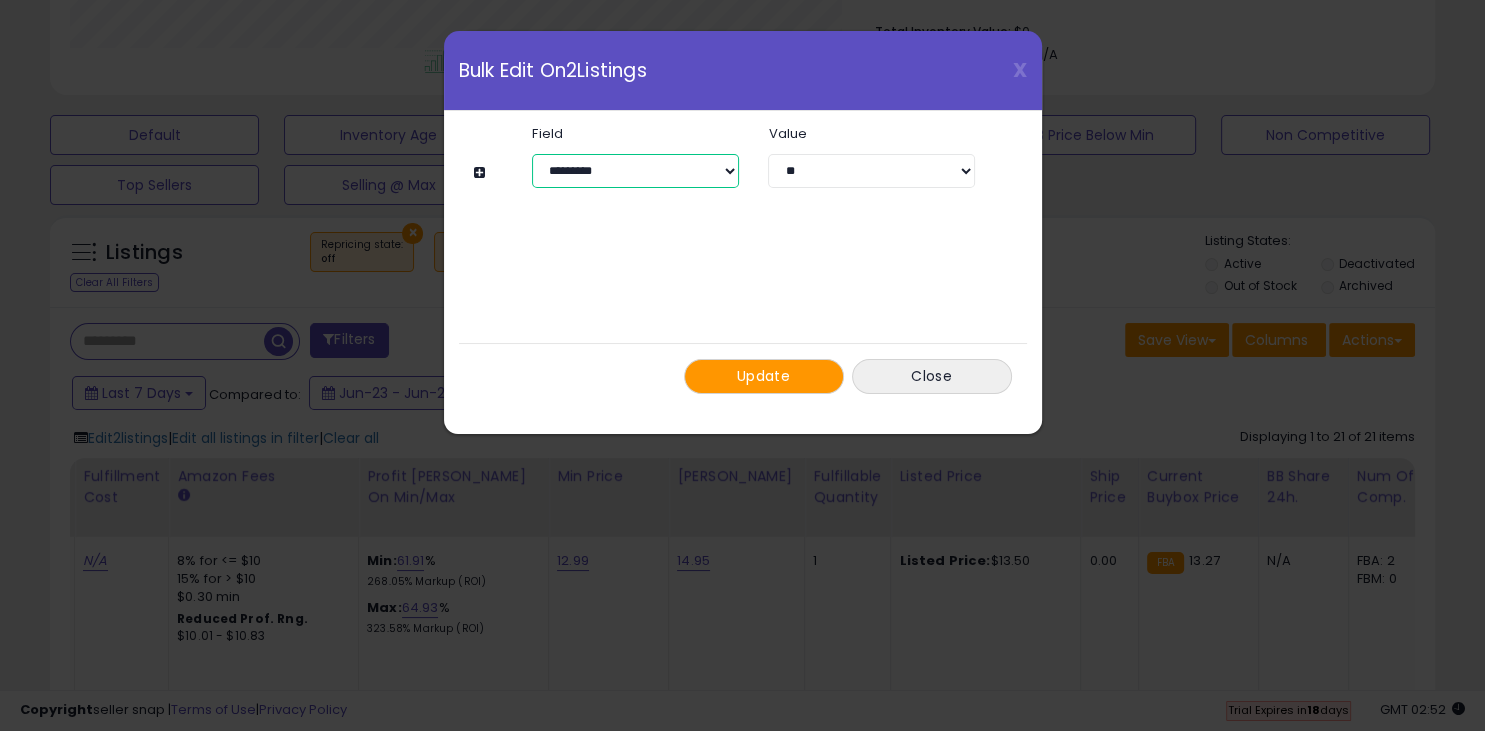 click on "**********" at bounding box center (635, 171) 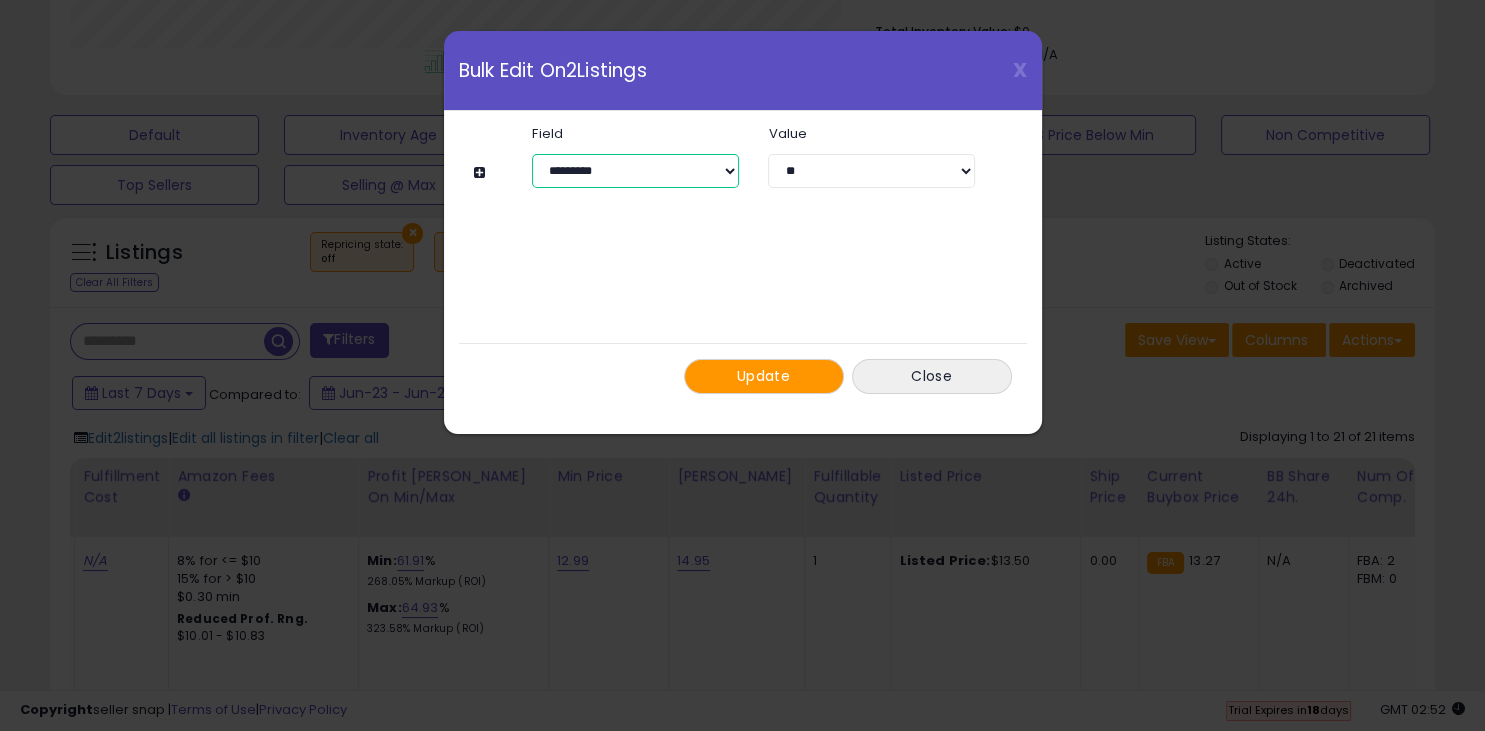 click on "**********" at bounding box center (635, 171) 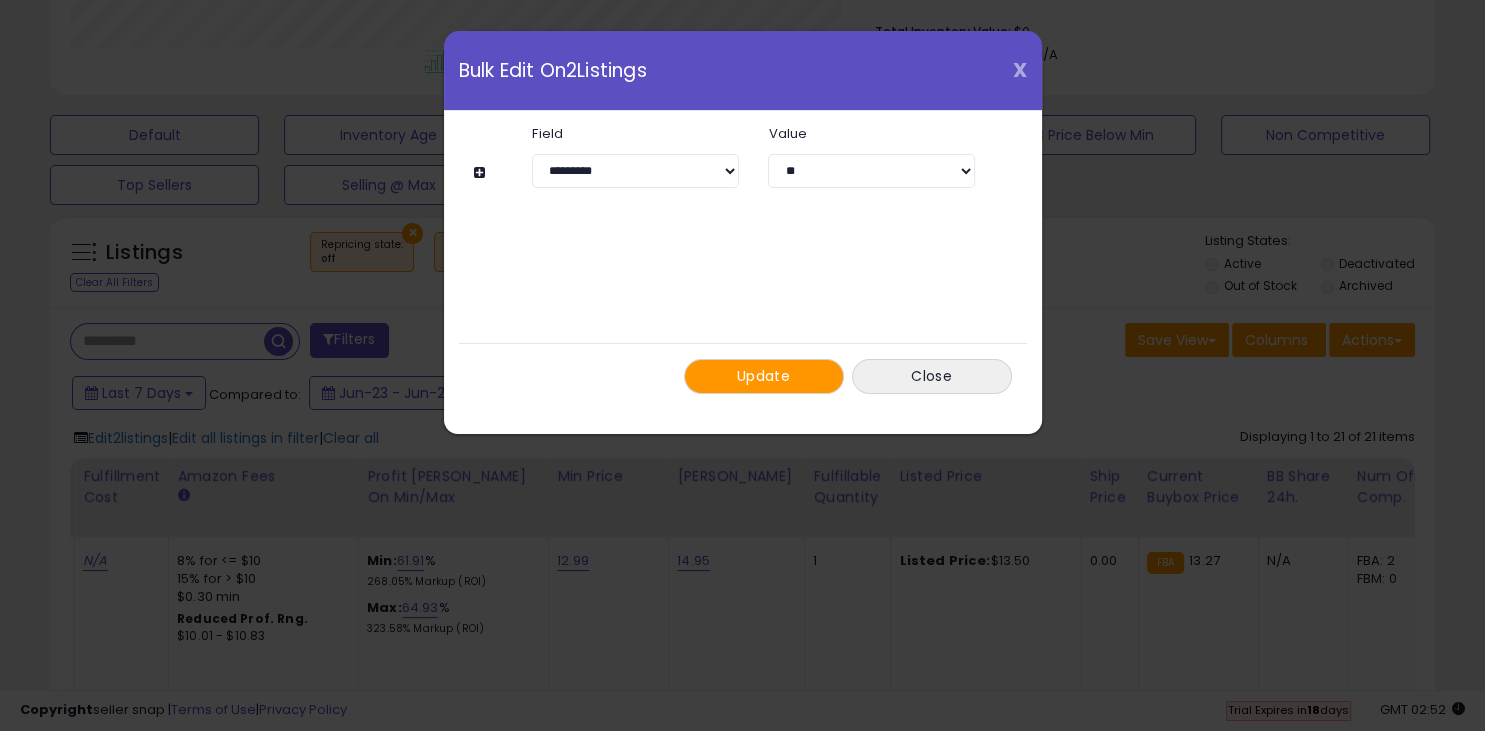 click on "X" at bounding box center [1020, 70] 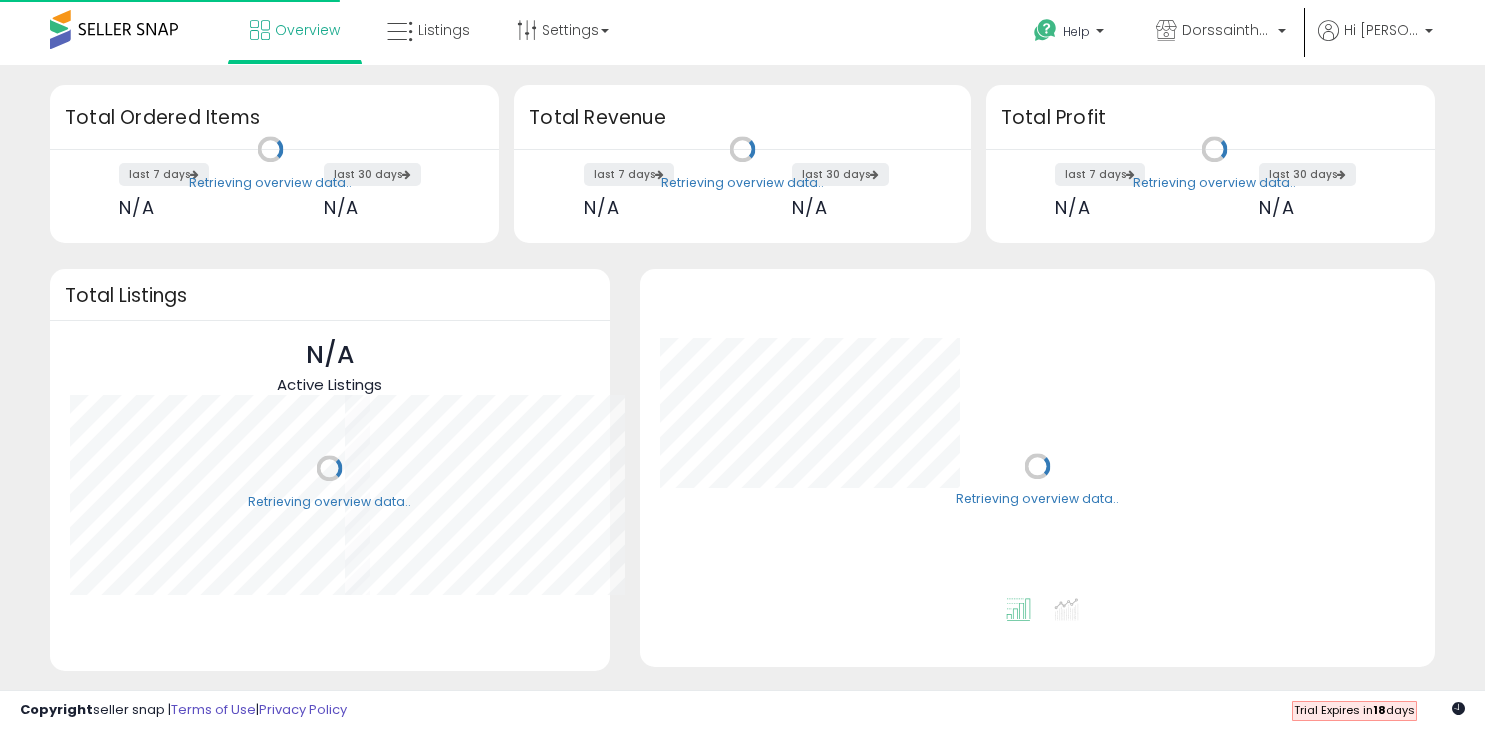 scroll, scrollTop: 0, scrollLeft: 0, axis: both 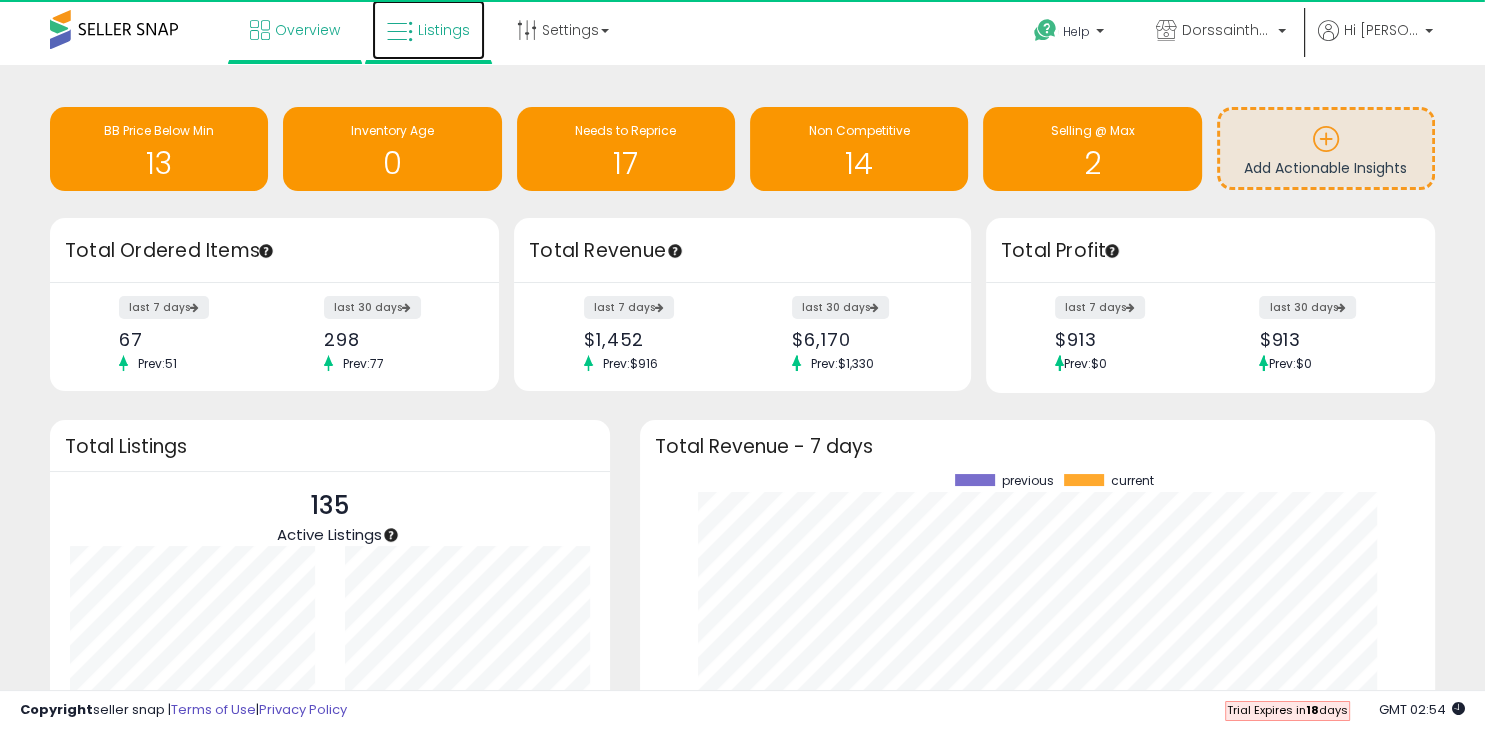 click at bounding box center (400, 32) 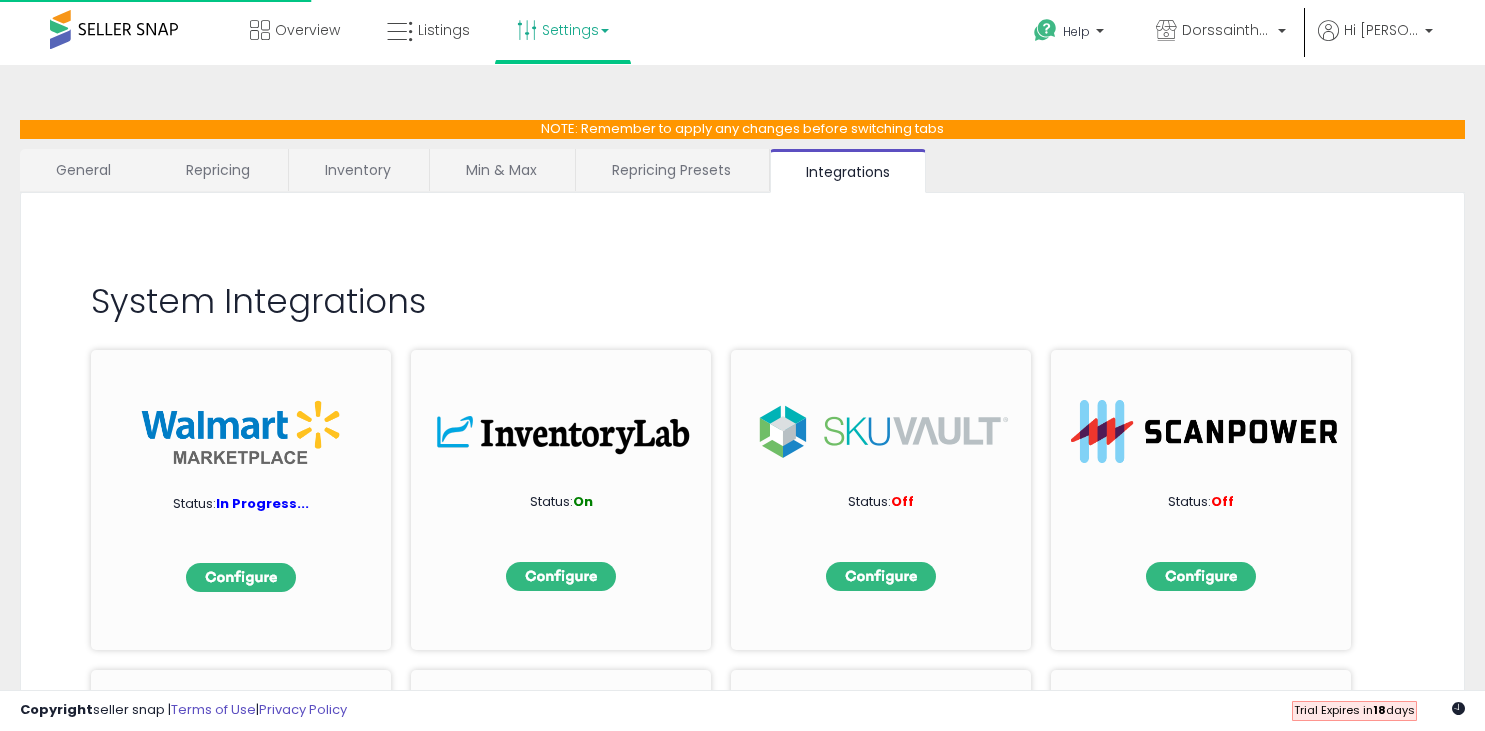 scroll, scrollTop: 0, scrollLeft: 0, axis: both 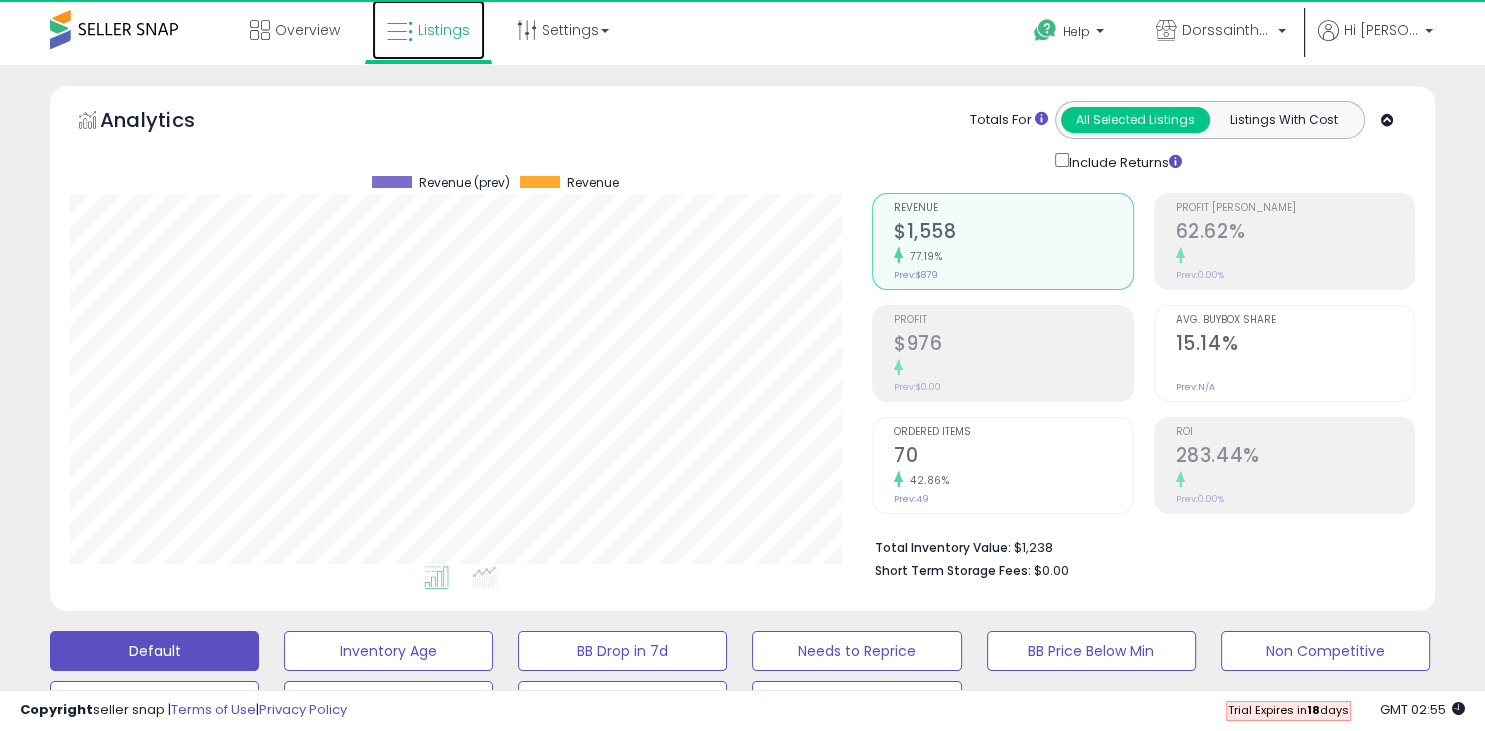 click on "Listings" at bounding box center (444, 30) 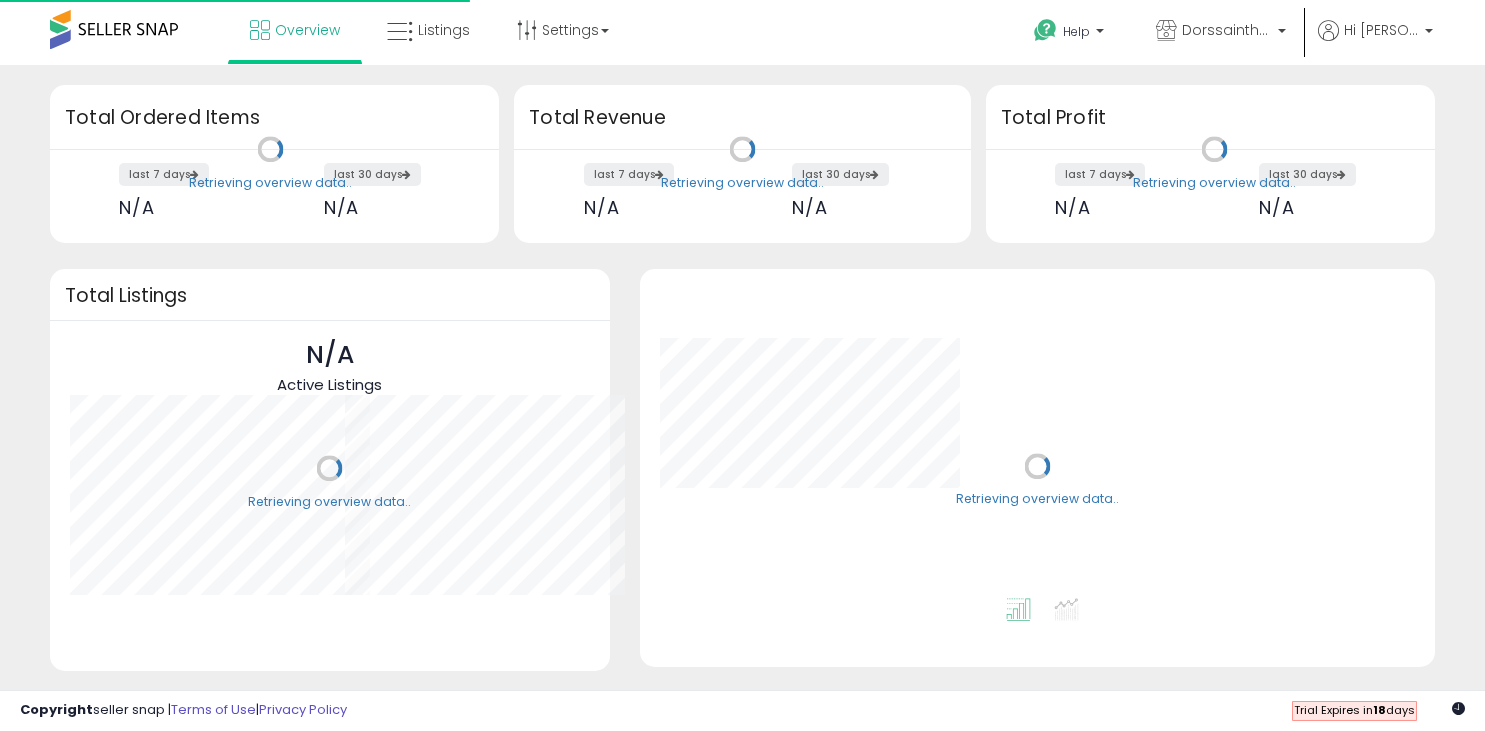 scroll, scrollTop: 0, scrollLeft: 0, axis: both 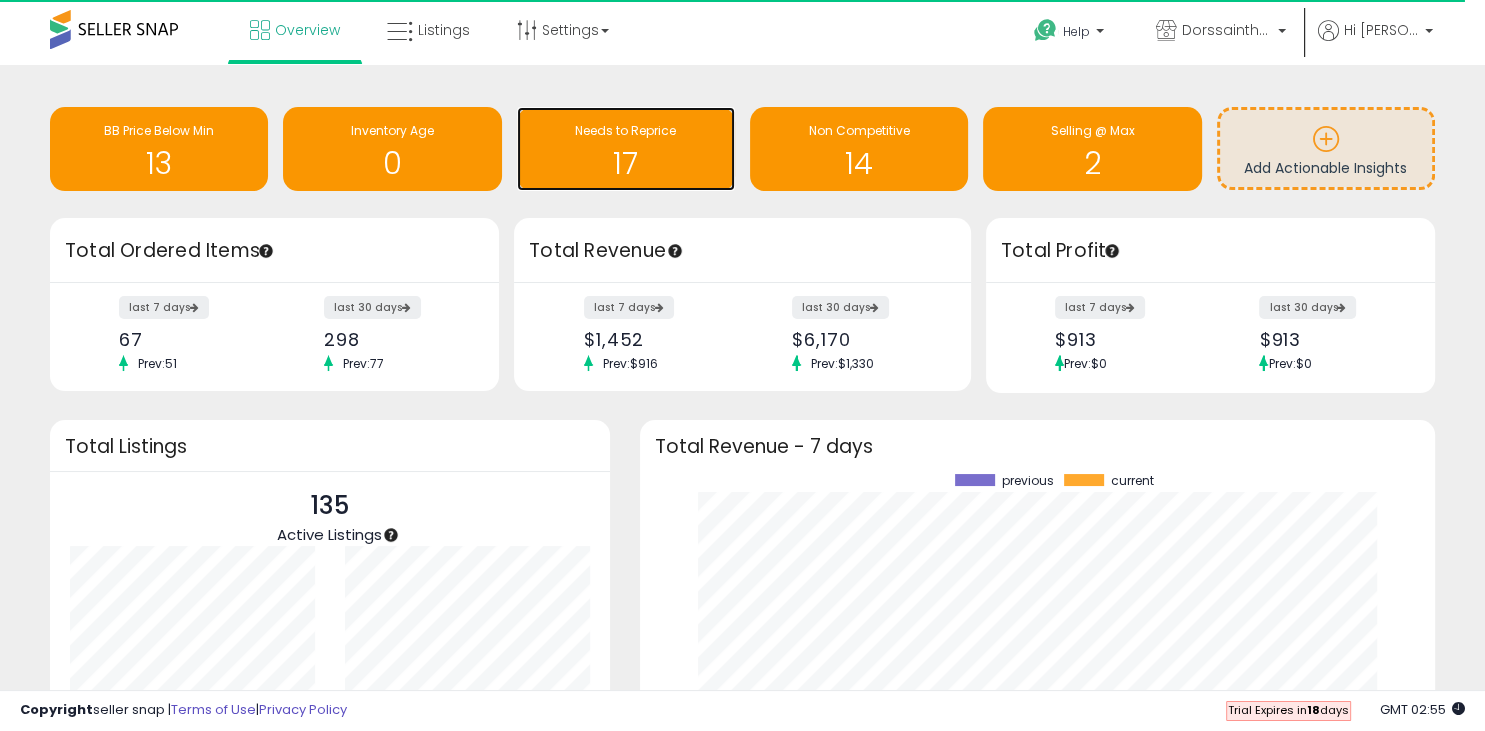 click on "17" at bounding box center (626, 163) 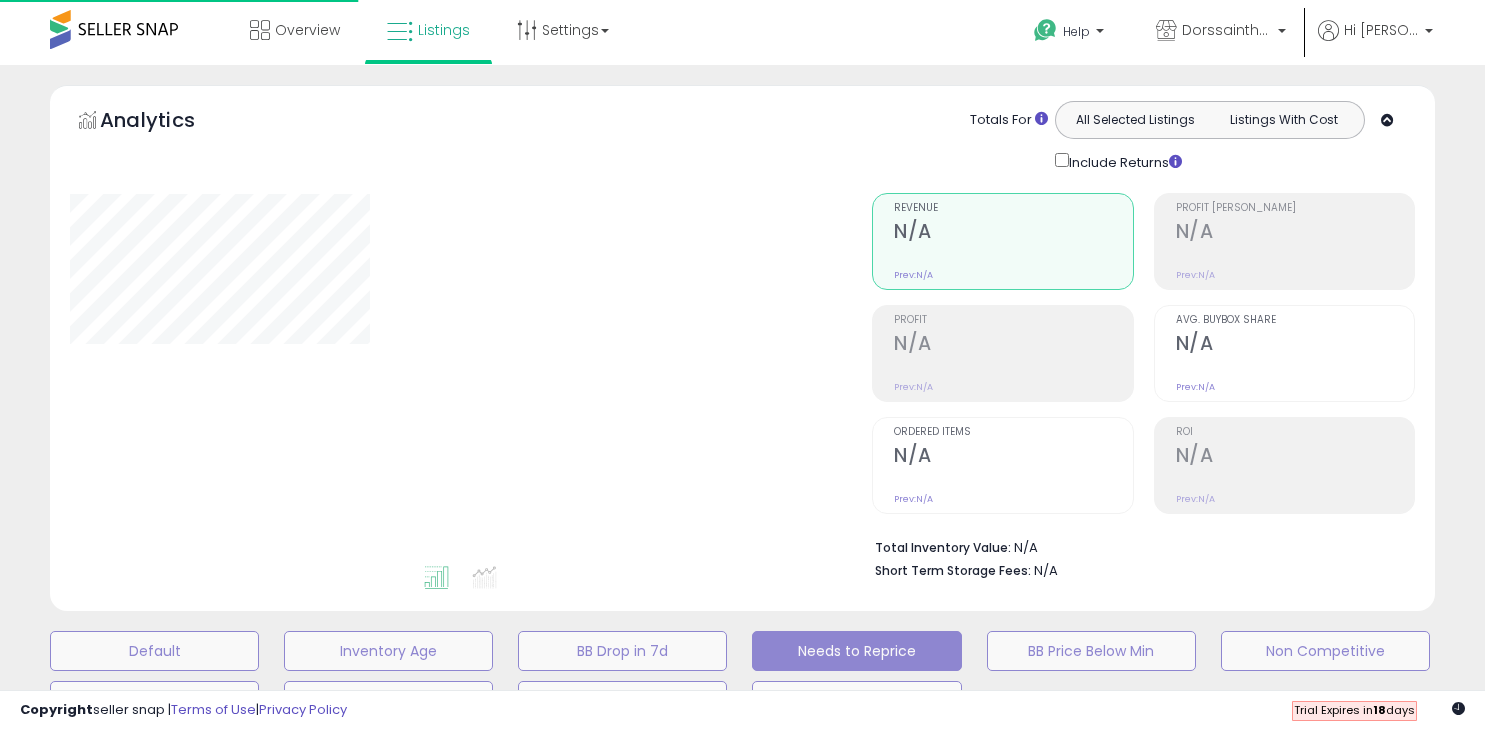 scroll, scrollTop: 0, scrollLeft: 0, axis: both 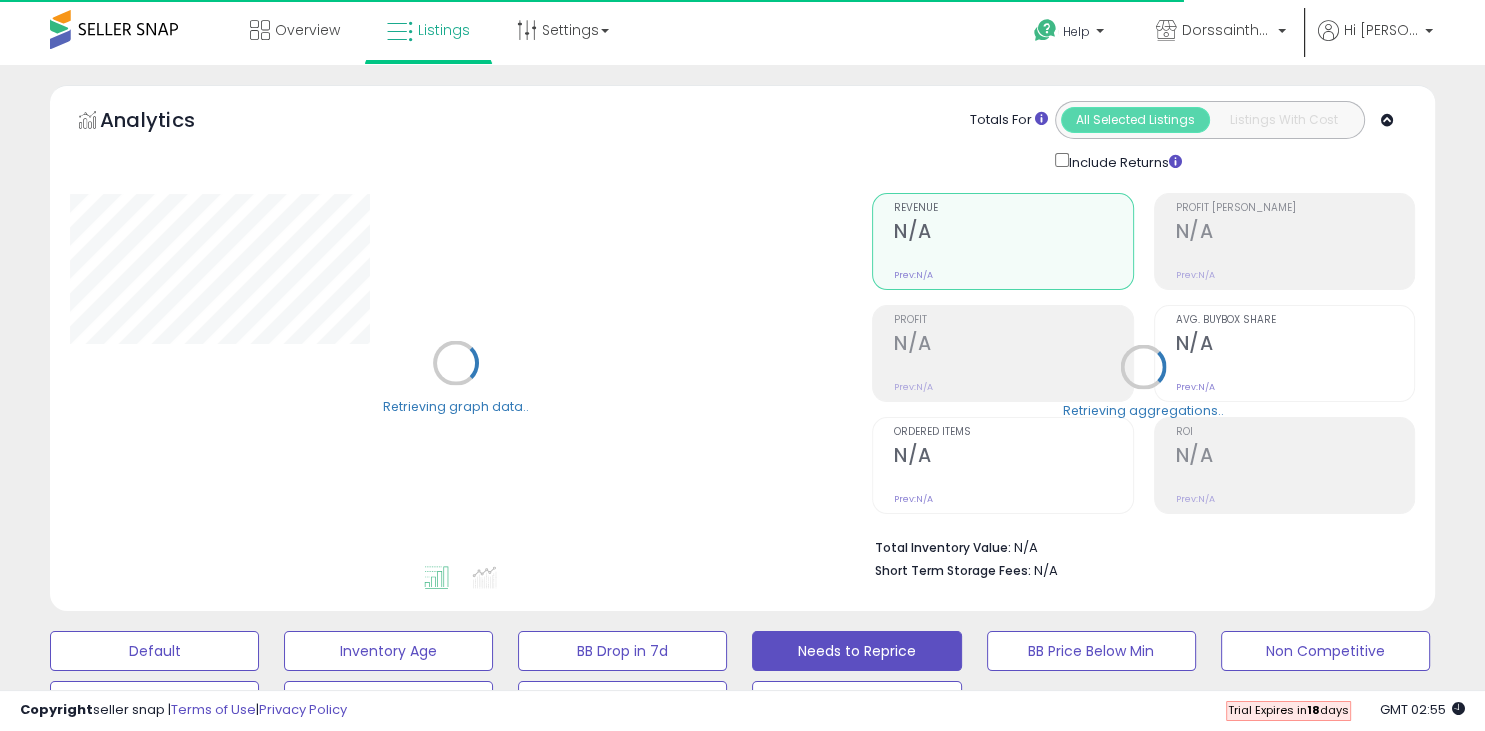 select on "**" 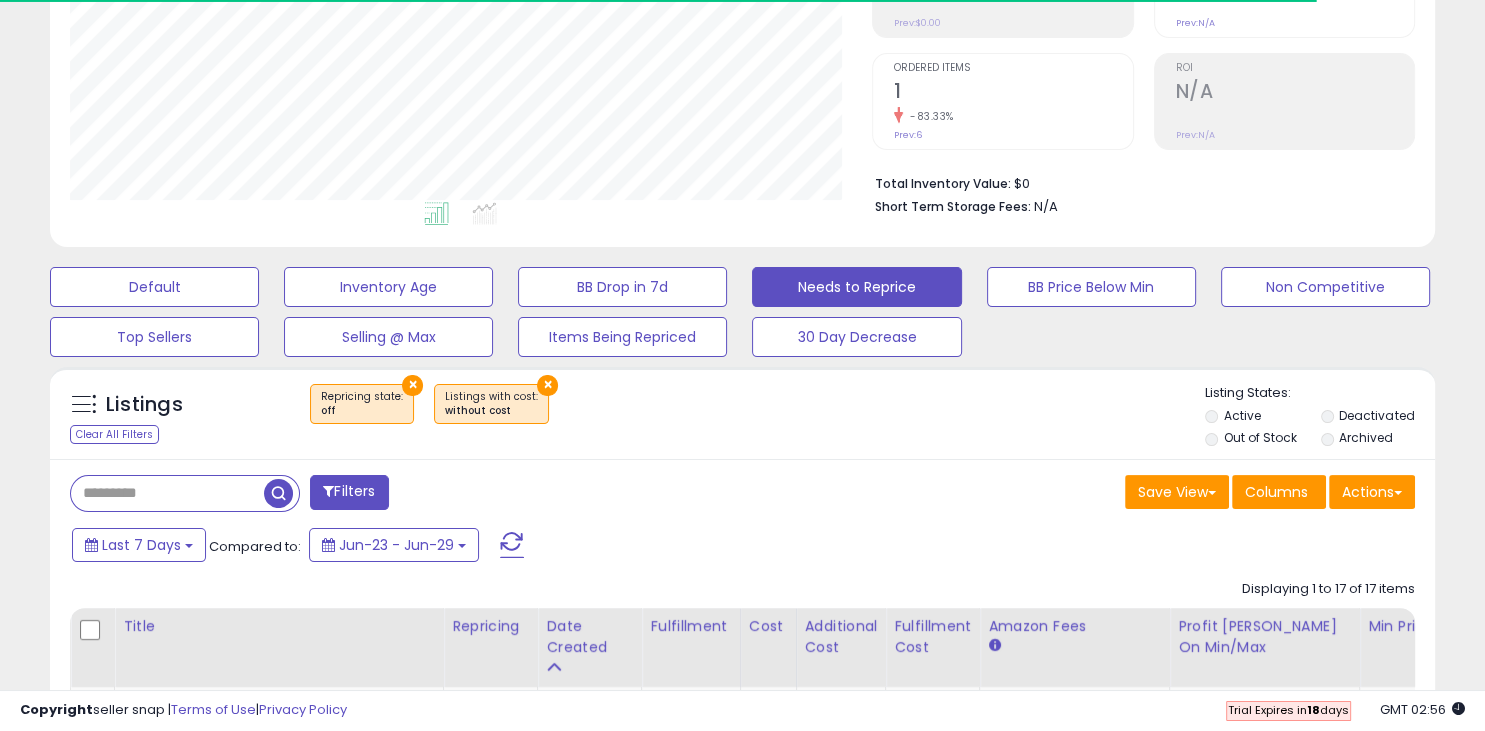 scroll, scrollTop: 400, scrollLeft: 0, axis: vertical 